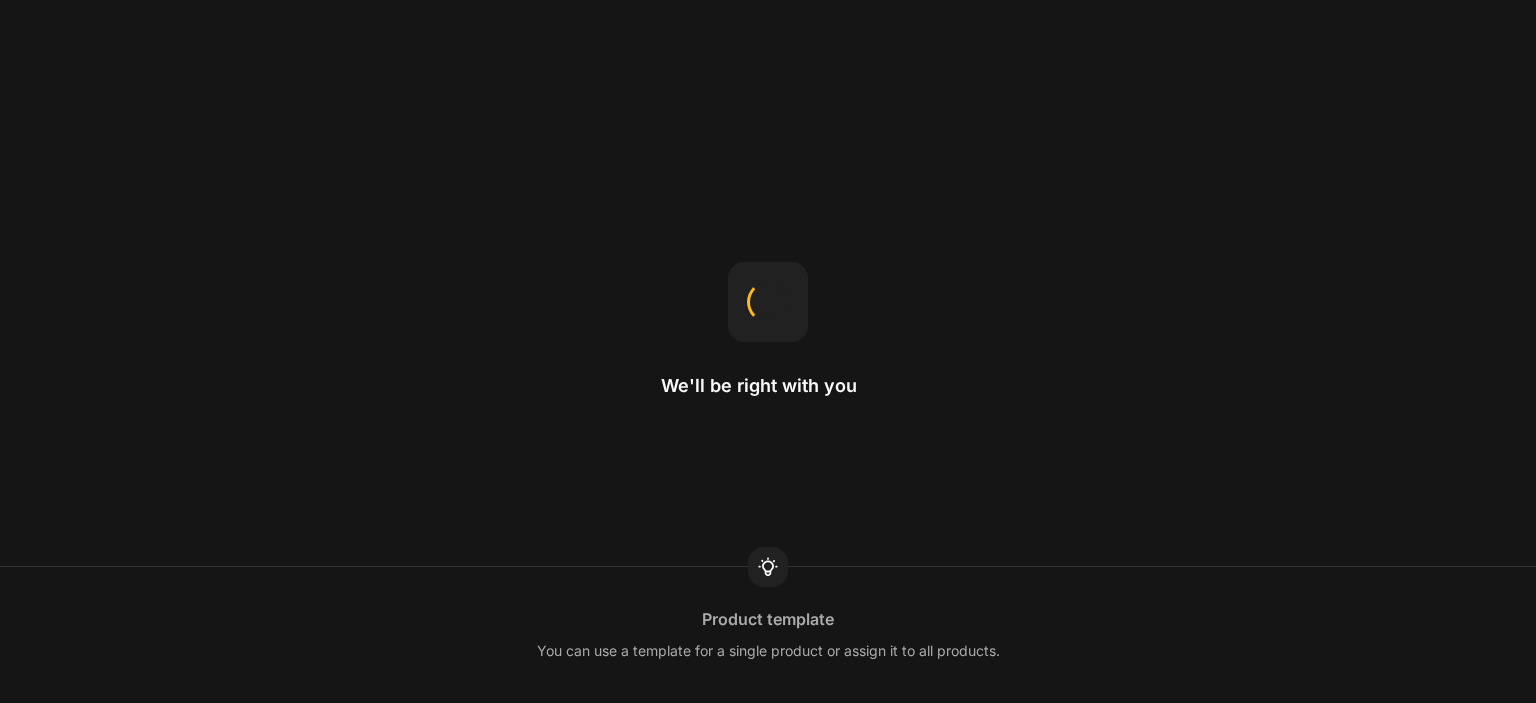 scroll, scrollTop: 0, scrollLeft: 0, axis: both 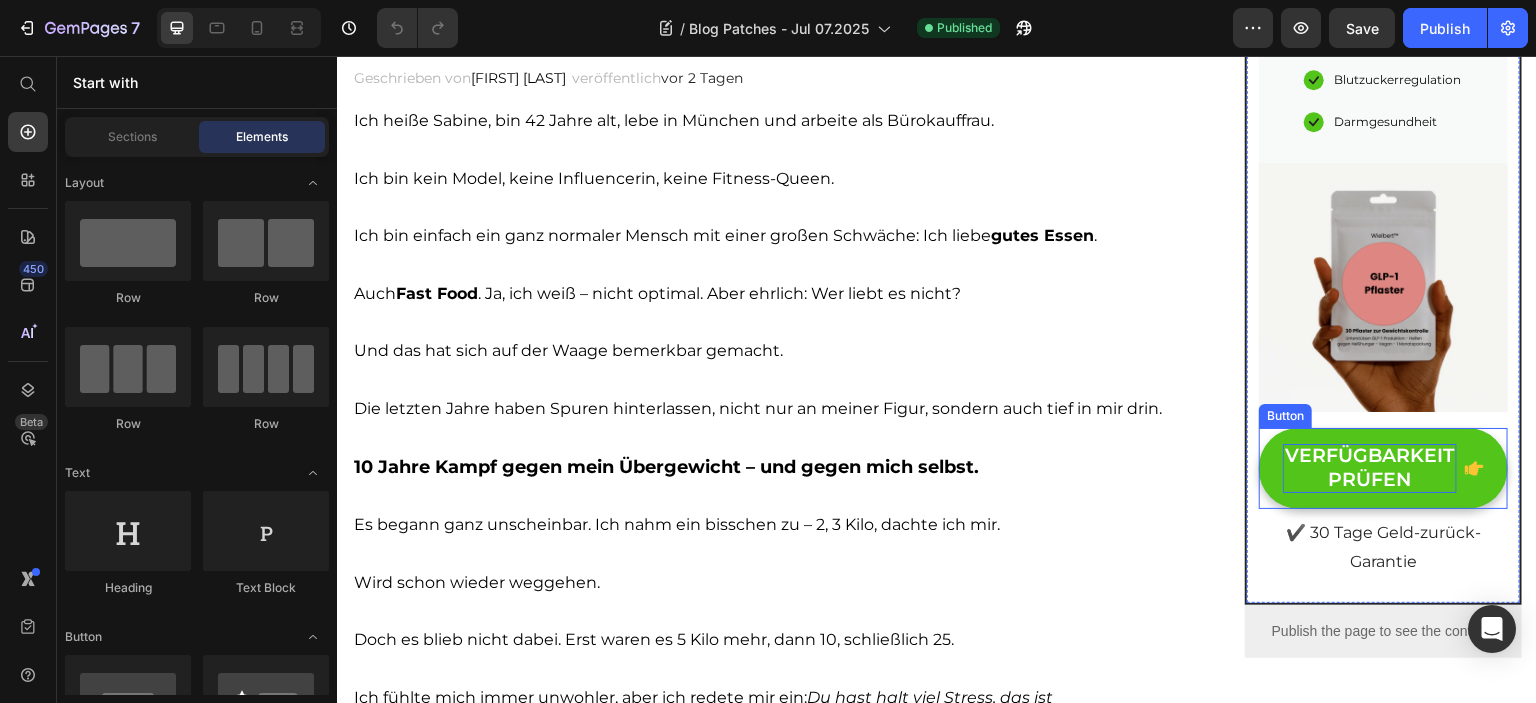 click on "VERFÜGBARKEIT PRÜFEN" at bounding box center [1370, 468] 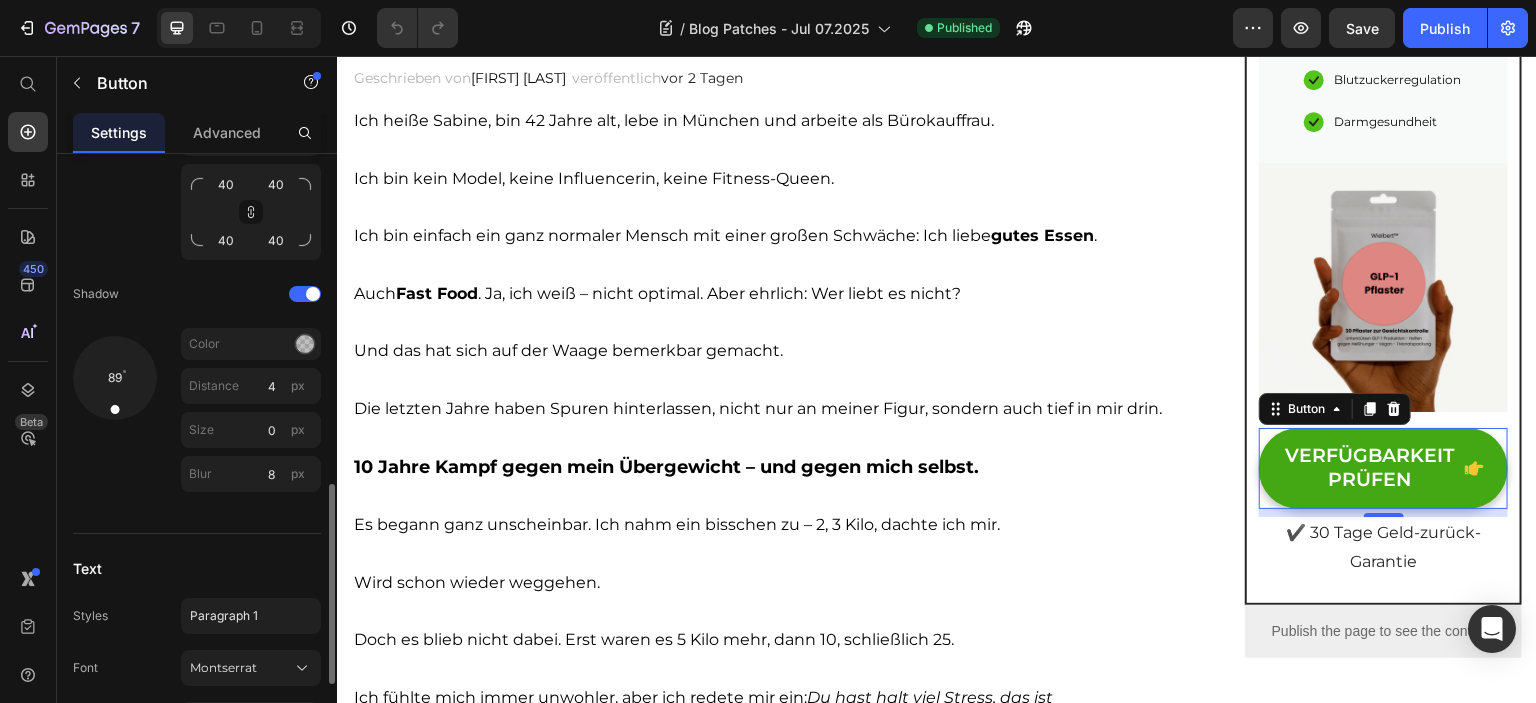 scroll, scrollTop: 1200, scrollLeft: 0, axis: vertical 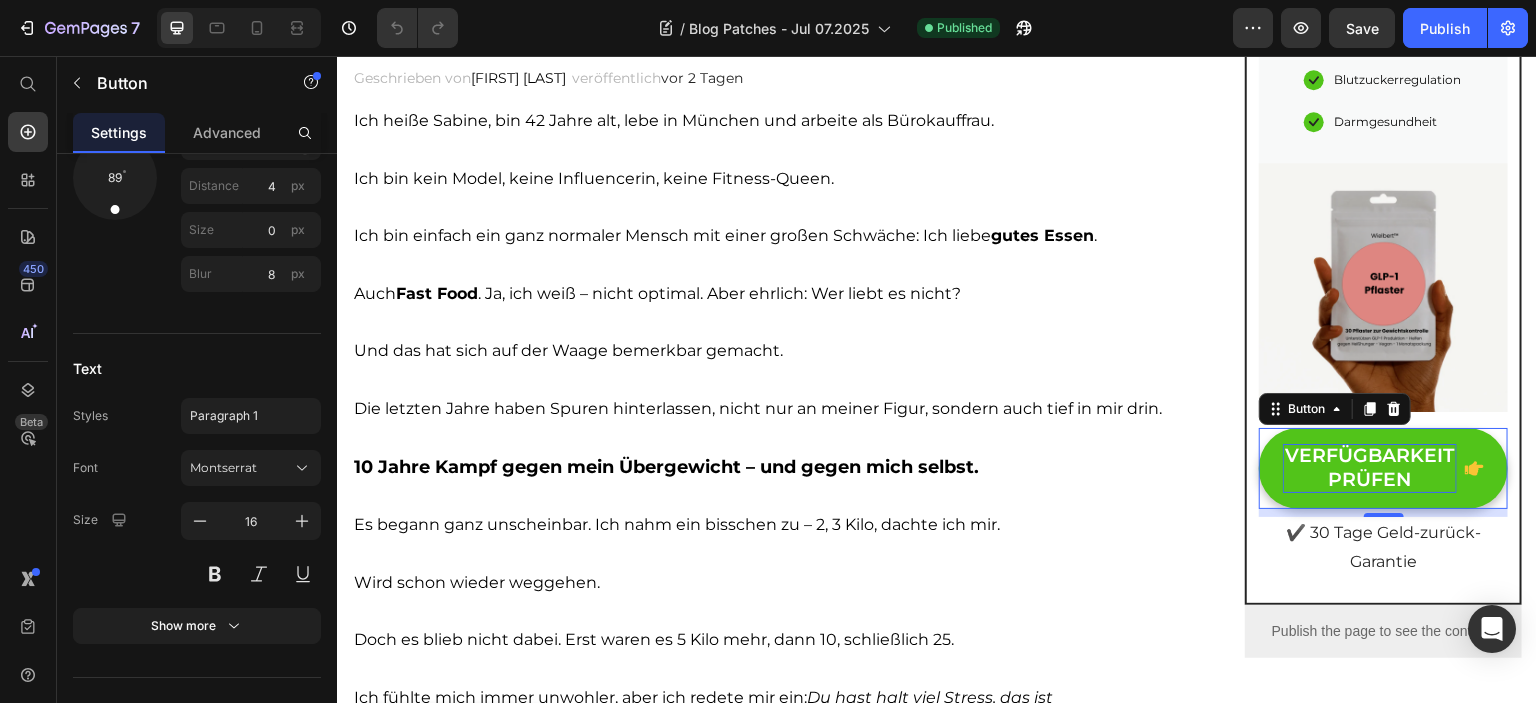 click on "VERFÜGBARKEIT PRÜFEN" at bounding box center (1370, 468) 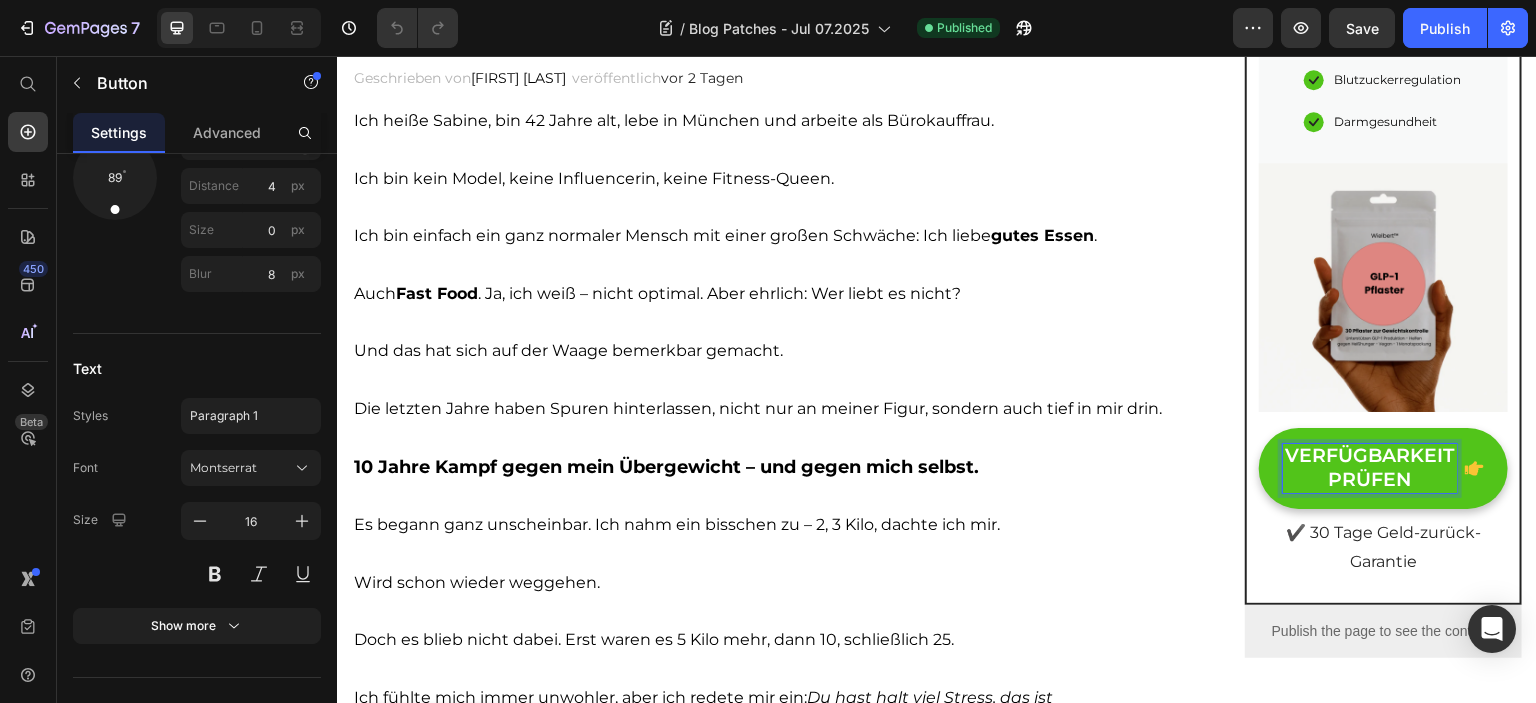 click on "VERFÜGBARKEIT PRÜFEN" at bounding box center [1370, 468] 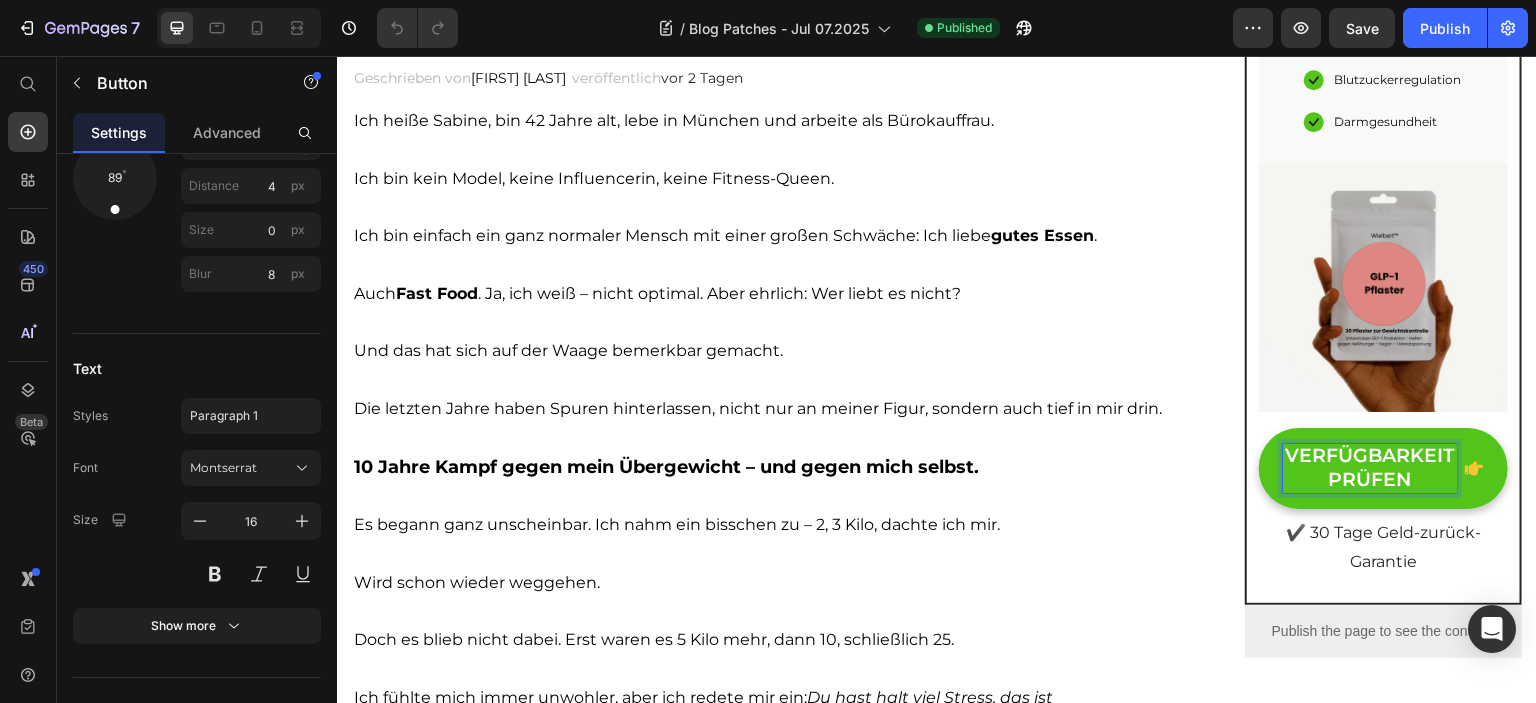 click on "VERFÜGBARKEIT PRÜFEN" at bounding box center (1370, 468) 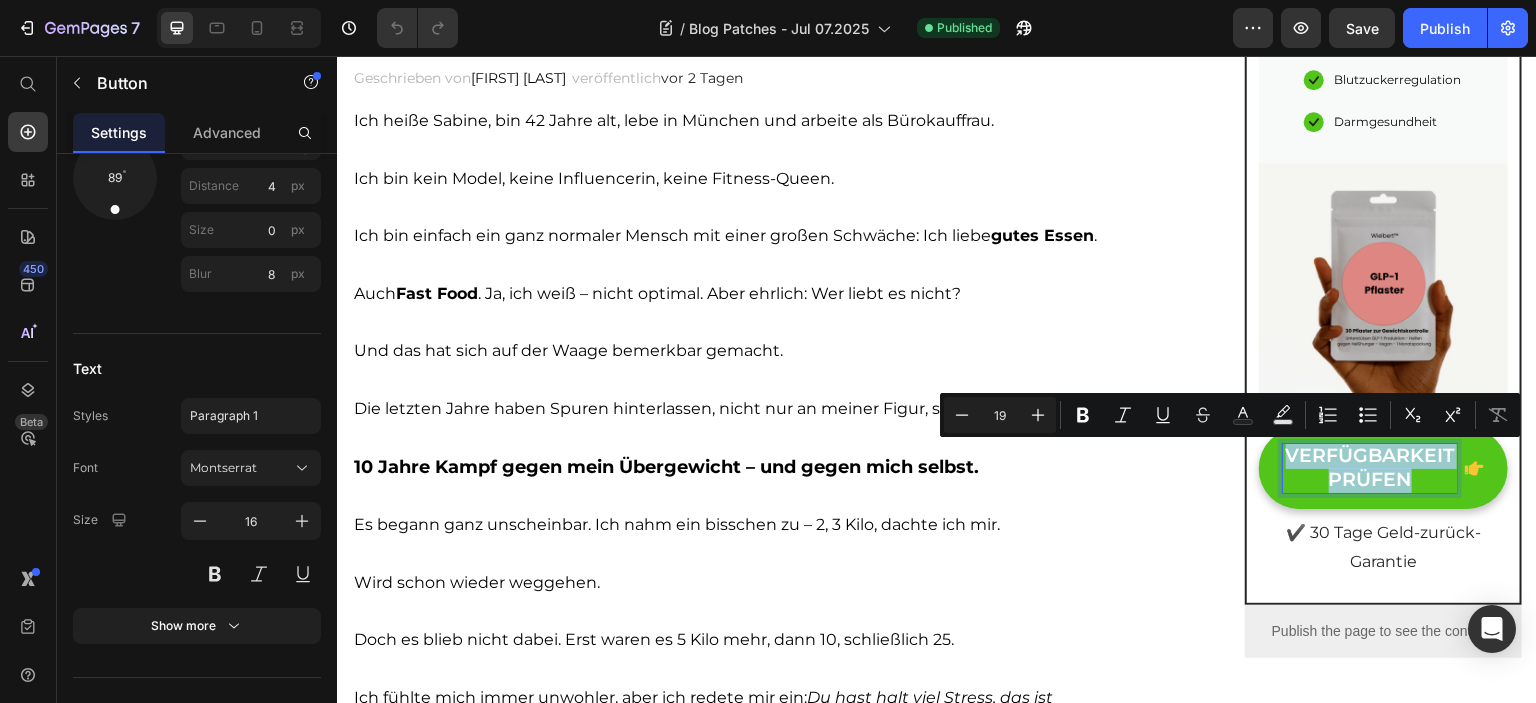 drag, startPoint x: 1402, startPoint y: 480, endPoint x: 1270, endPoint y: 465, distance: 132.84953 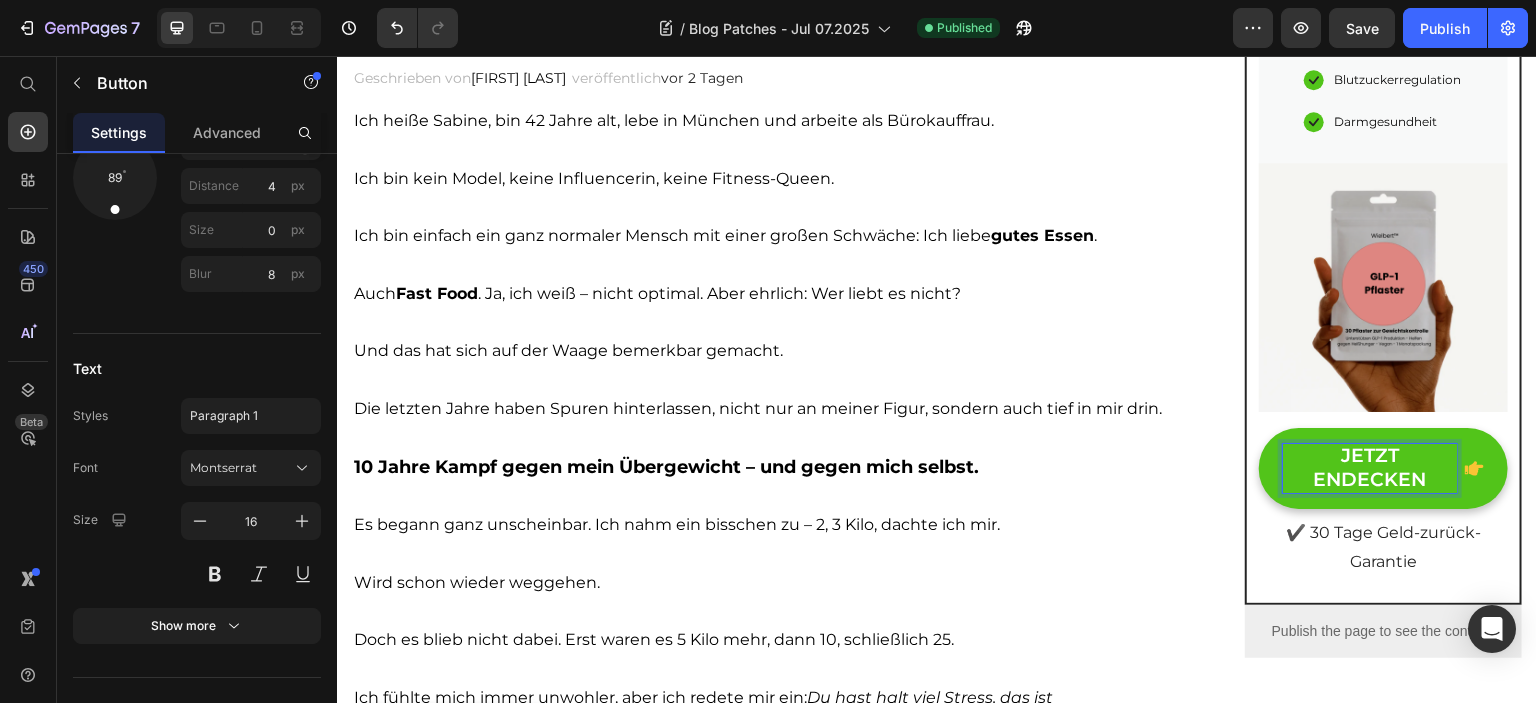 click on "JETZT ENDECKEN" at bounding box center [1383, 468] 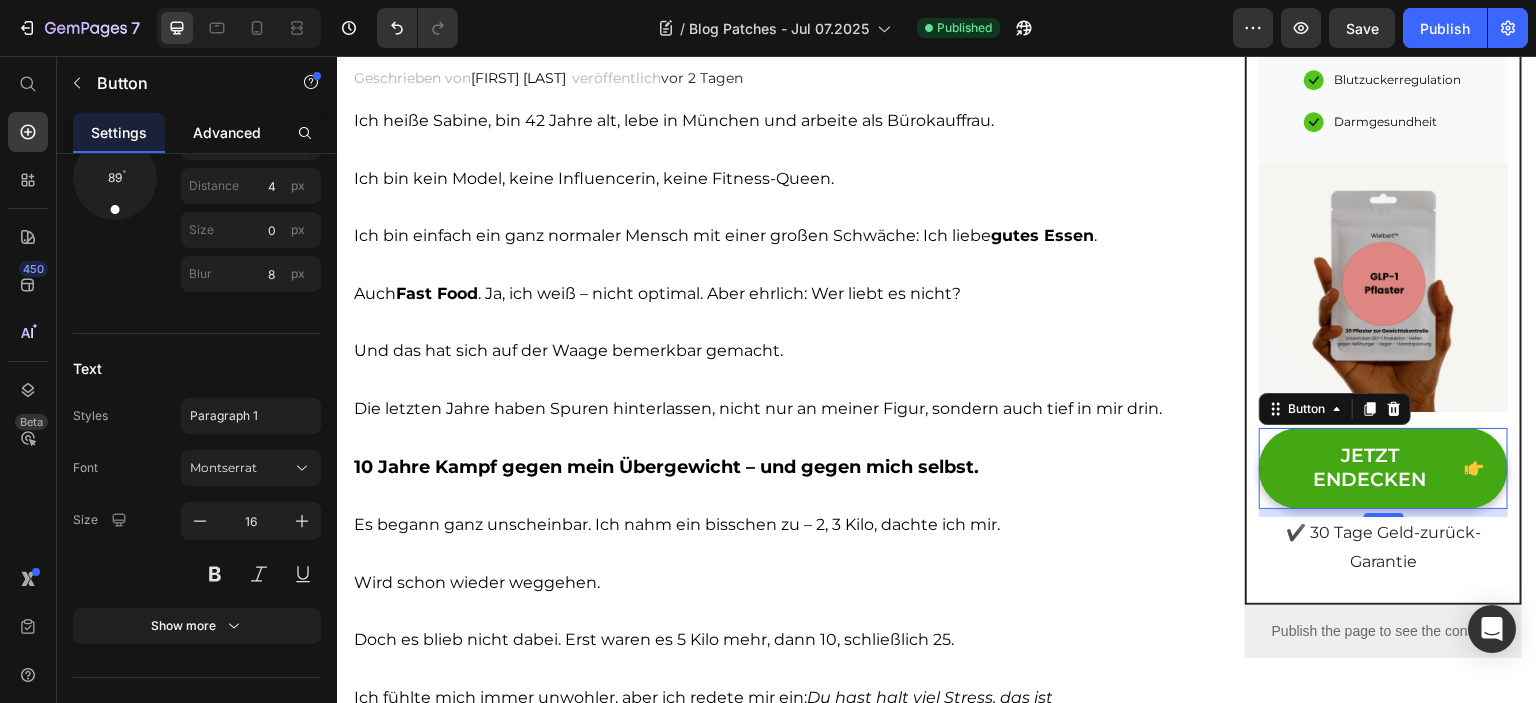 click on "Advanced" at bounding box center (227, 132) 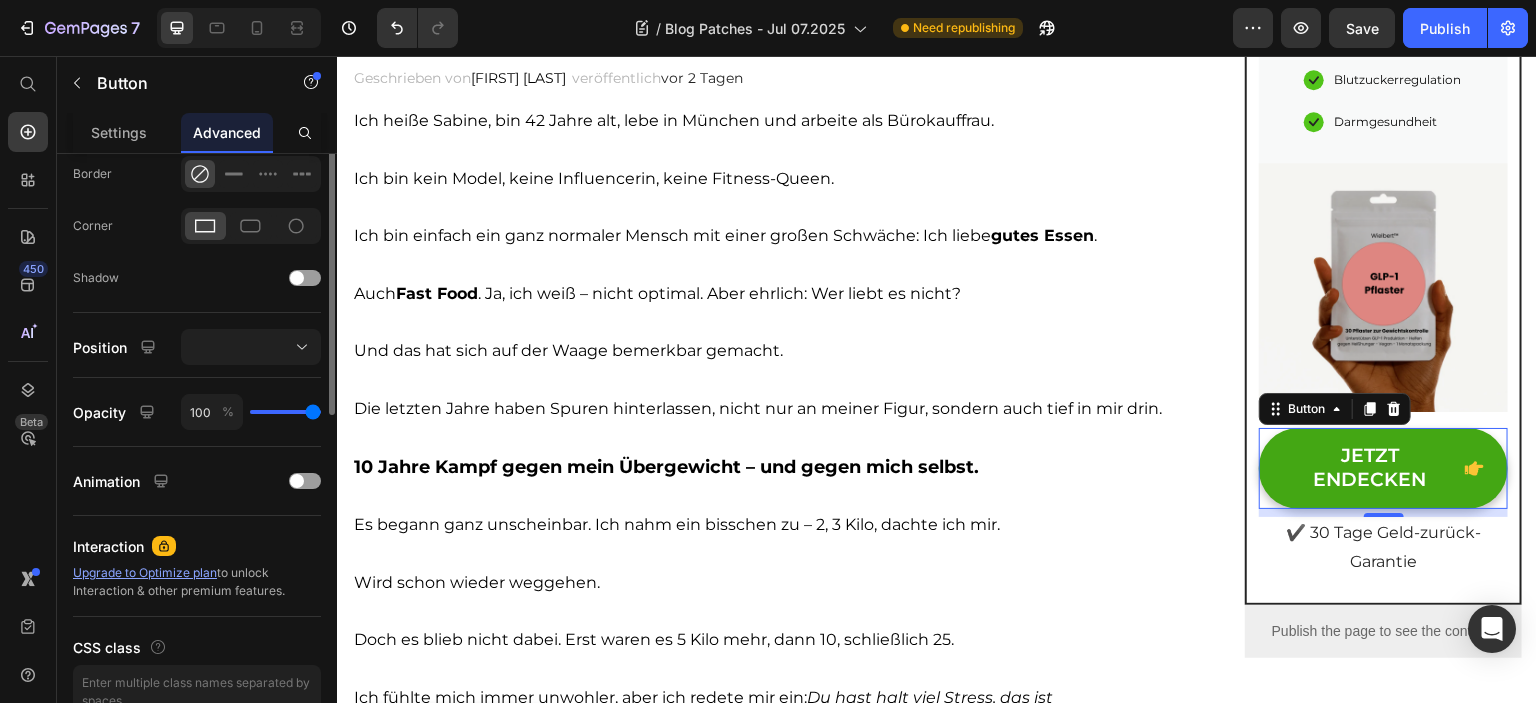 scroll, scrollTop: 360, scrollLeft: 0, axis: vertical 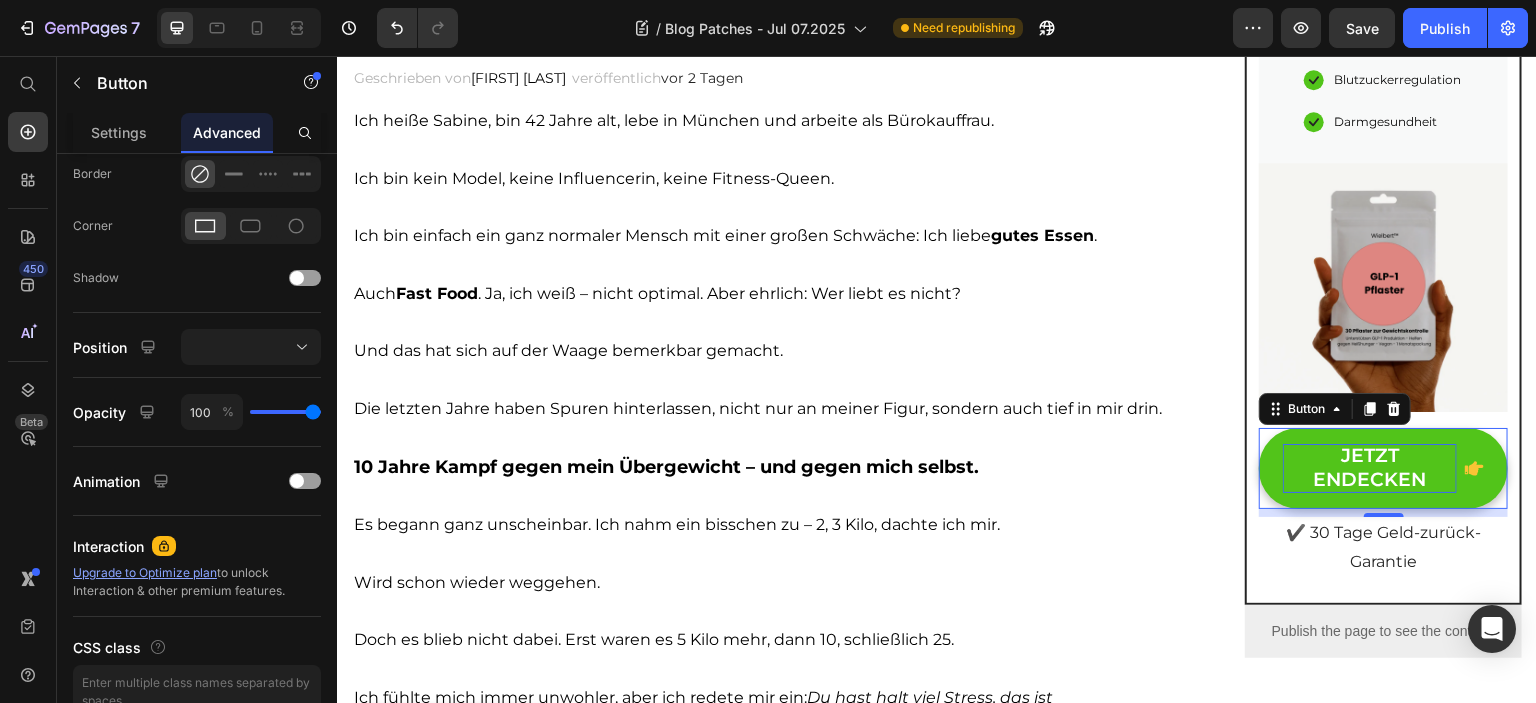 click at bounding box center [1474, 468] 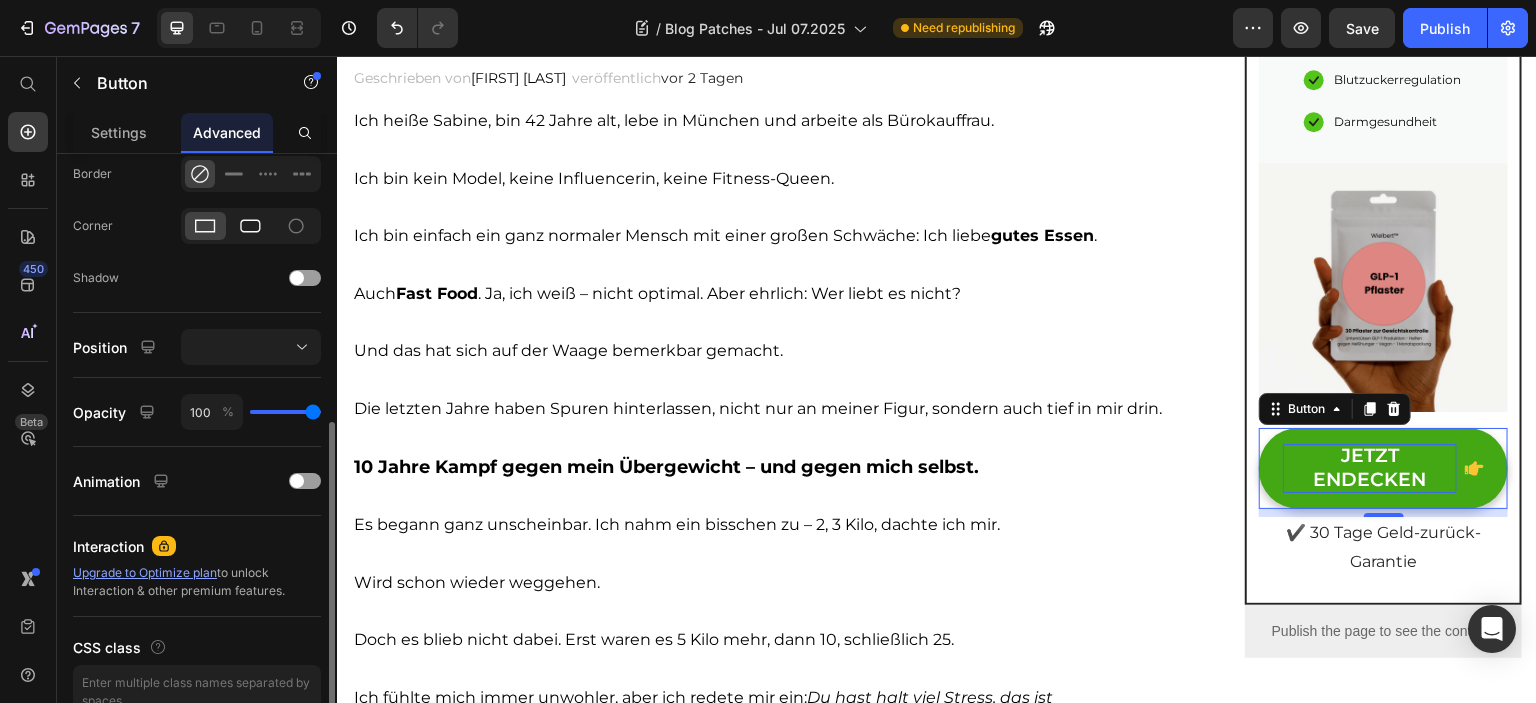 click 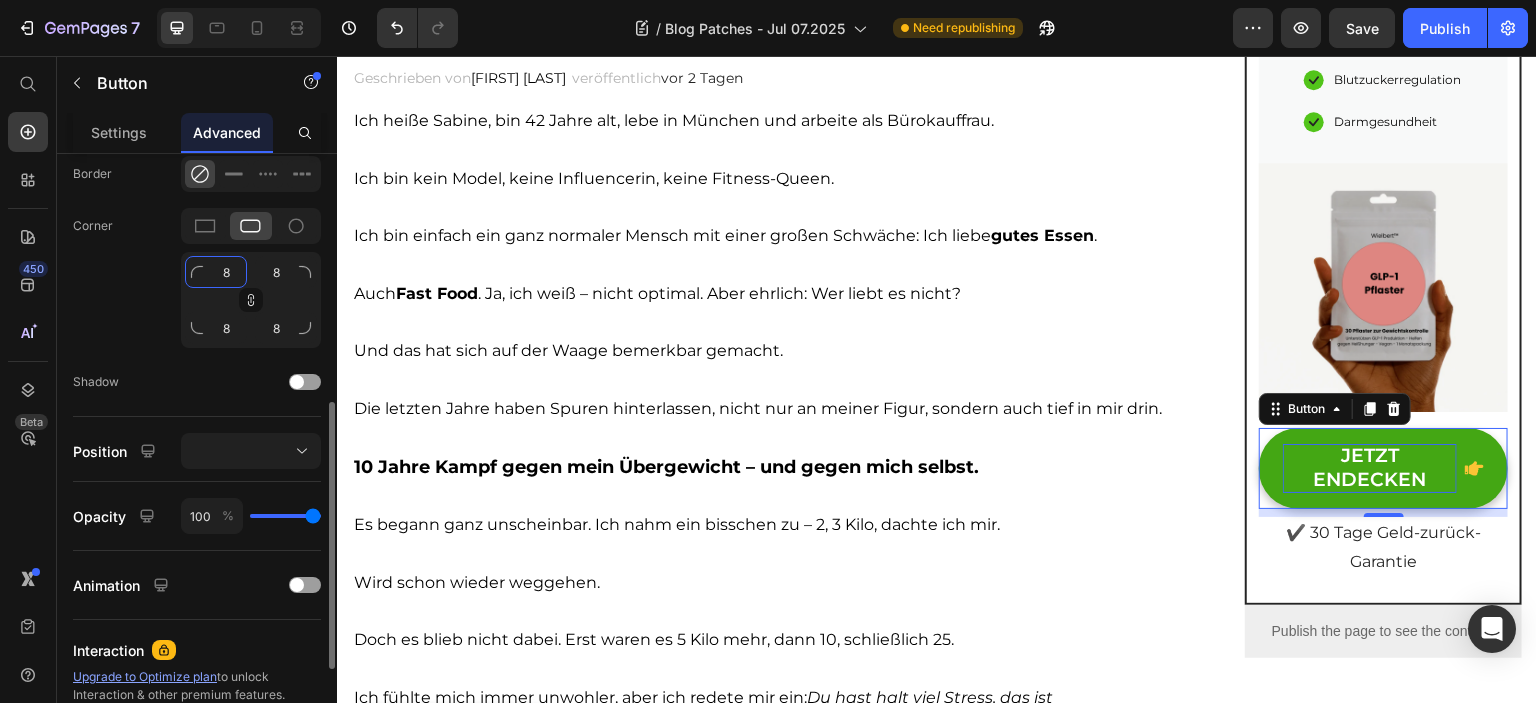 click on "8" 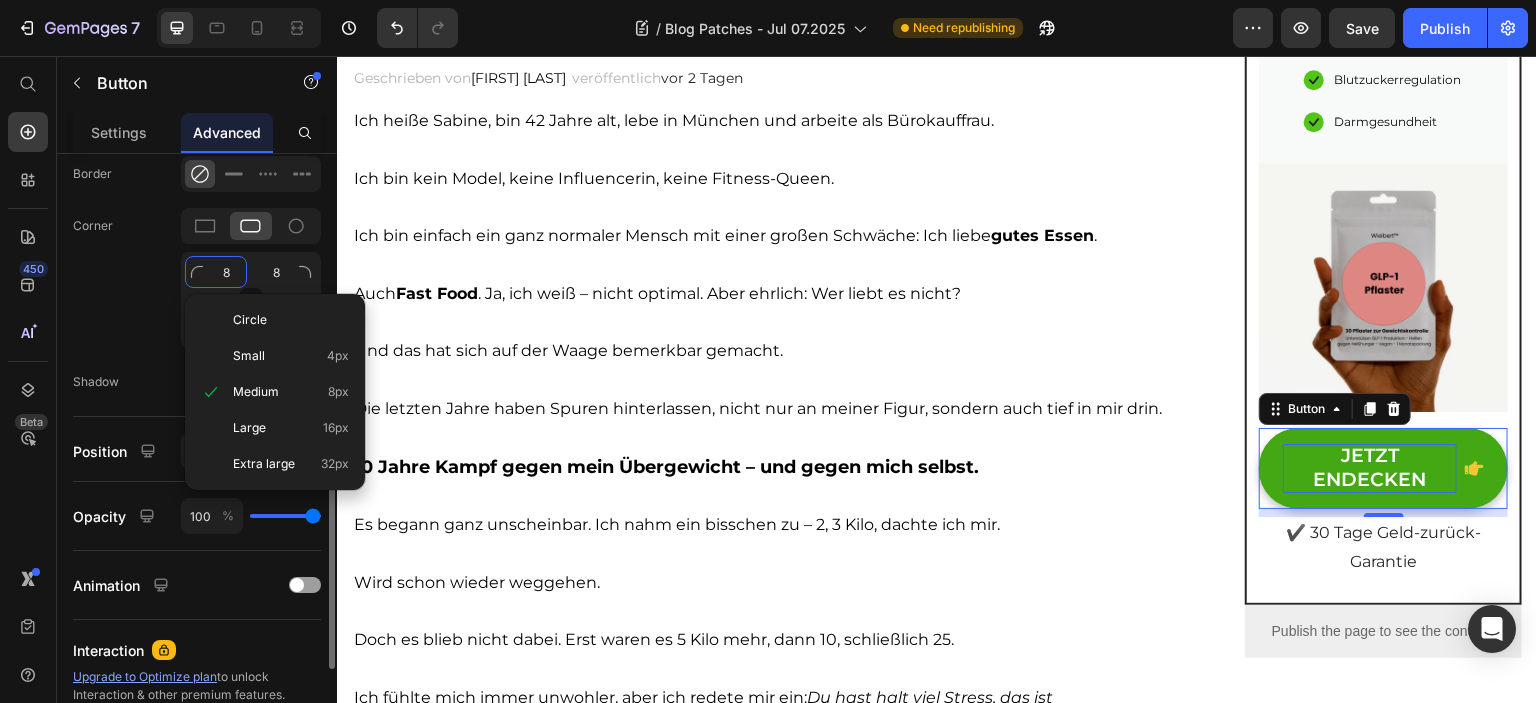 type on "2" 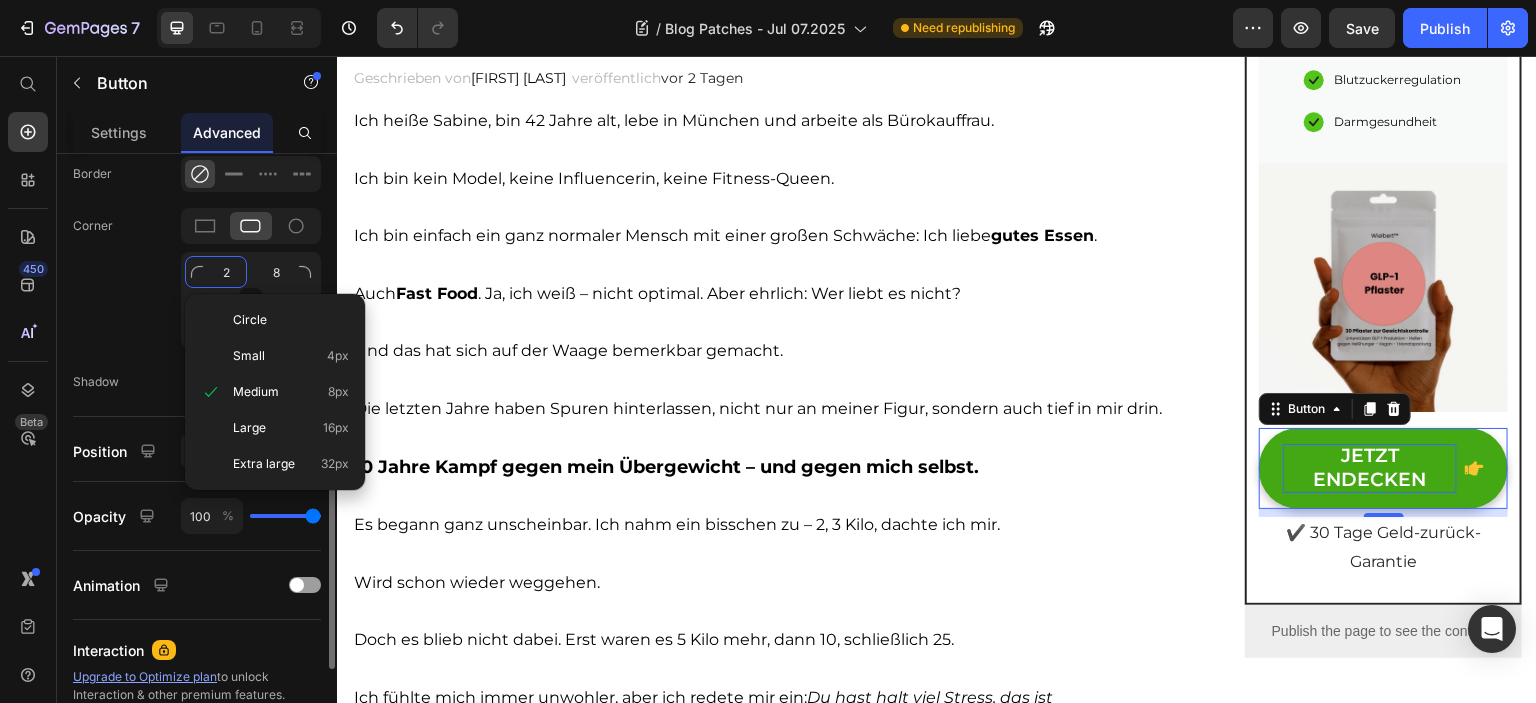 type on "2" 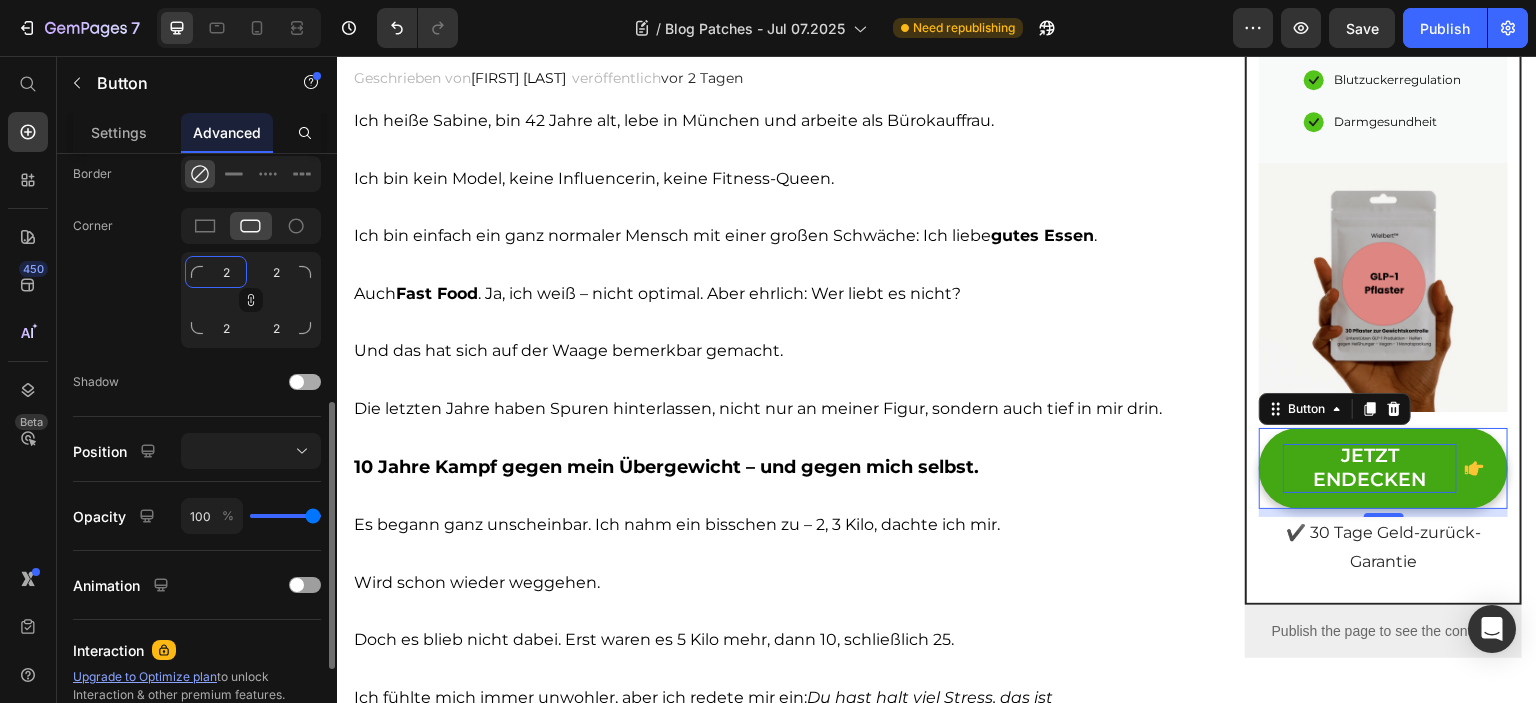type on "2" 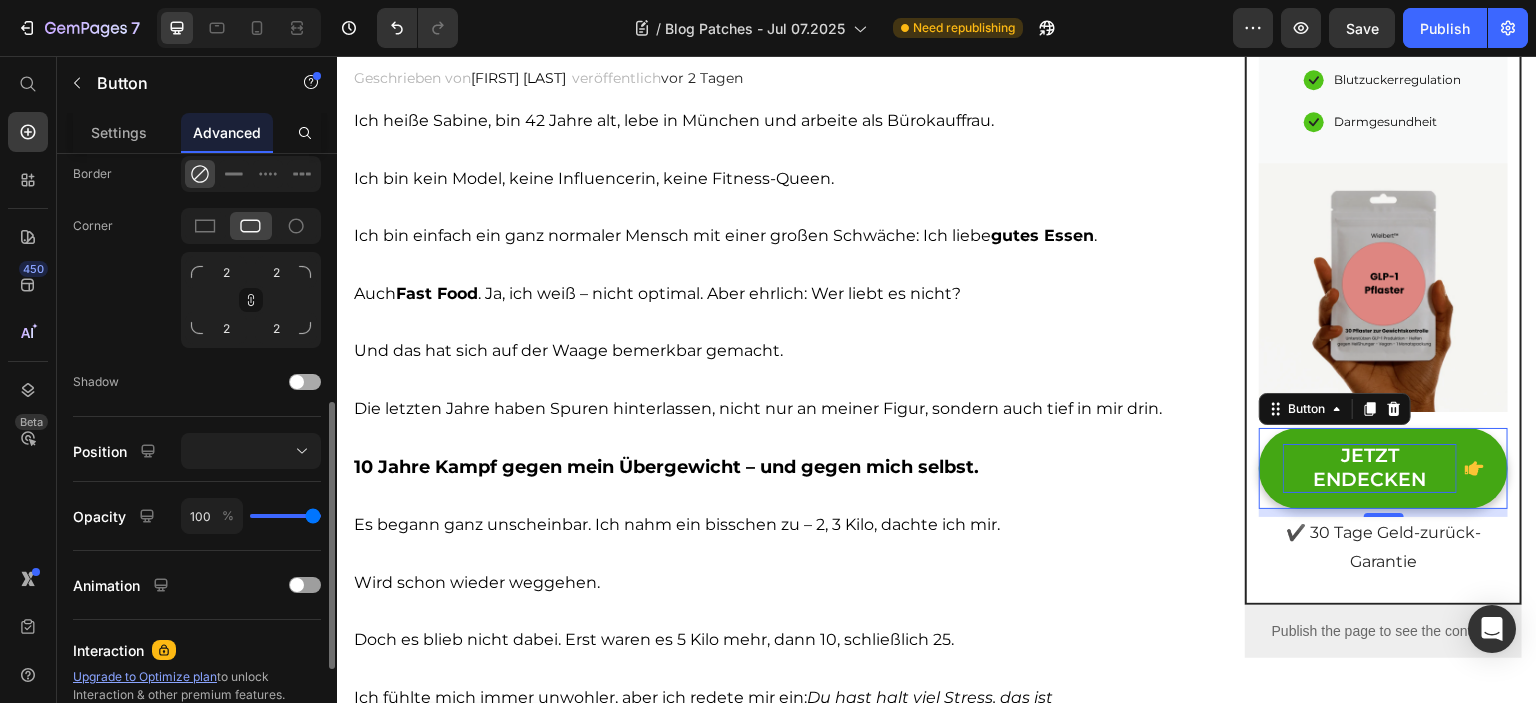 click on "Shadow" 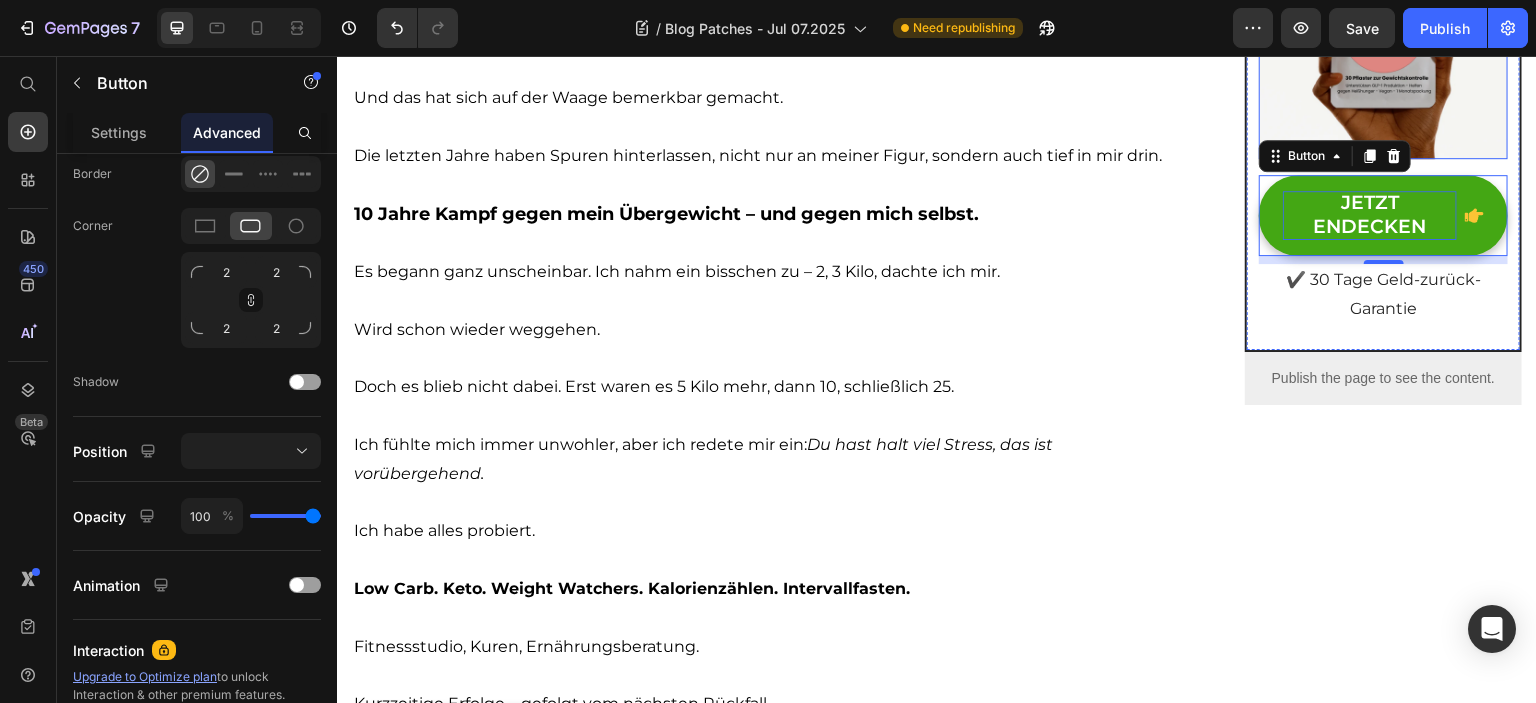 scroll, scrollTop: 300, scrollLeft: 0, axis: vertical 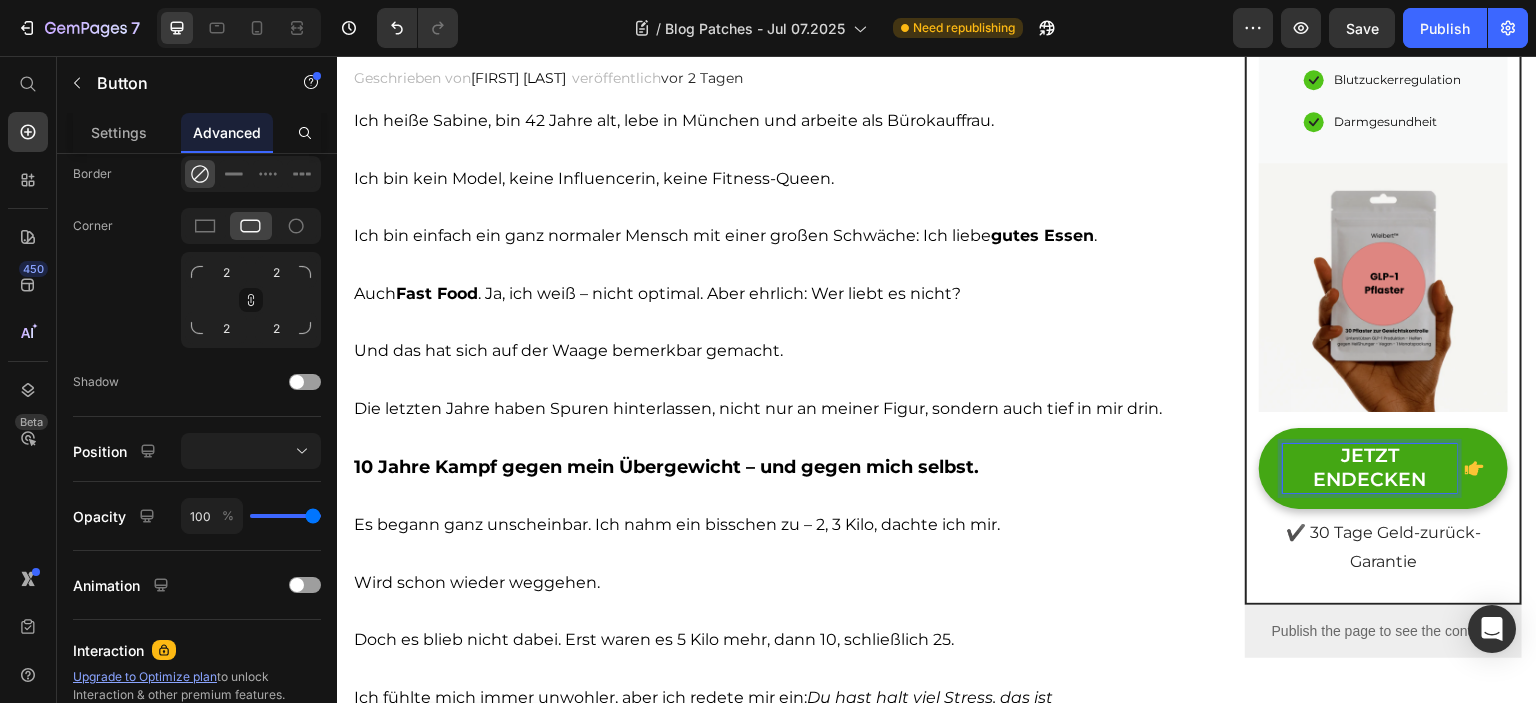 click on "JETZT ENDECKEN" at bounding box center [1370, 468] 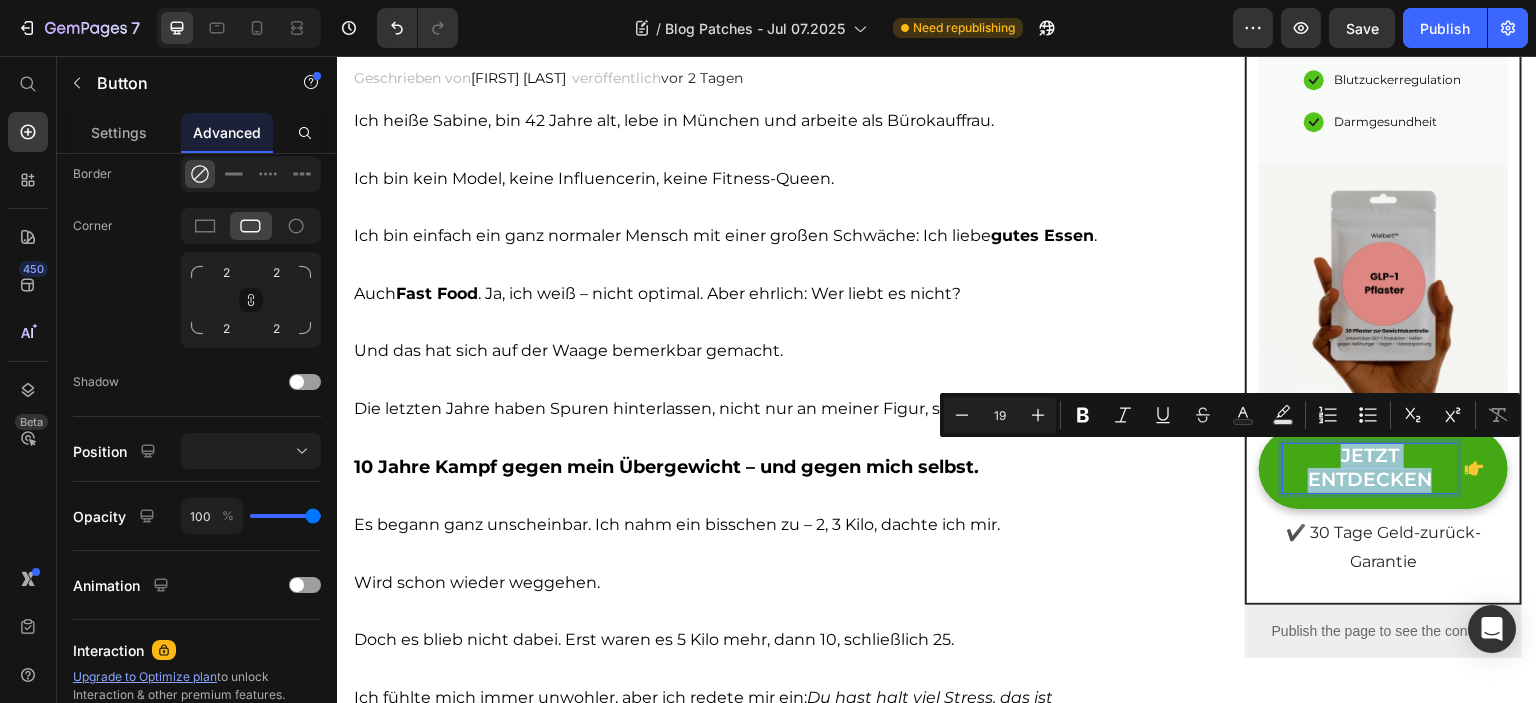 drag, startPoint x: 1327, startPoint y: 456, endPoint x: 1423, endPoint y: 488, distance: 101.19289 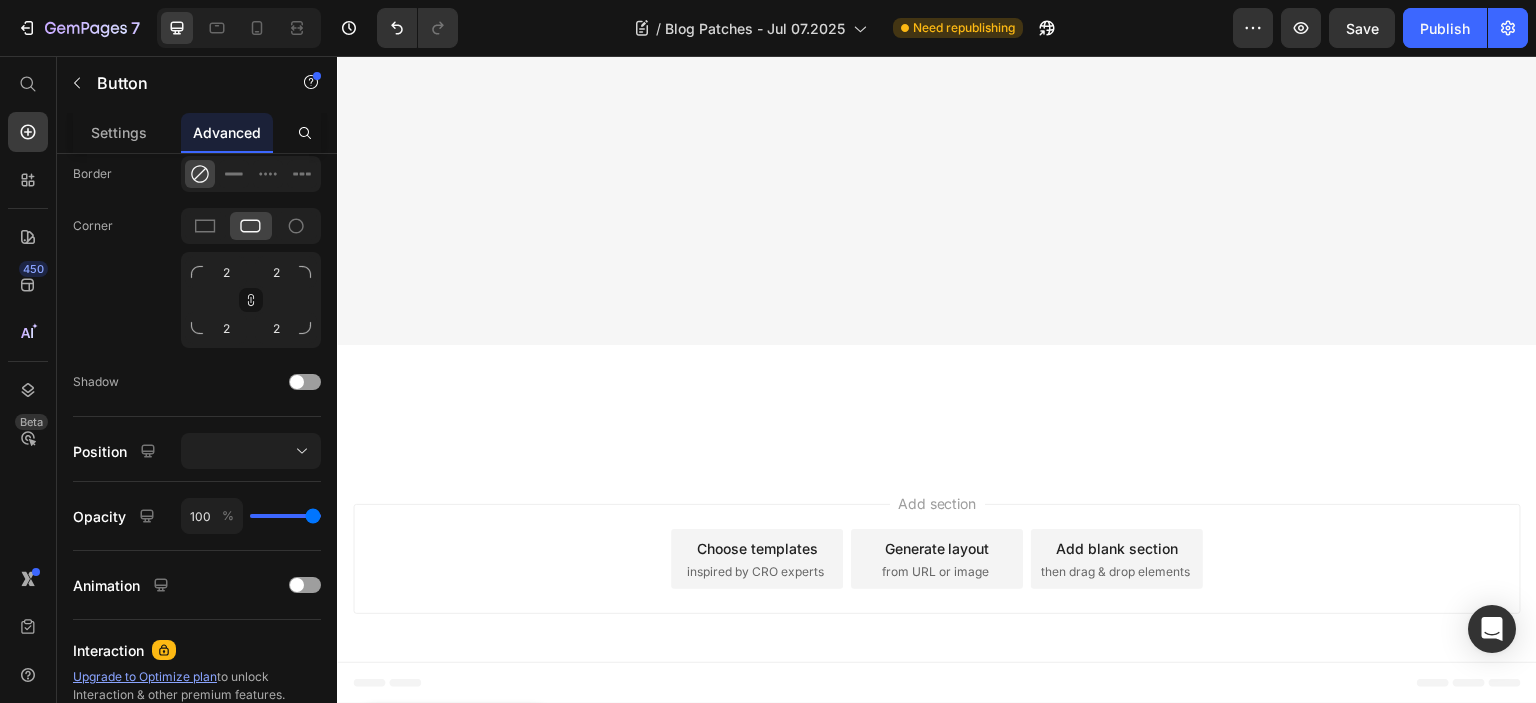 scroll, scrollTop: 16800, scrollLeft: 0, axis: vertical 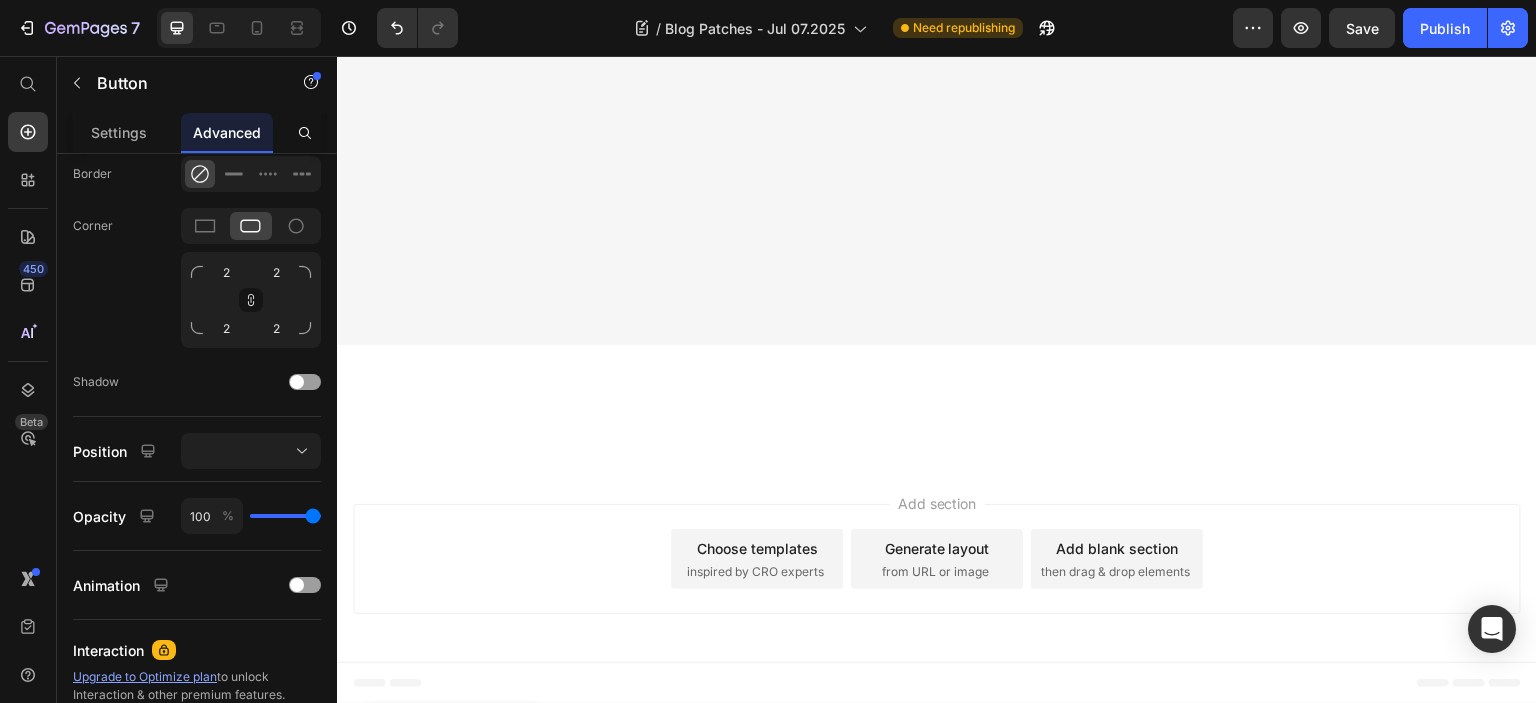 click on "VERFÜGBARKEIT PRÜFEN" at bounding box center [754, -2581] 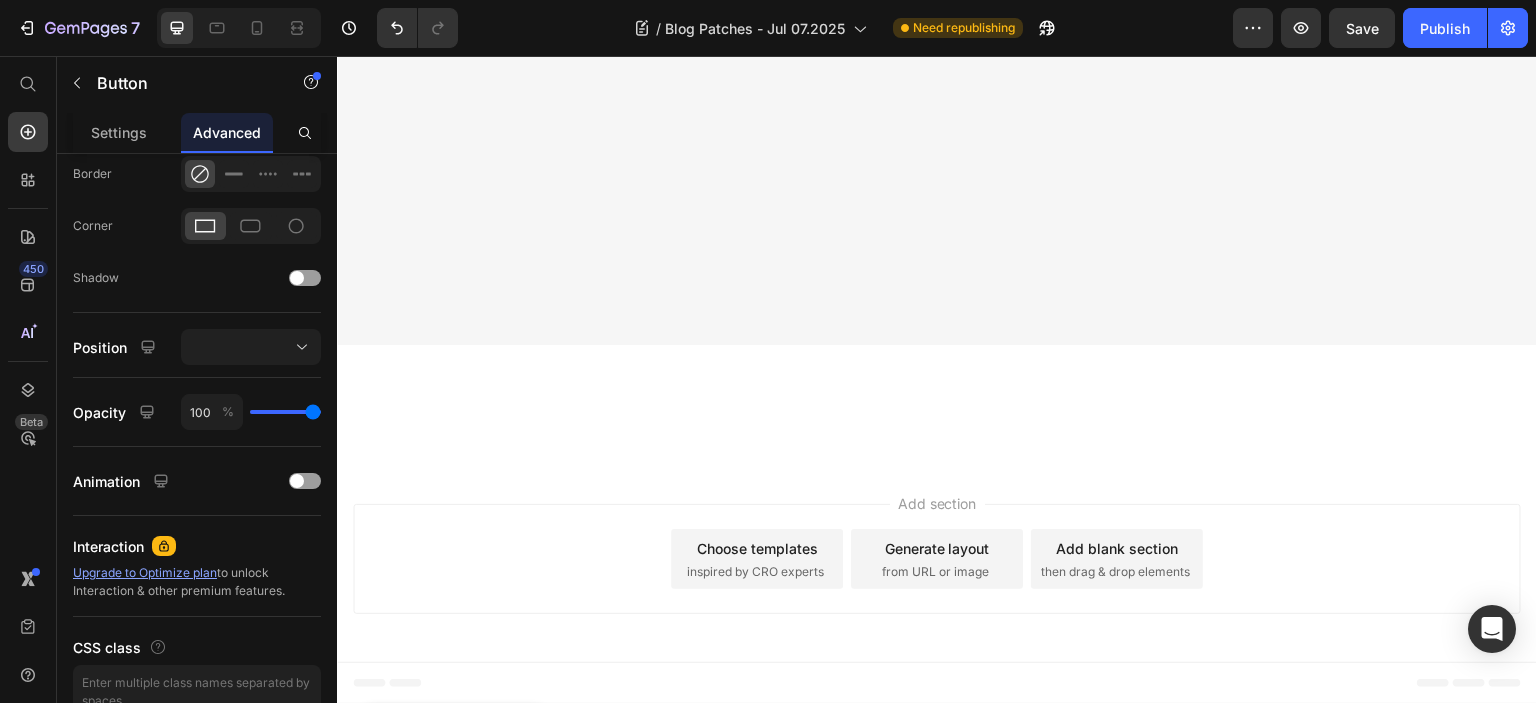 scroll, scrollTop: 560, scrollLeft: 0, axis: vertical 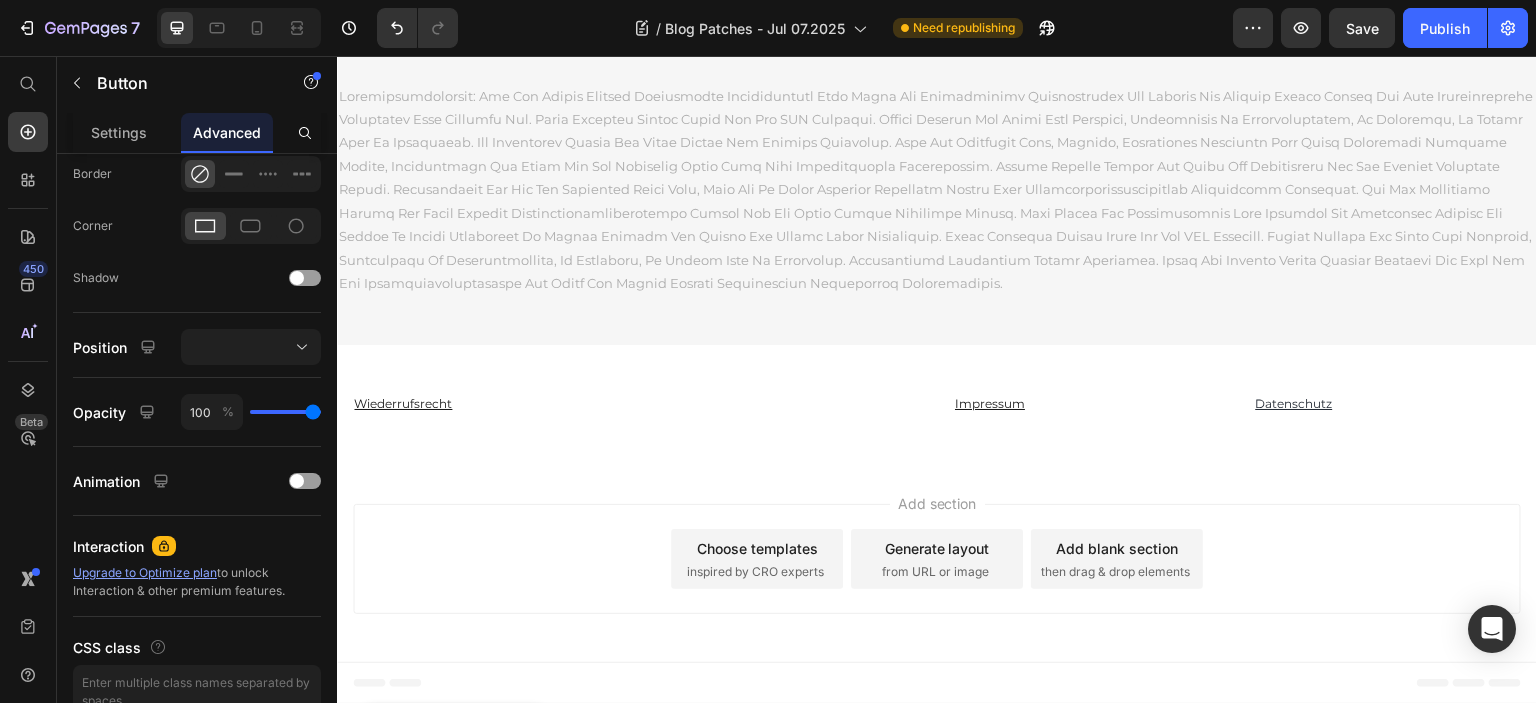 click on "VERFÜGBARKEIT PRÜFEN" at bounding box center (754, -353) 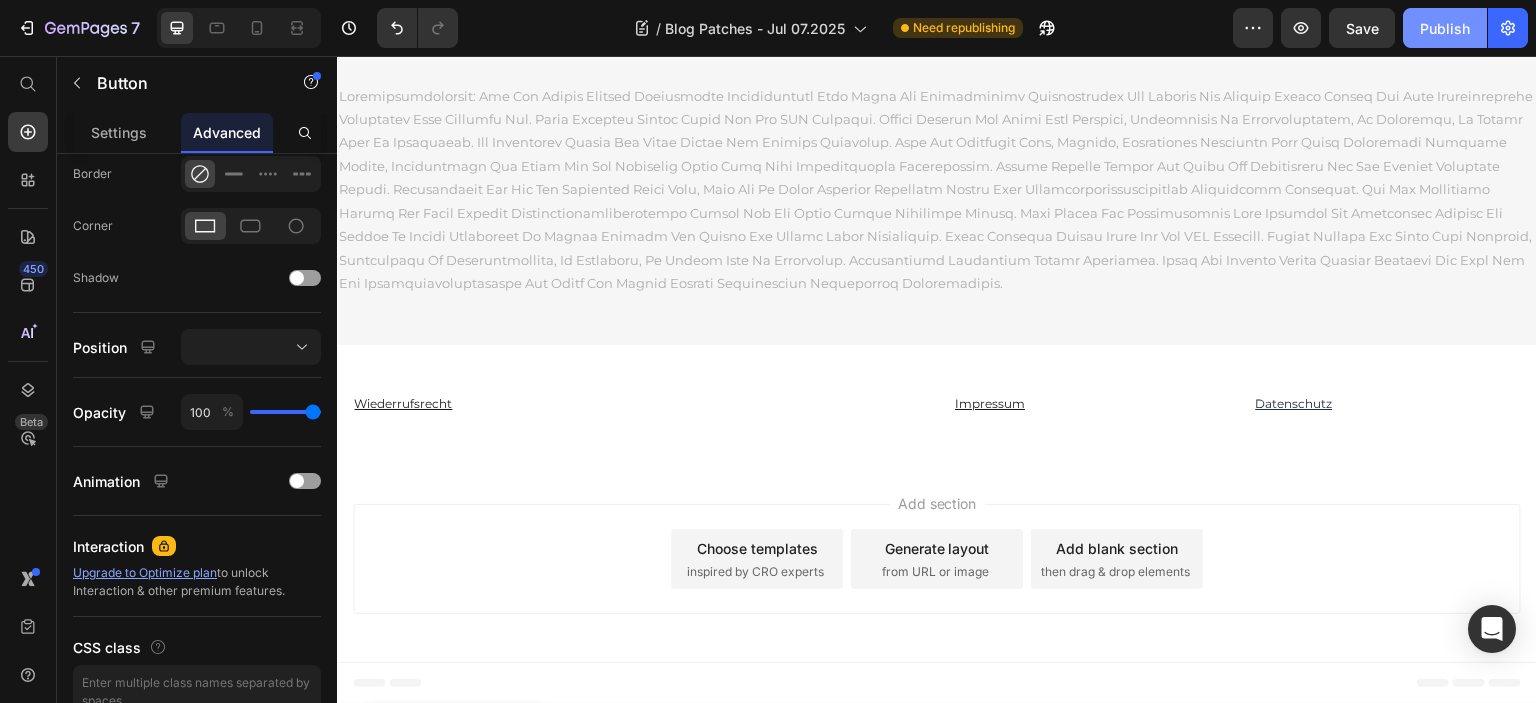 click on "Publish" at bounding box center [1445, 28] 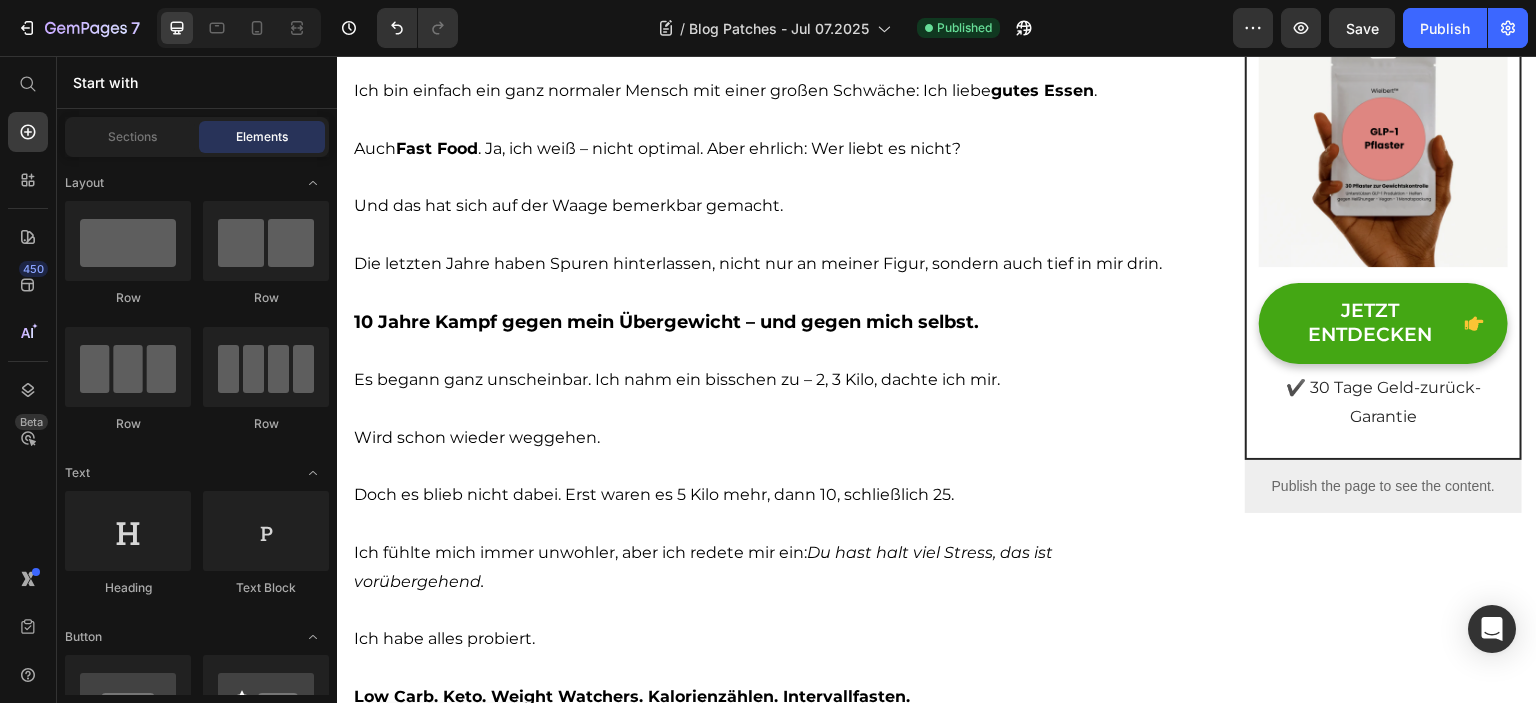 scroll, scrollTop: 0, scrollLeft: 0, axis: both 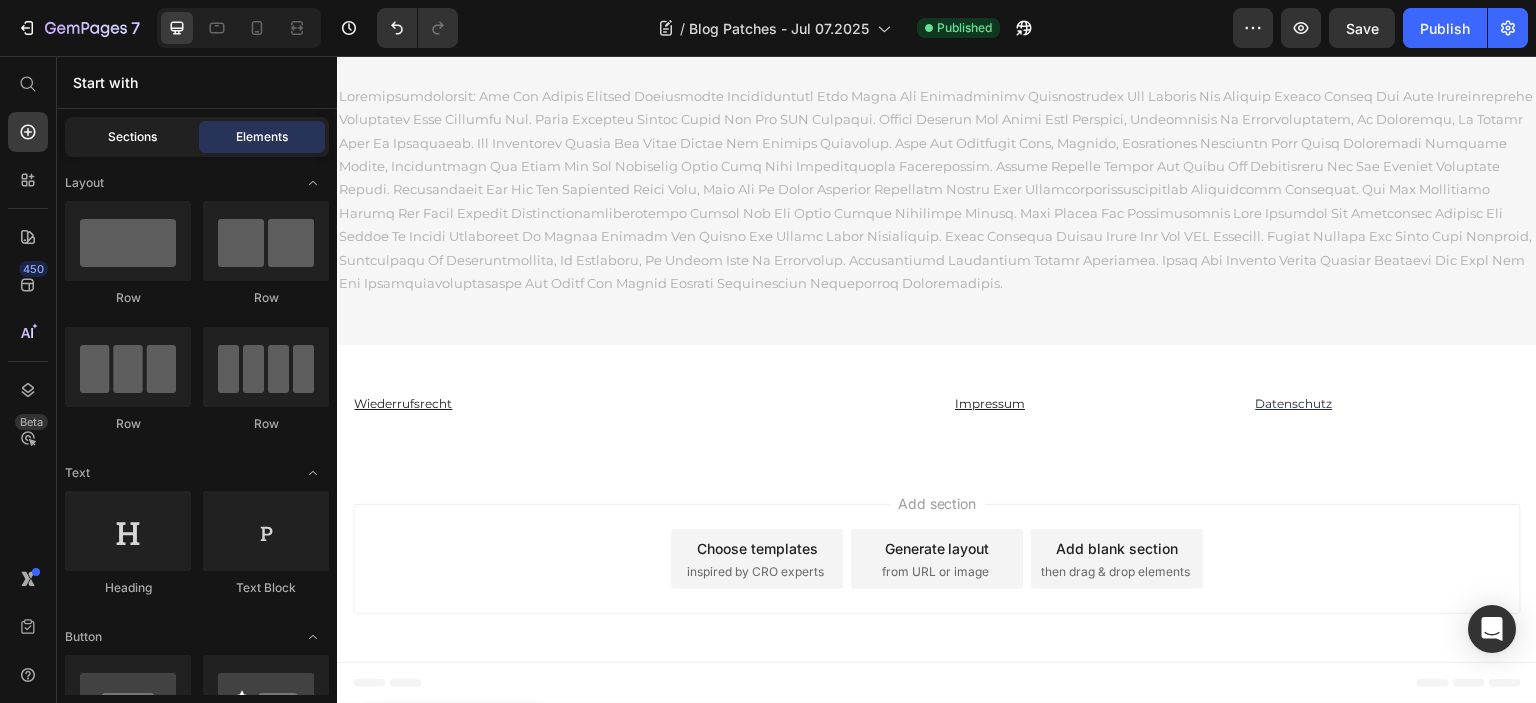 click on "Sections" at bounding box center [132, 137] 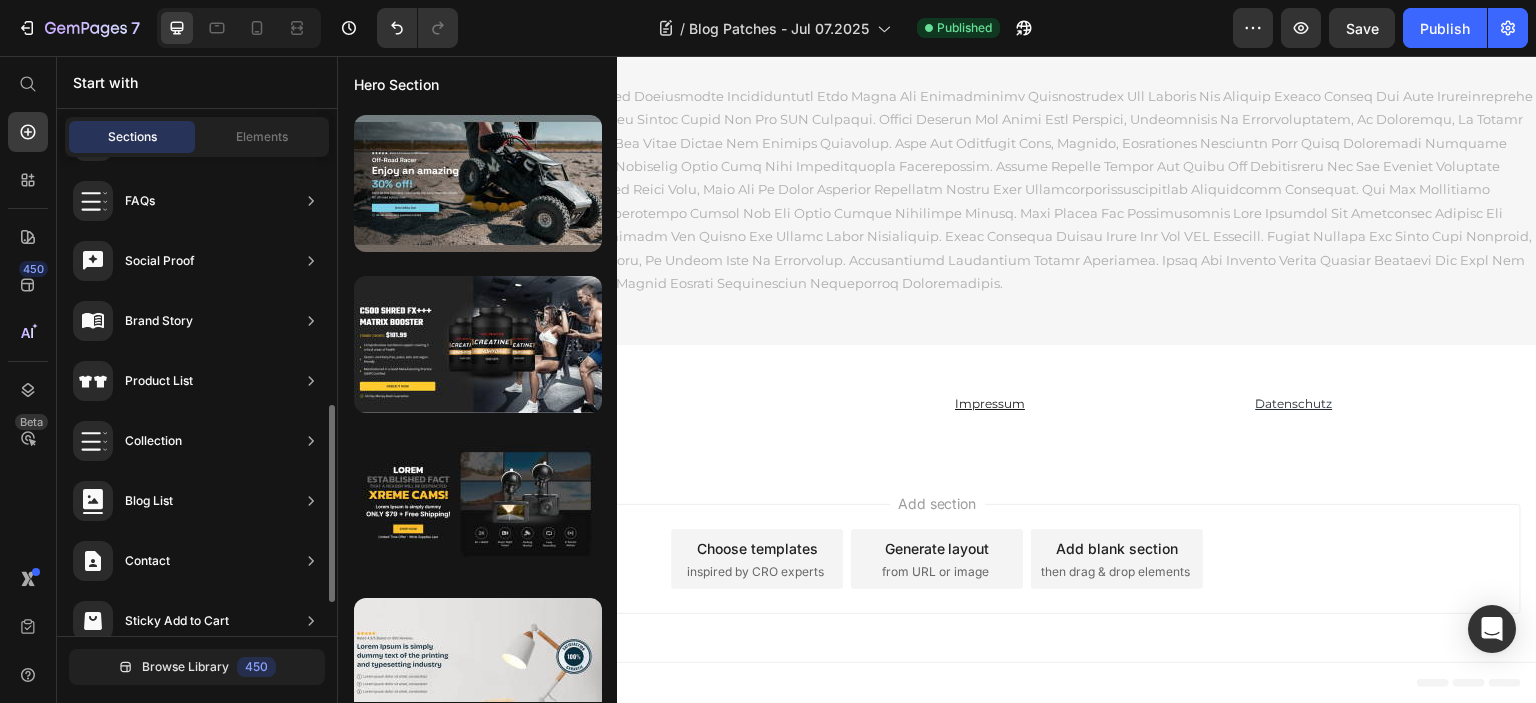scroll, scrollTop: 680, scrollLeft: 0, axis: vertical 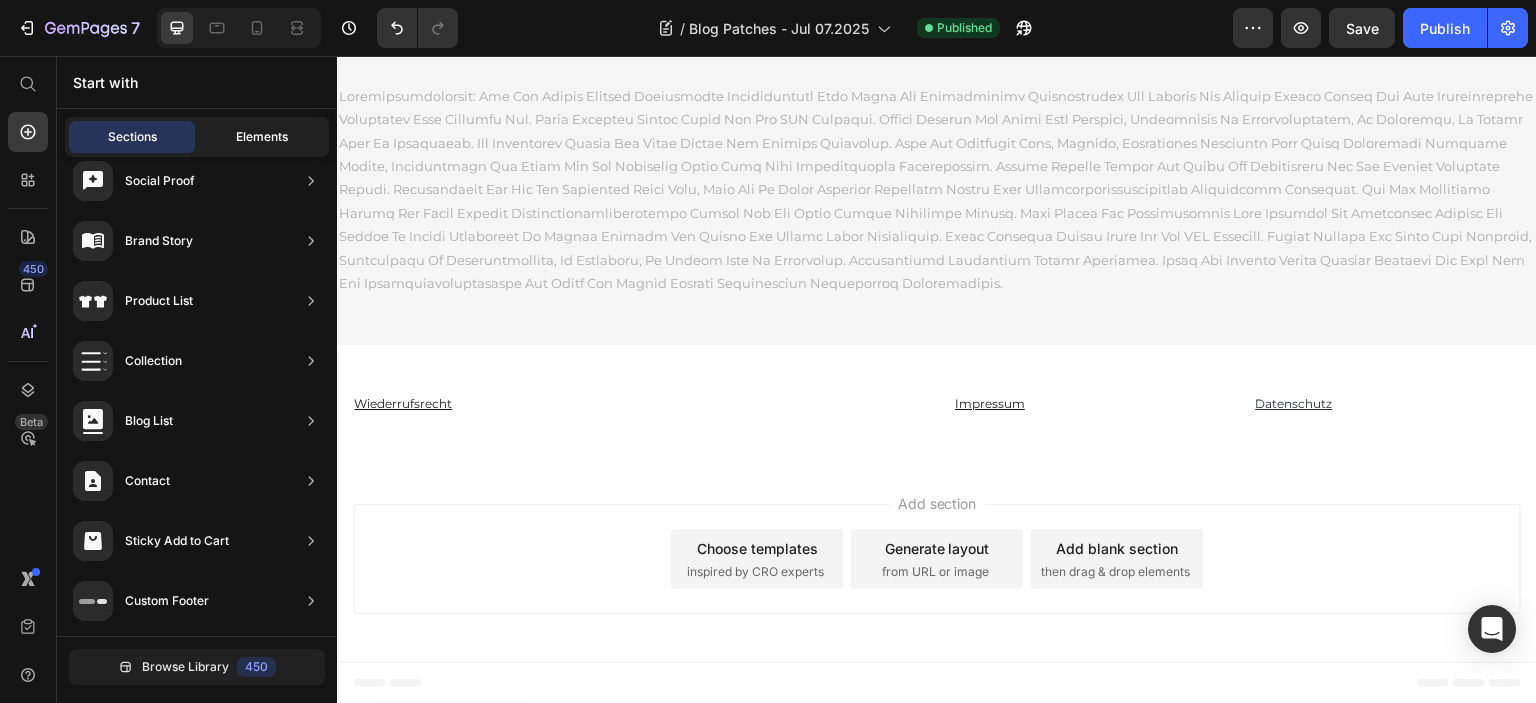 click on "Elements" at bounding box center (262, 137) 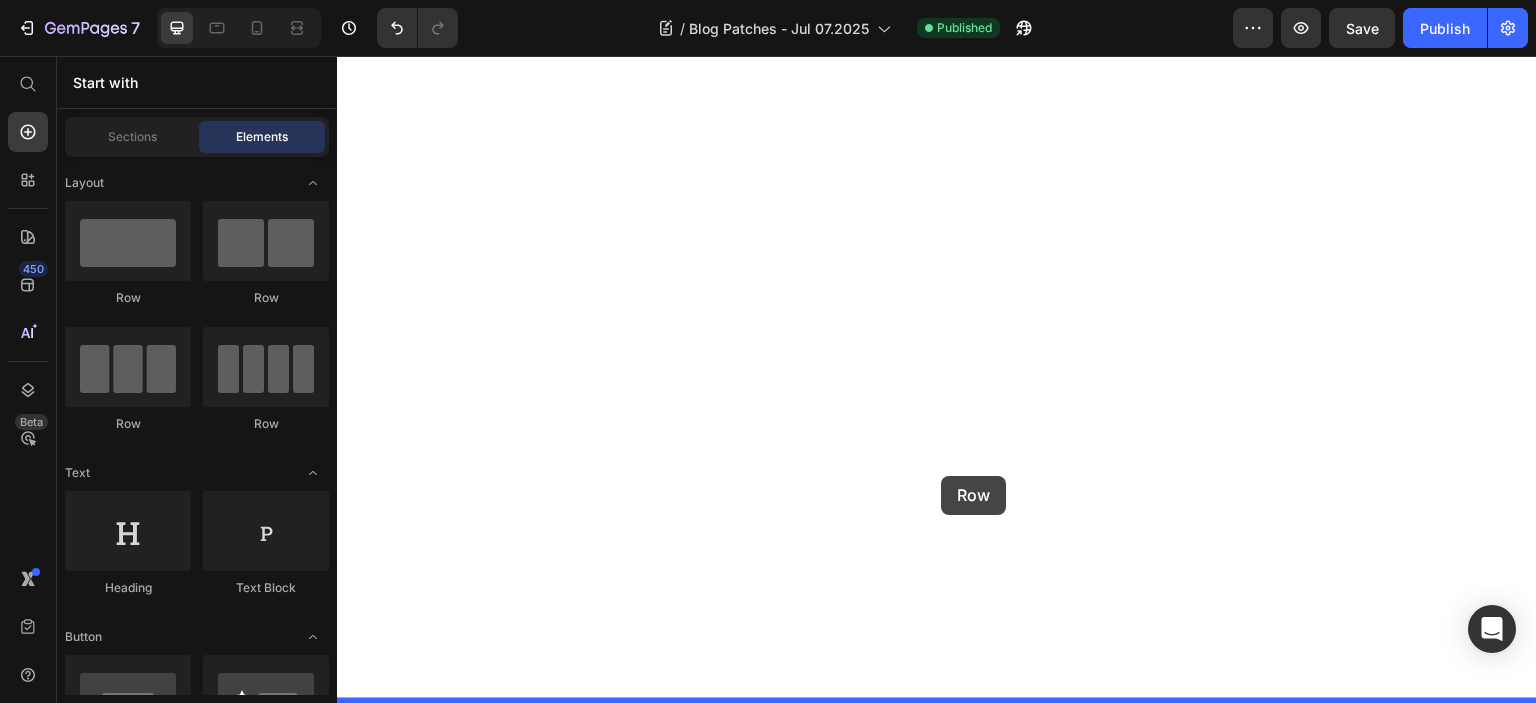 drag, startPoint x: 464, startPoint y: 303, endPoint x: 942, endPoint y: 476, distance: 508.34338 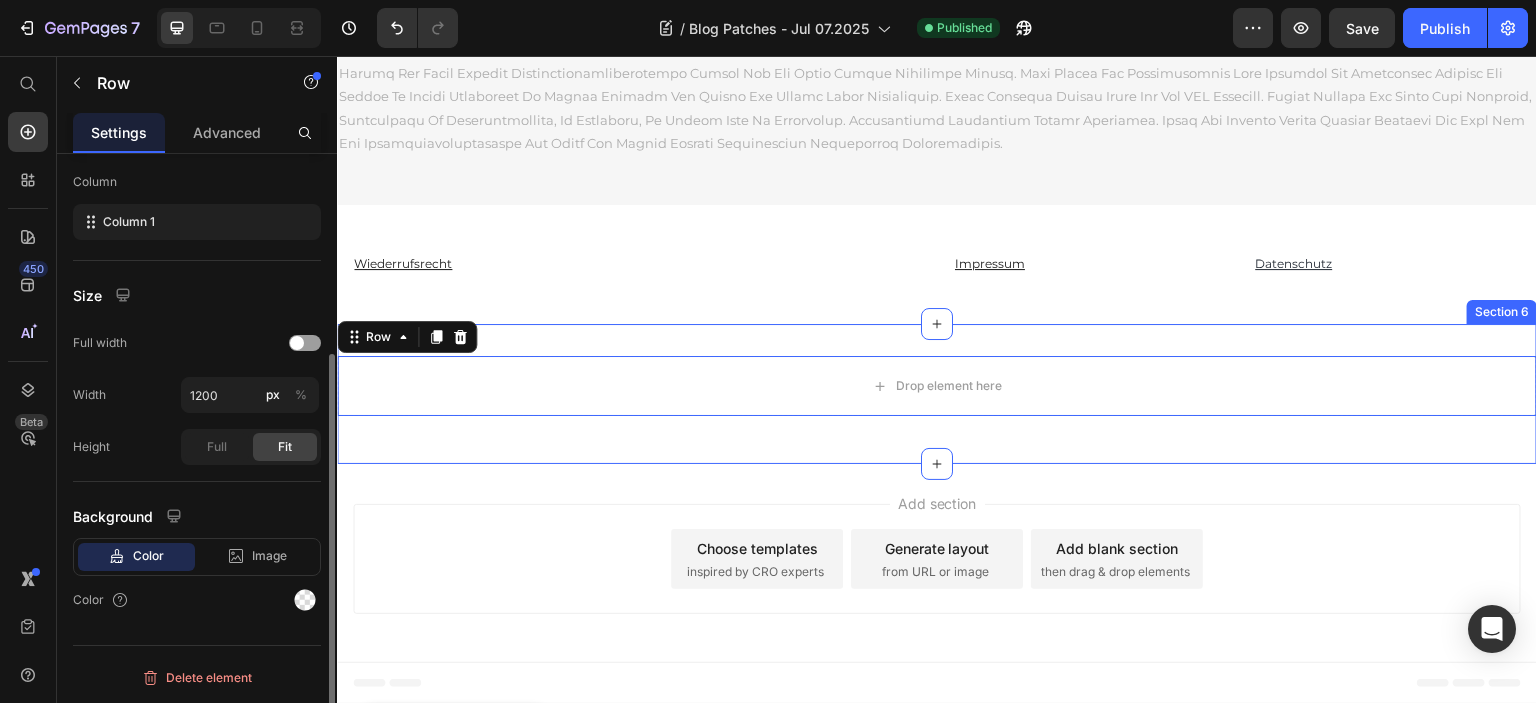 scroll, scrollTop: 0, scrollLeft: 0, axis: both 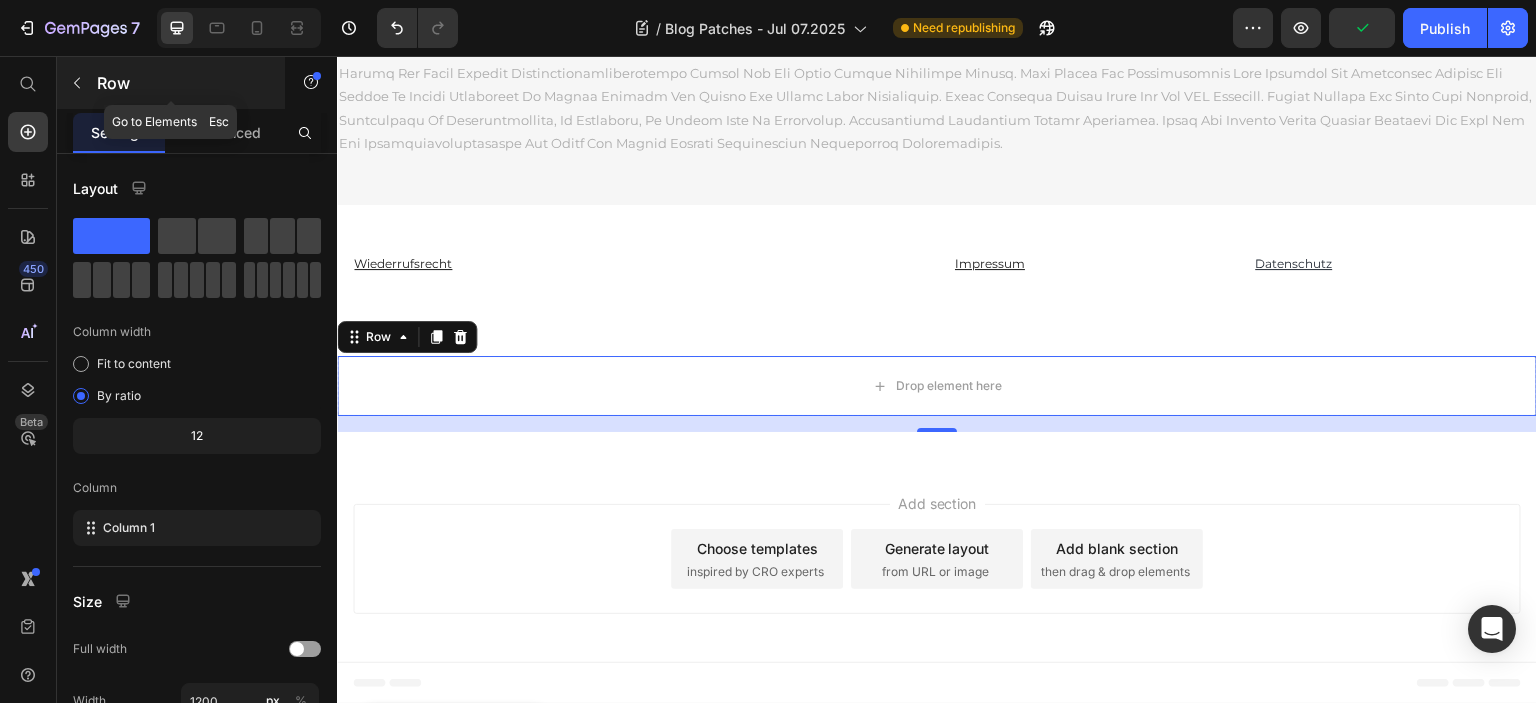 click 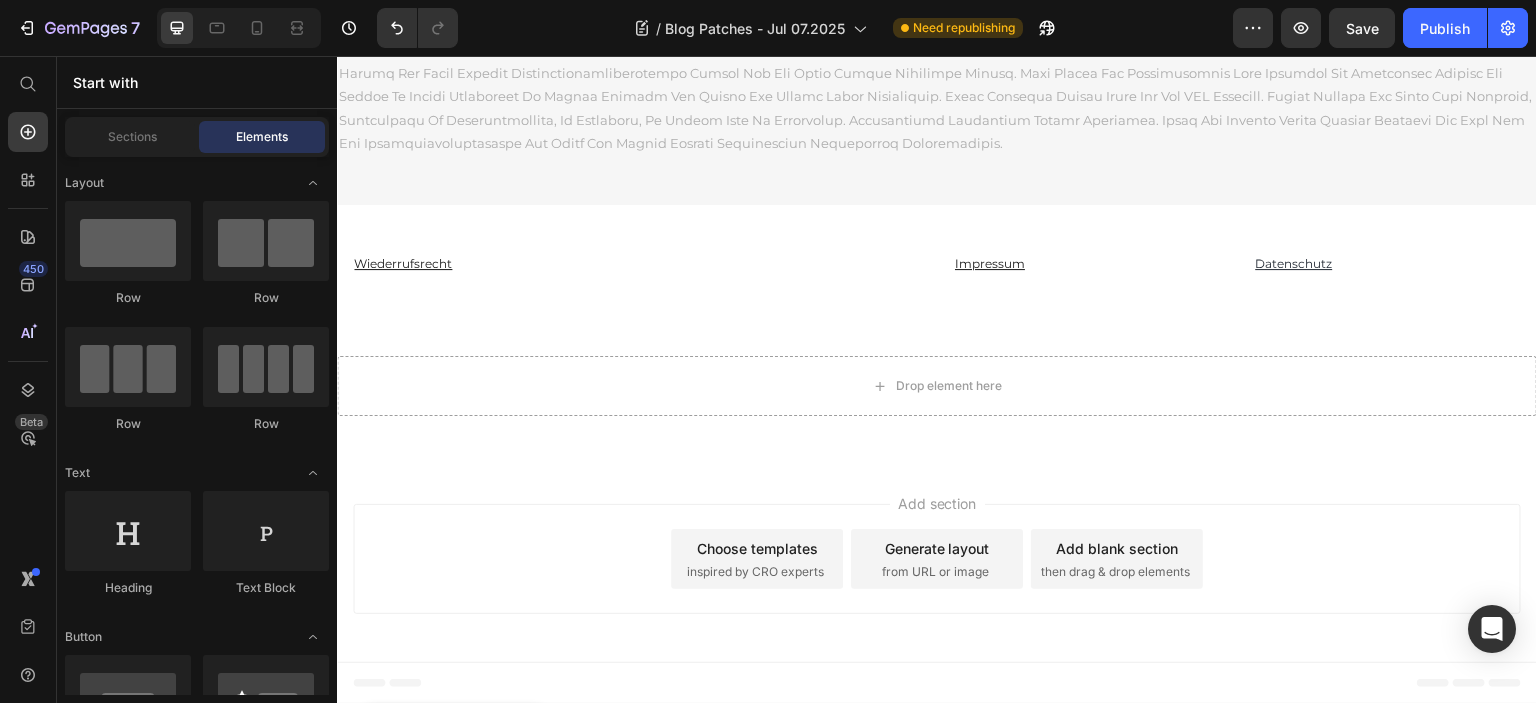 scroll, scrollTop: 100, scrollLeft: 0, axis: vertical 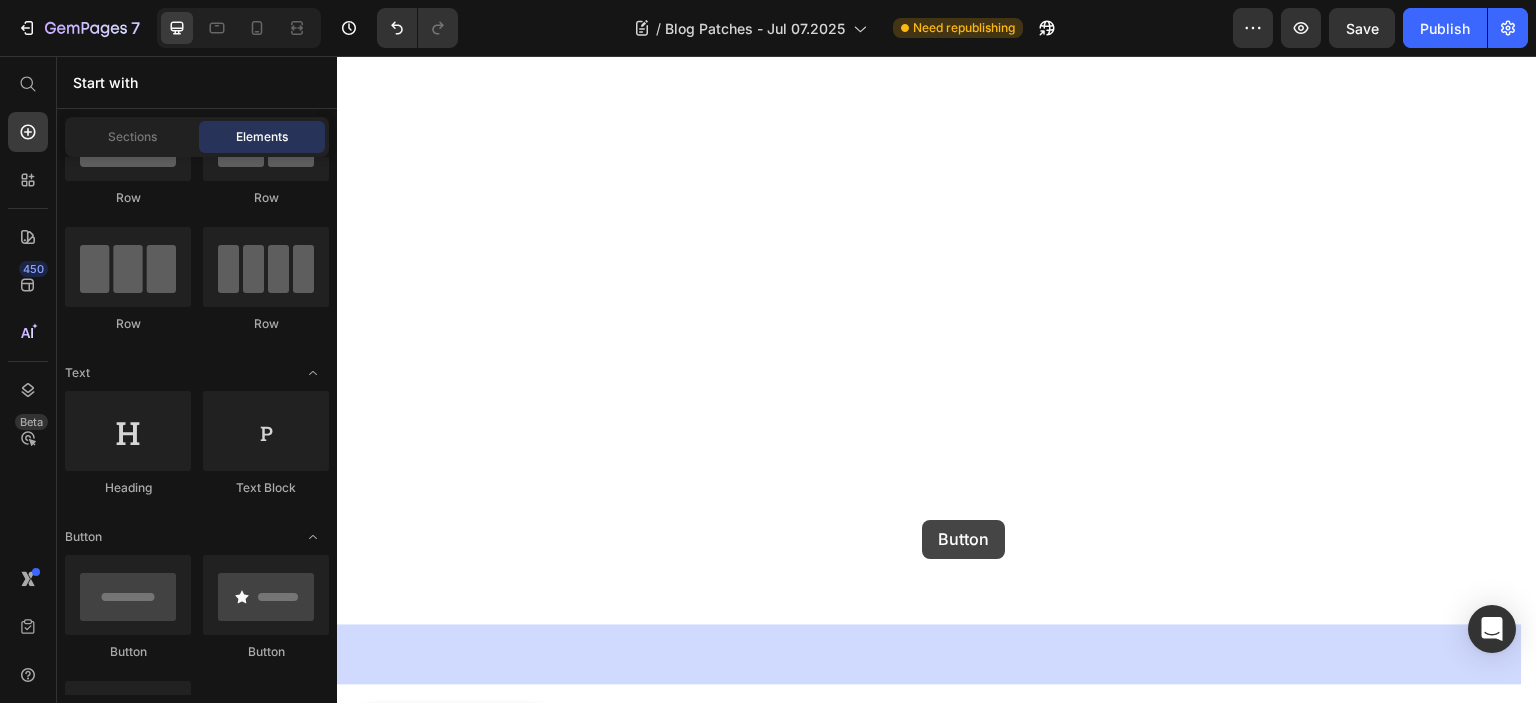 drag, startPoint x: 477, startPoint y: 660, endPoint x: 922, endPoint y: 520, distance: 466.50296 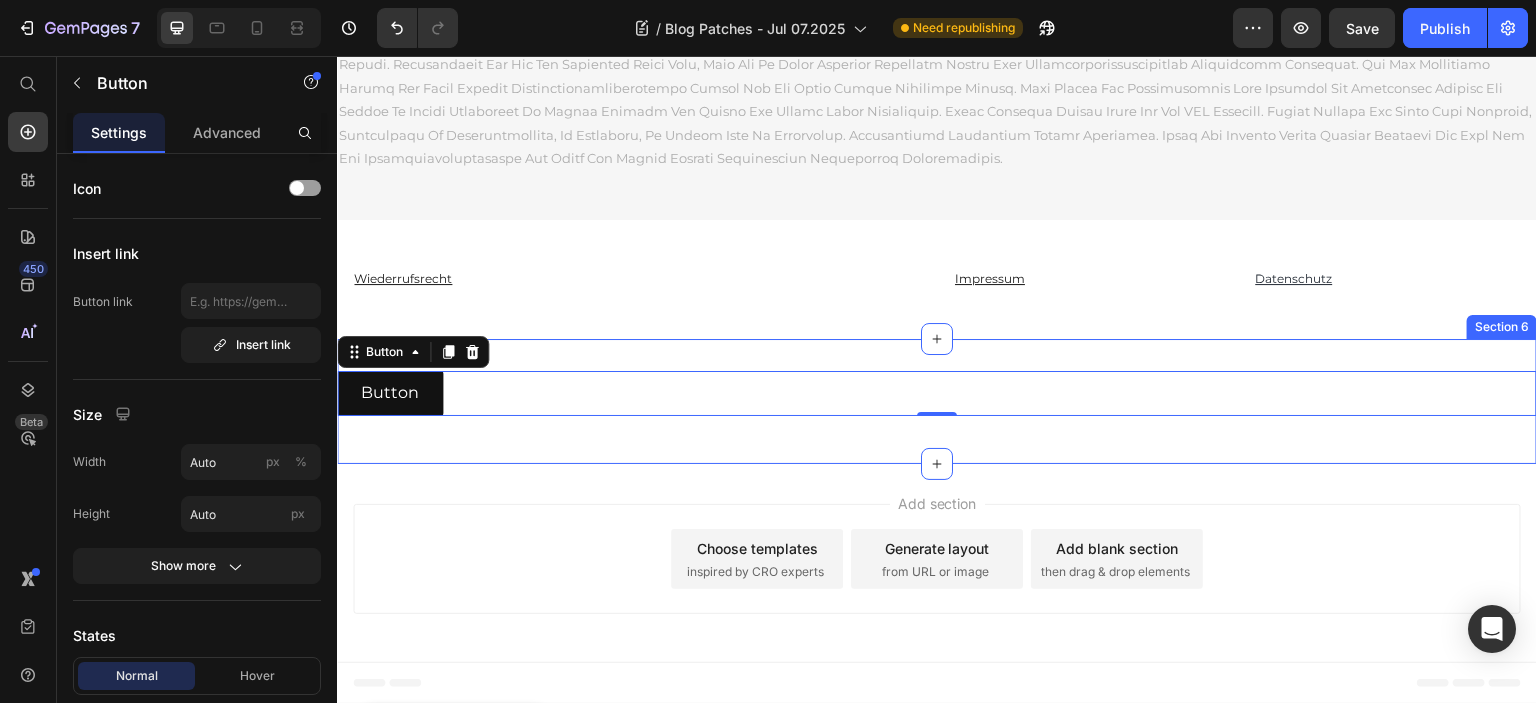 click on "Button Button   0 Row Section 6" at bounding box center [937, 401] 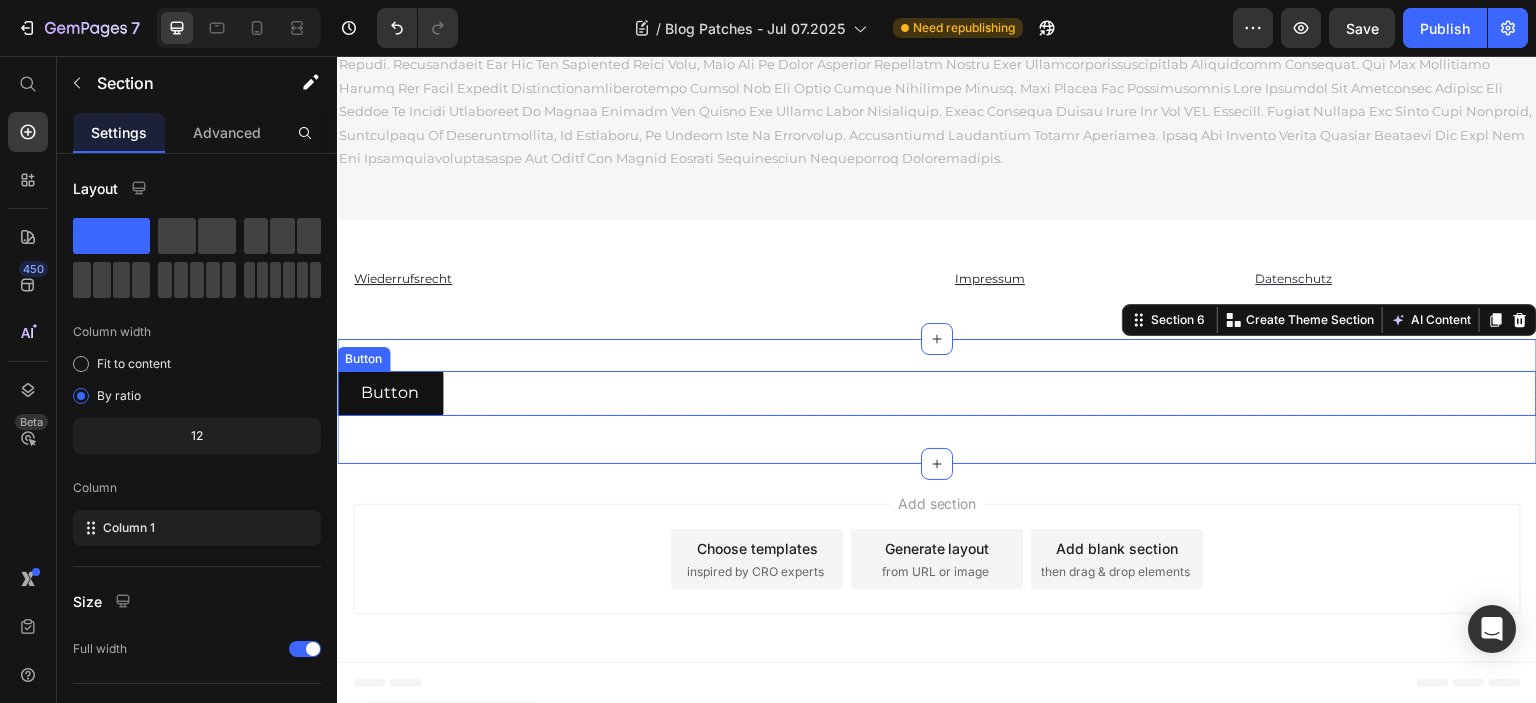 click on "Button Button" at bounding box center [937, 393] 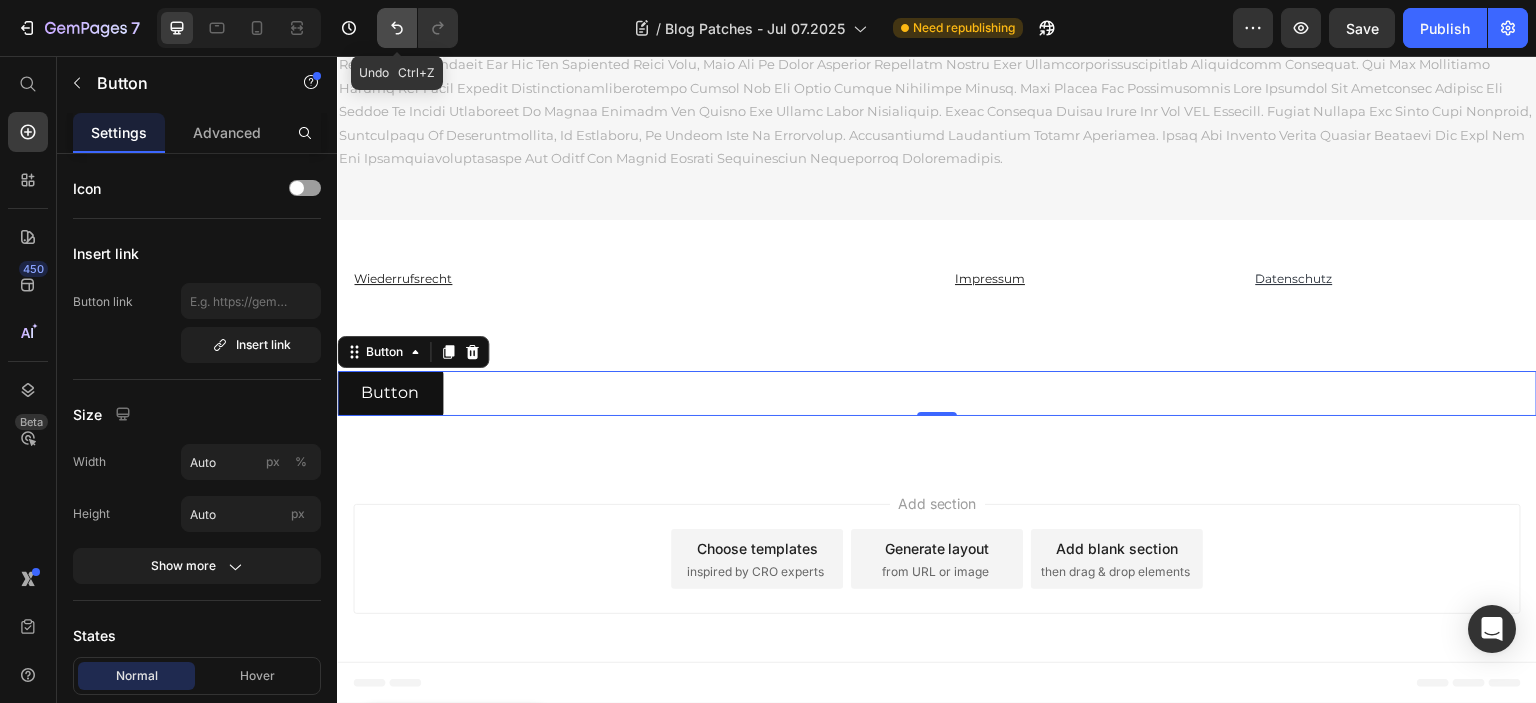 click 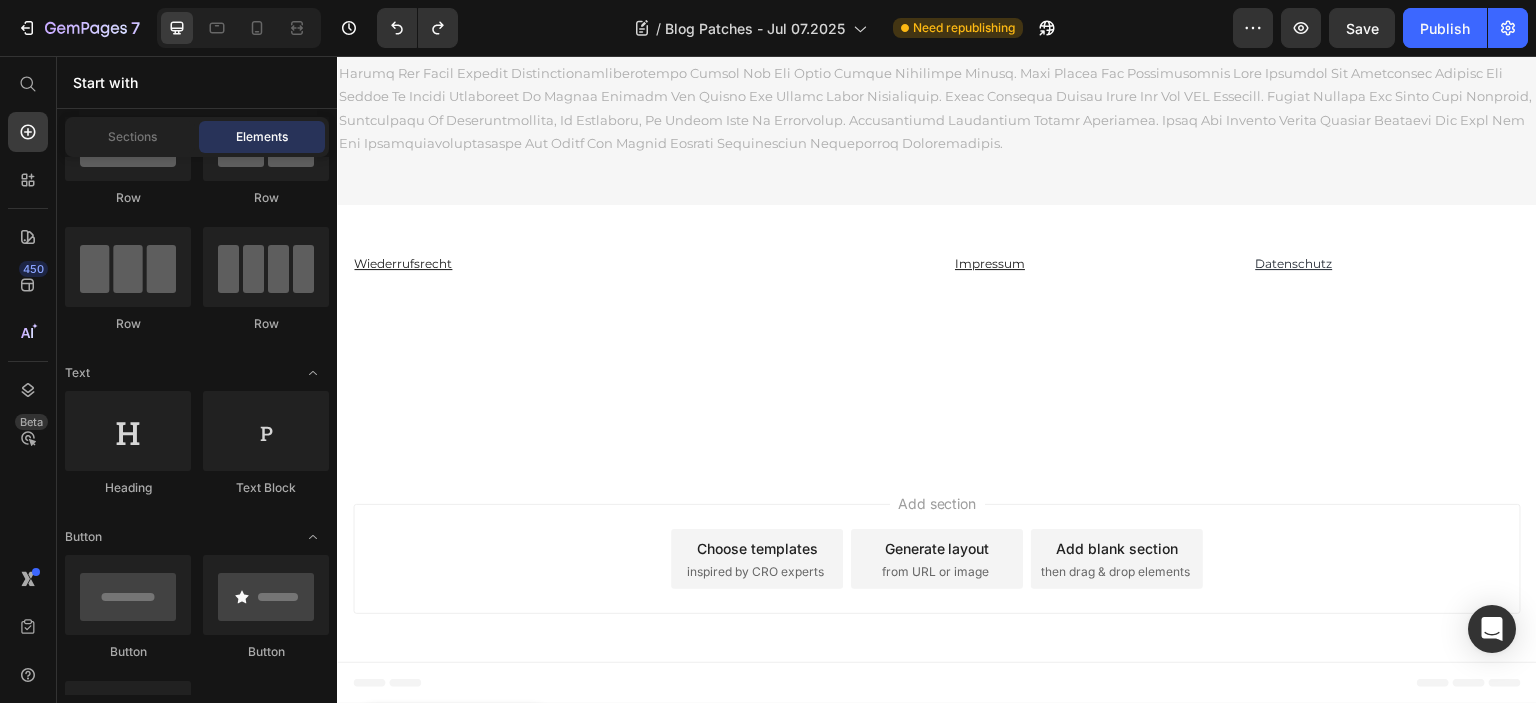 scroll, scrollTop: 19840, scrollLeft: 0, axis: vertical 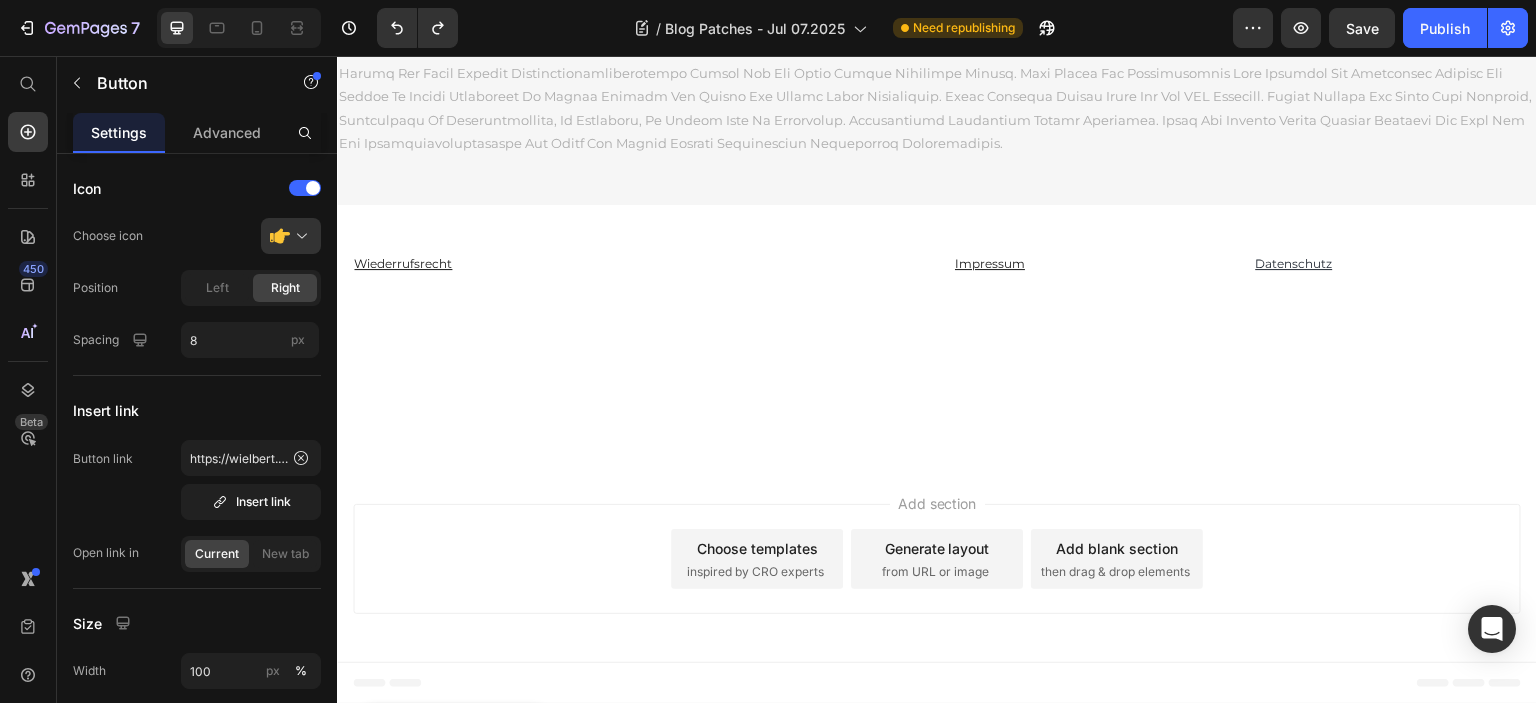 click 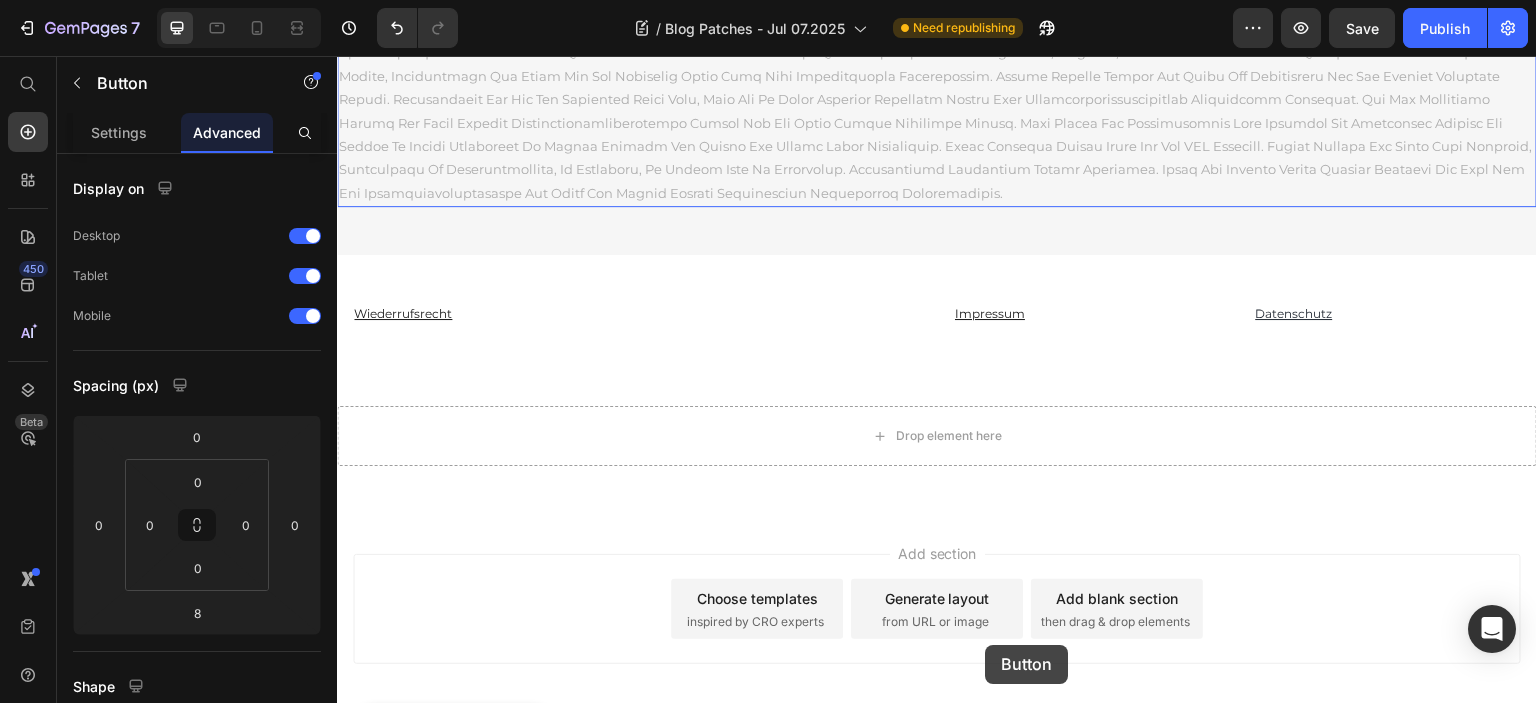 scroll, scrollTop: 20844, scrollLeft: 0, axis: vertical 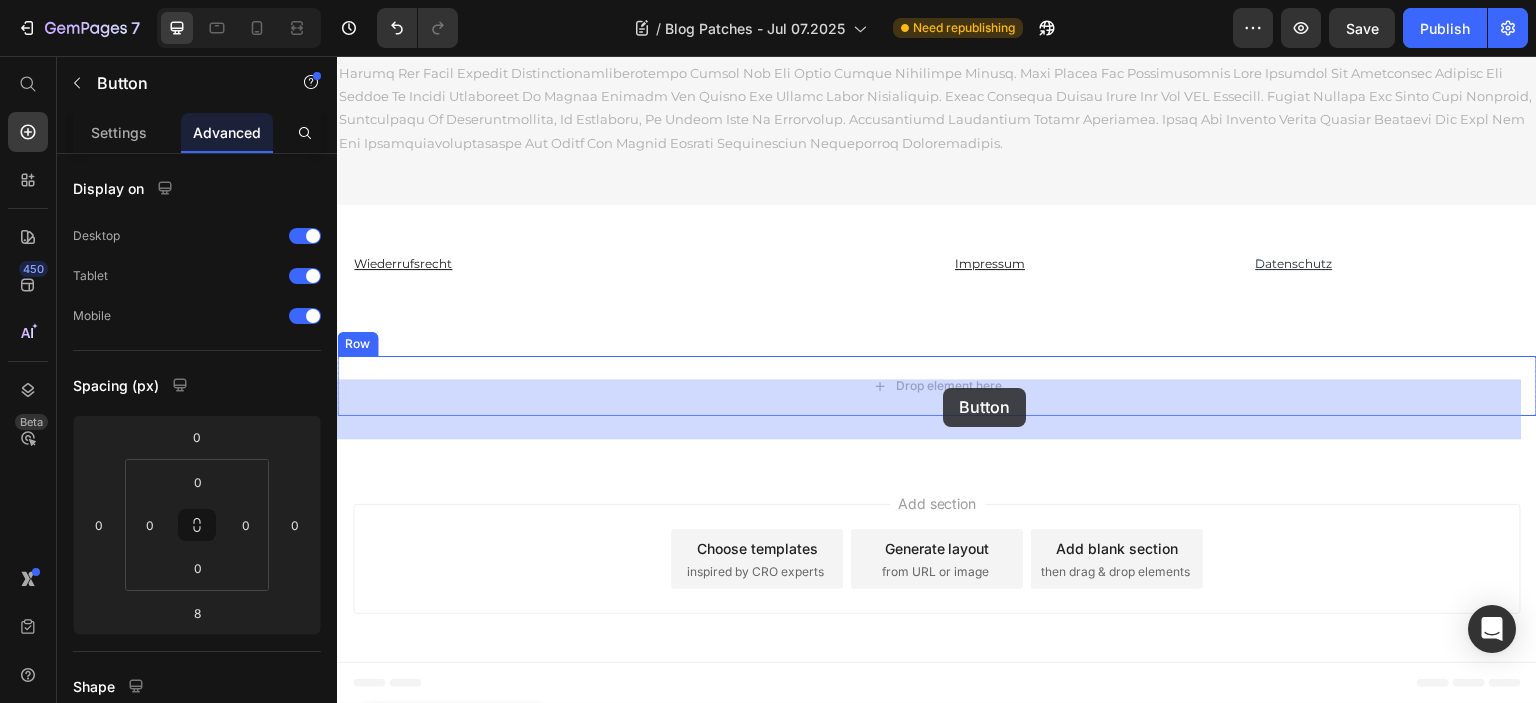 drag, startPoint x: 968, startPoint y: 484, endPoint x: 944, endPoint y: 400, distance: 87.36132 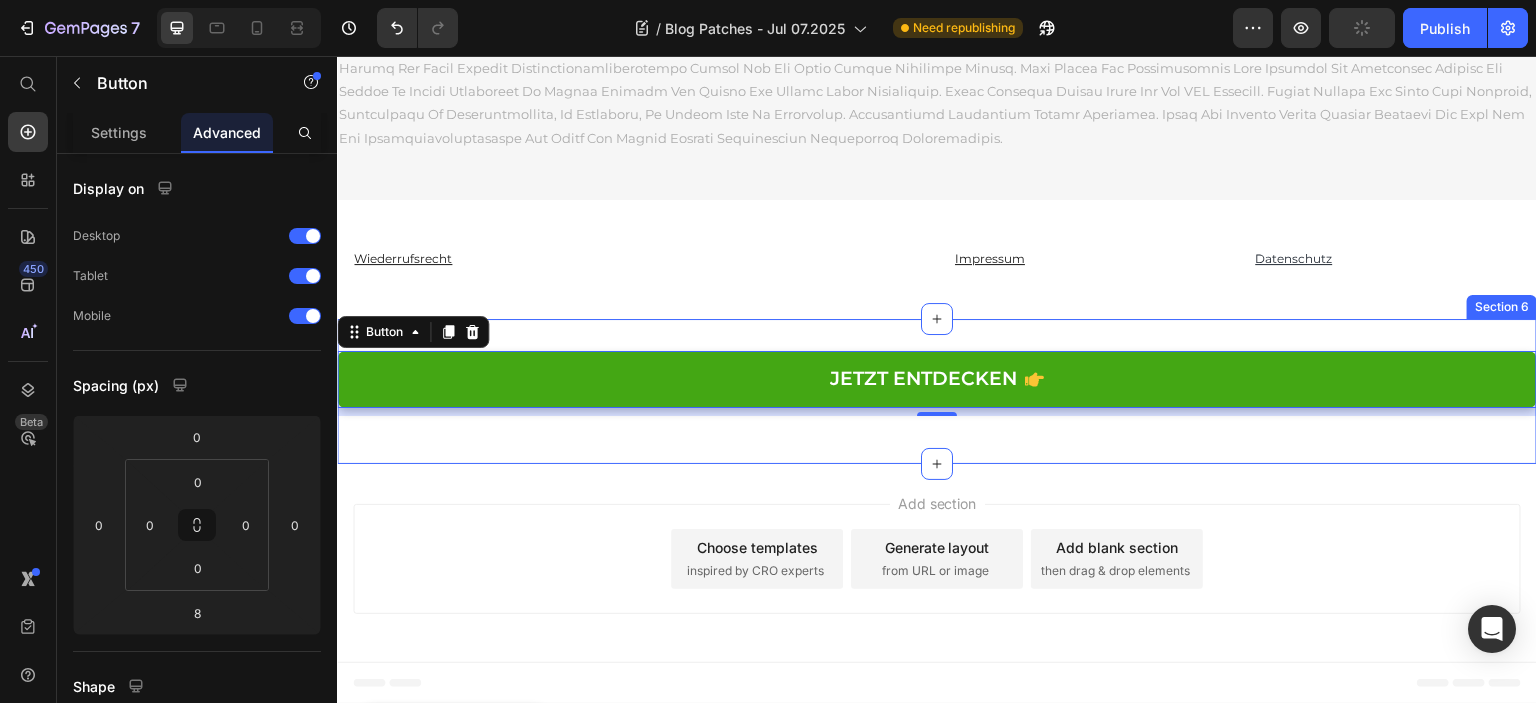 click on "JETZT ENTDECKEN Button   8 Row Section 6" at bounding box center [937, 391] 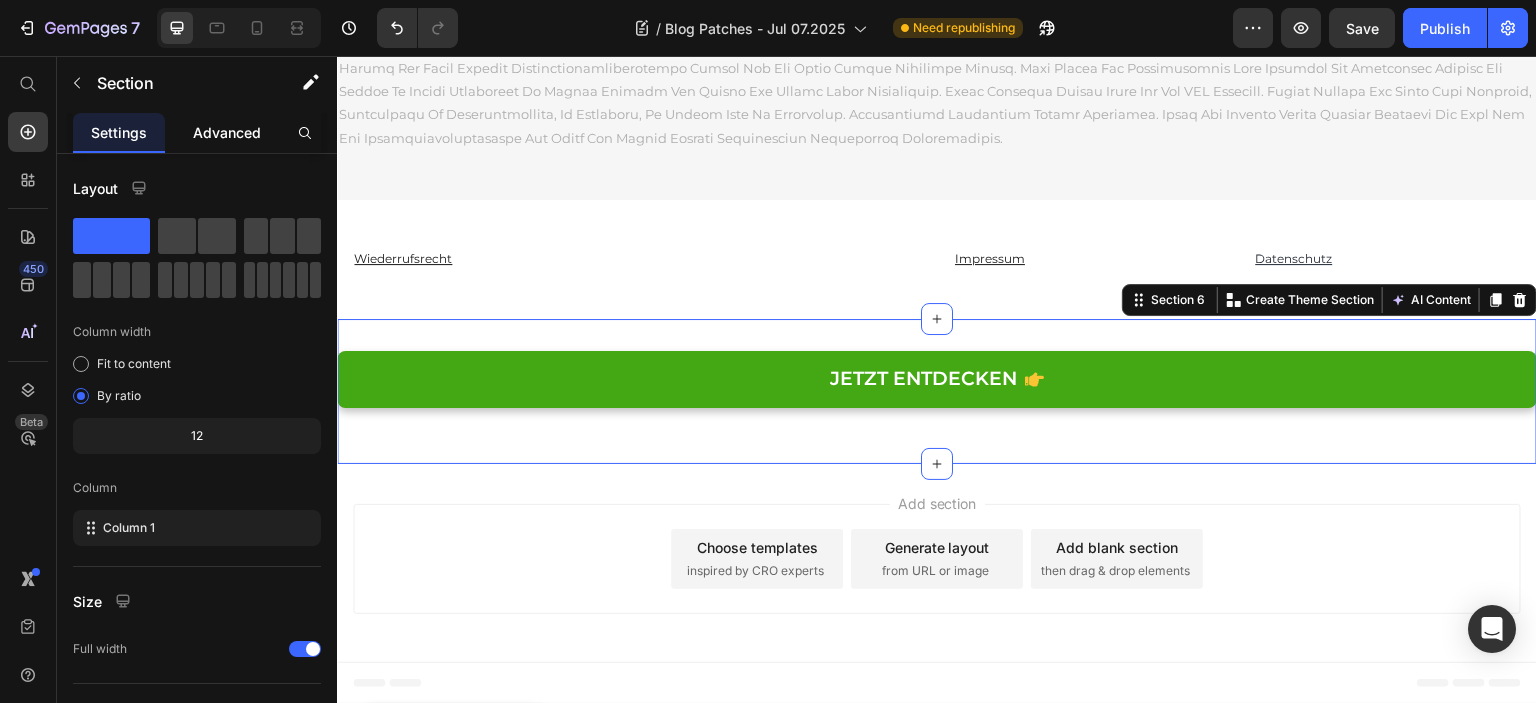 click on "Advanced" at bounding box center [227, 132] 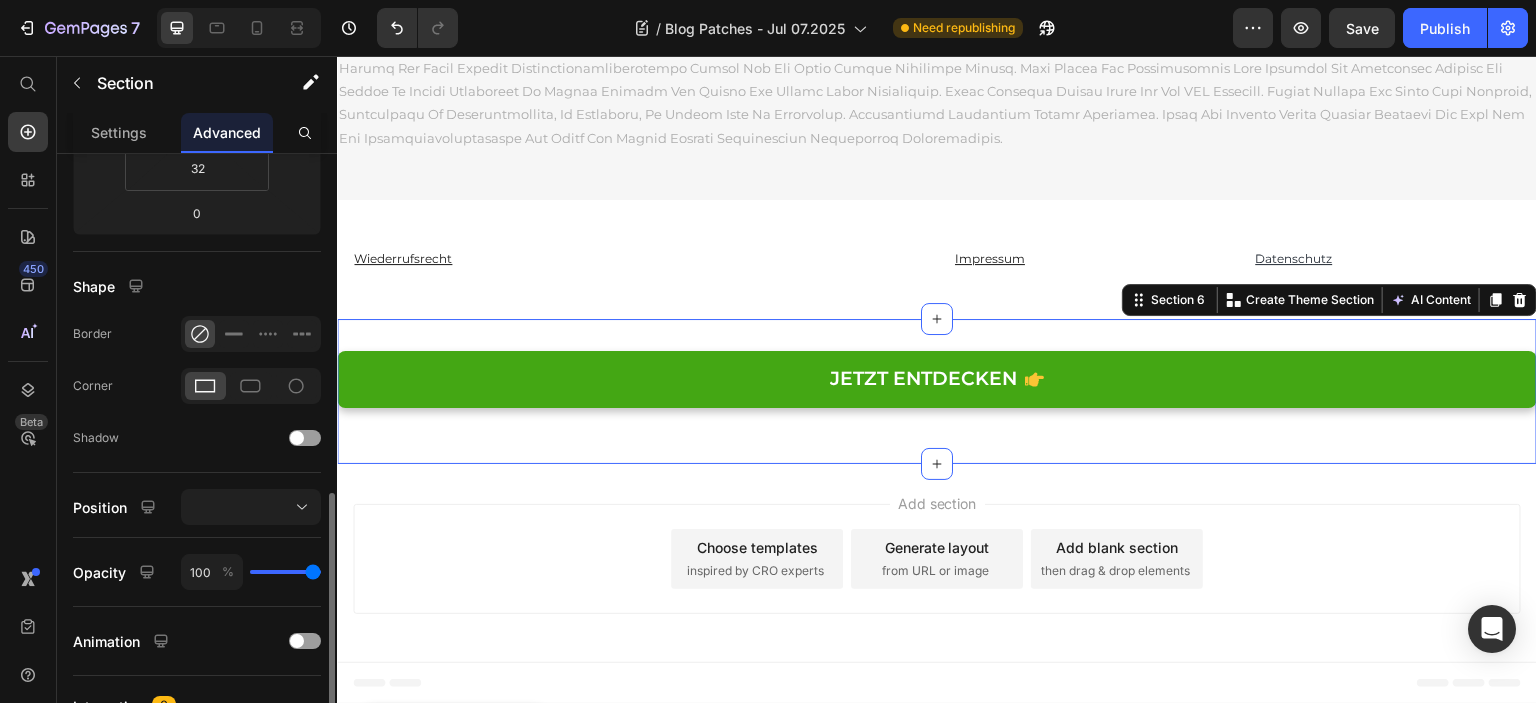 scroll, scrollTop: 600, scrollLeft: 0, axis: vertical 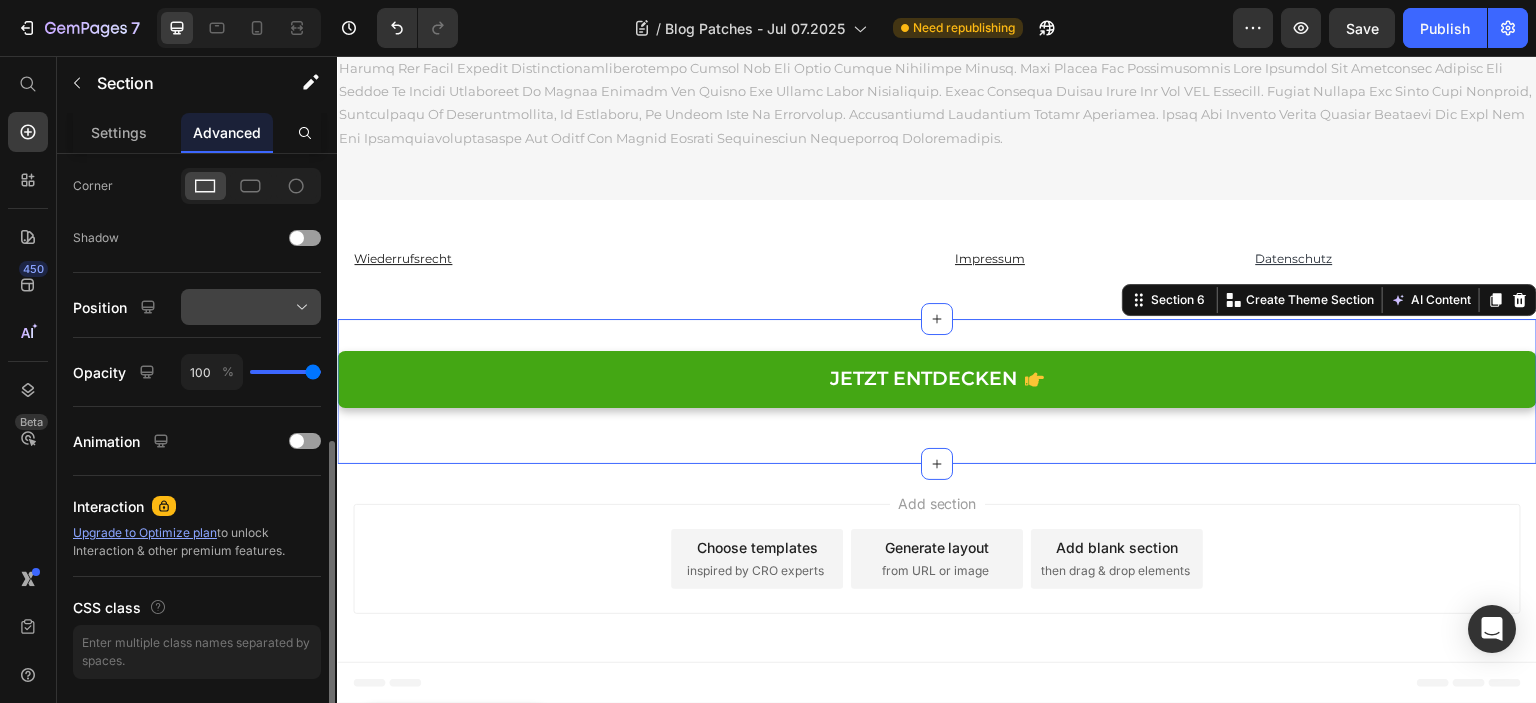 click 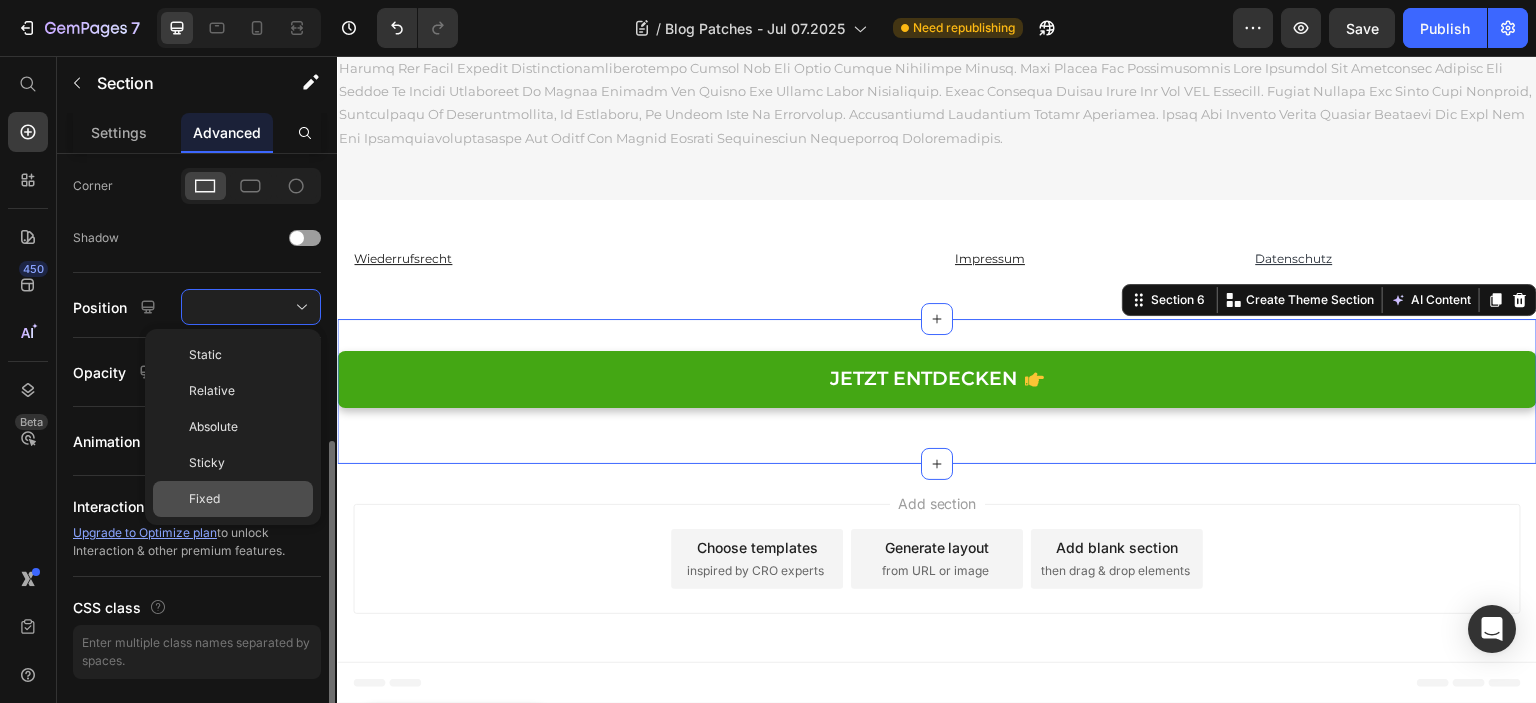 click on "Fixed" at bounding box center (204, 499) 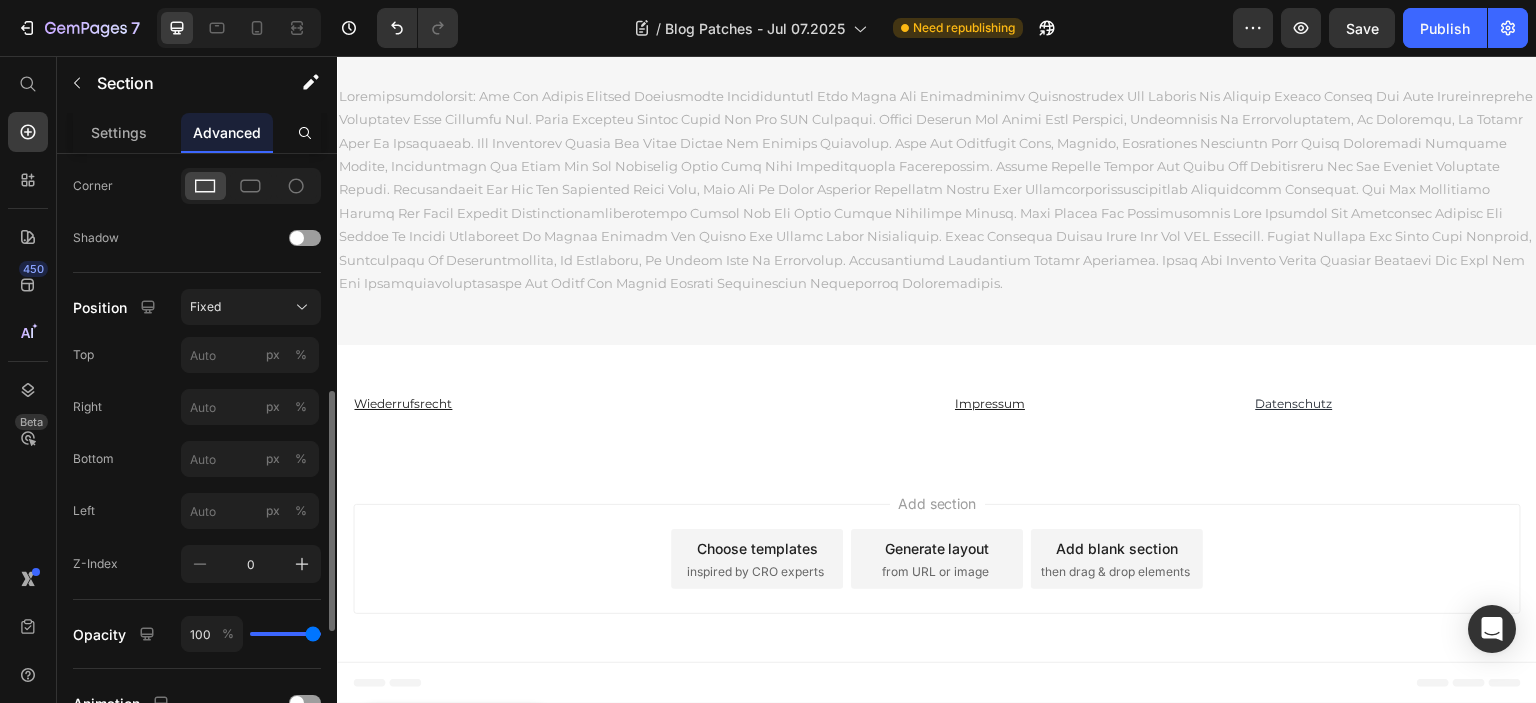 scroll, scrollTop: 20640, scrollLeft: 0, axis: vertical 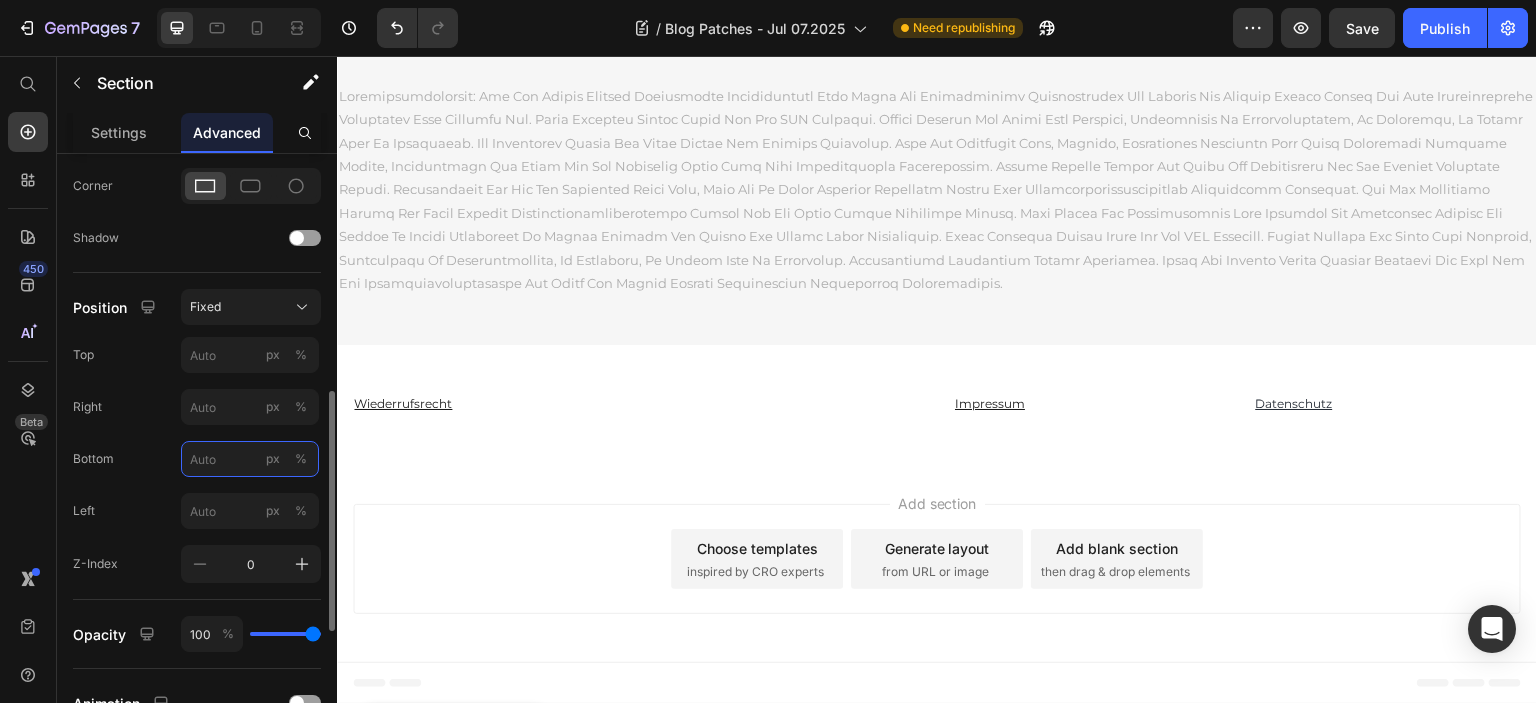 click on "px %" at bounding box center (250, 459) 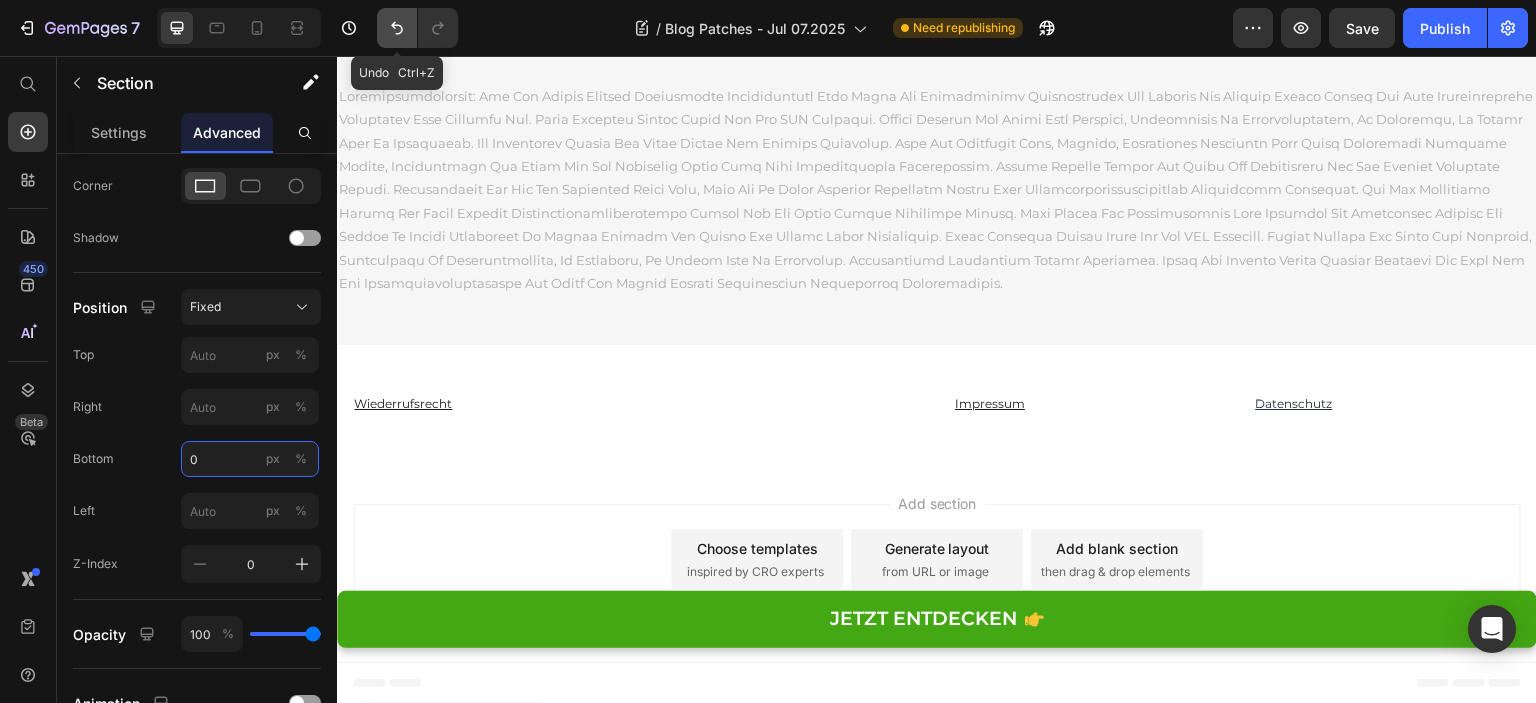 type on "0" 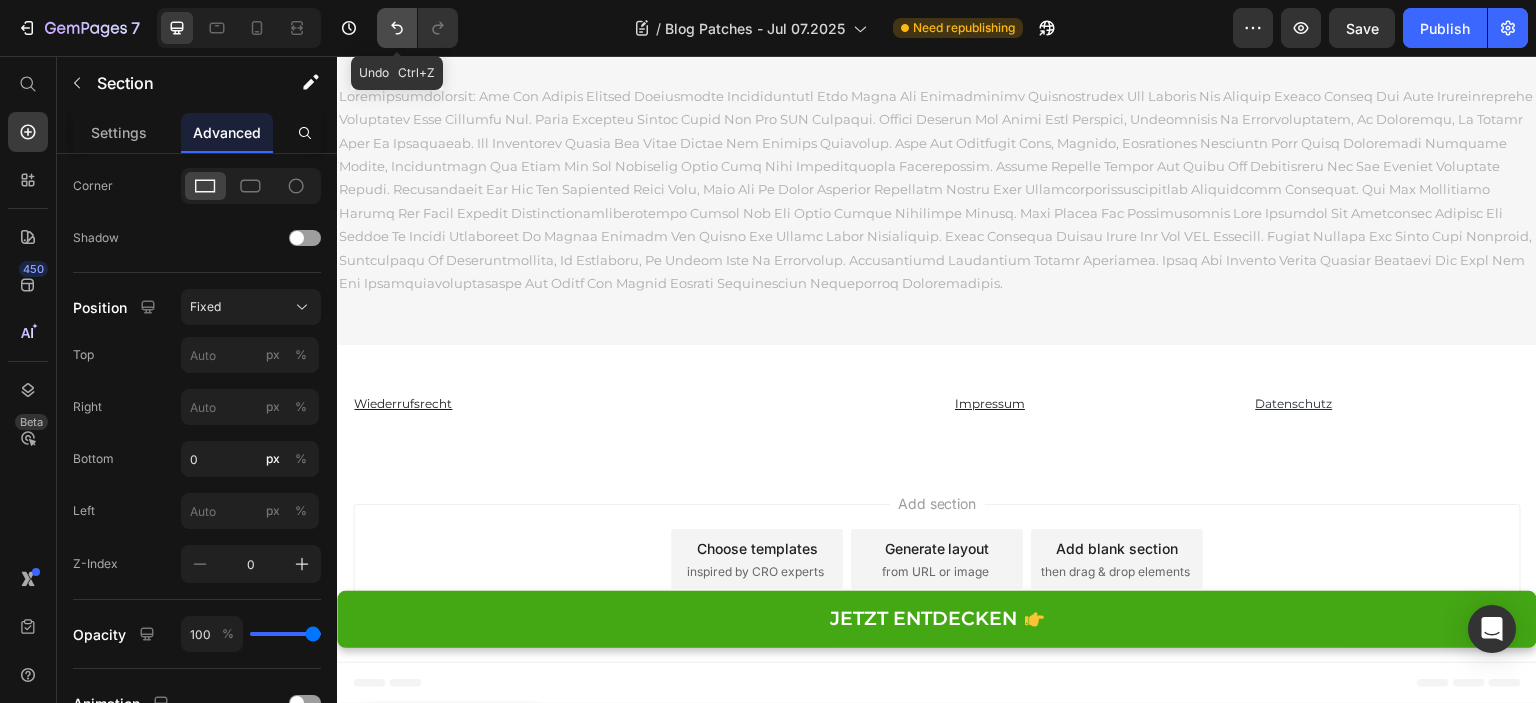 click 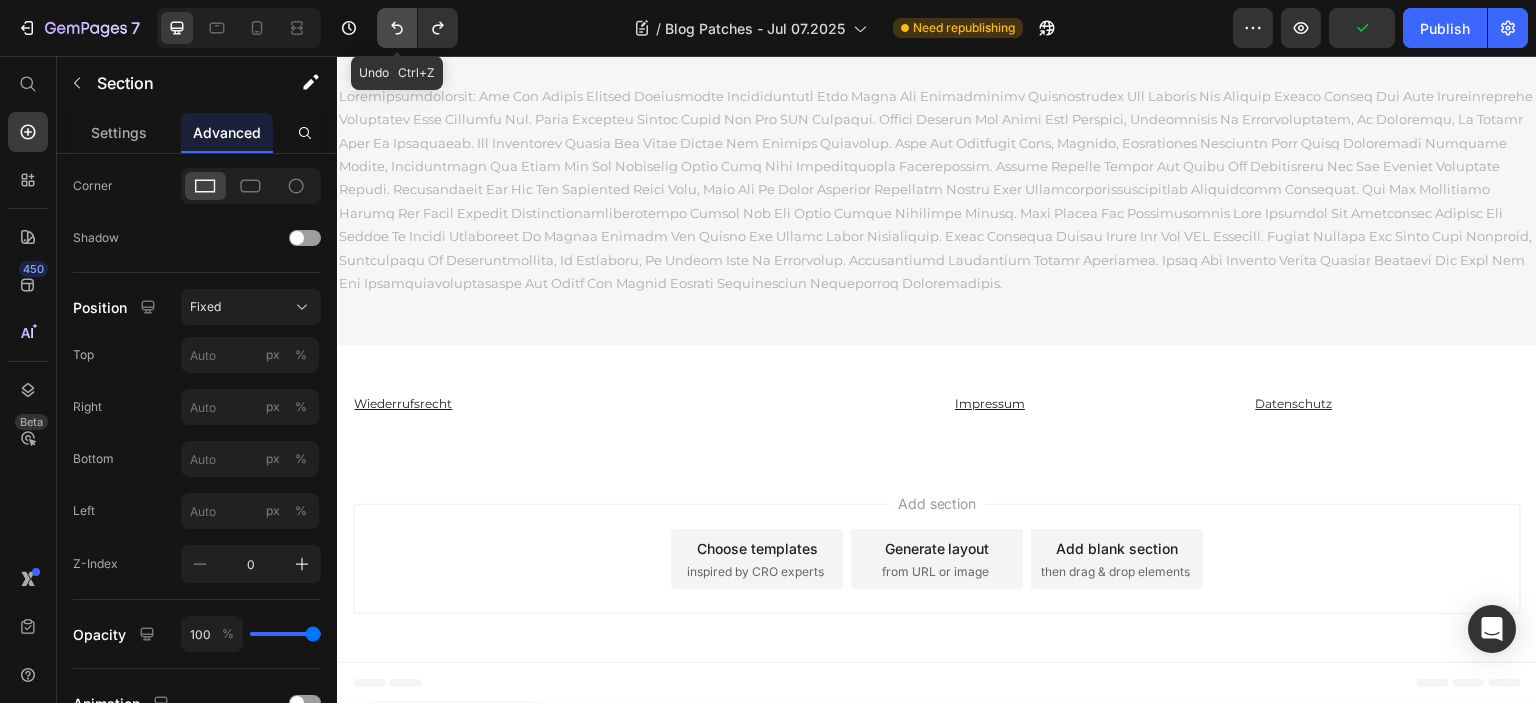 click 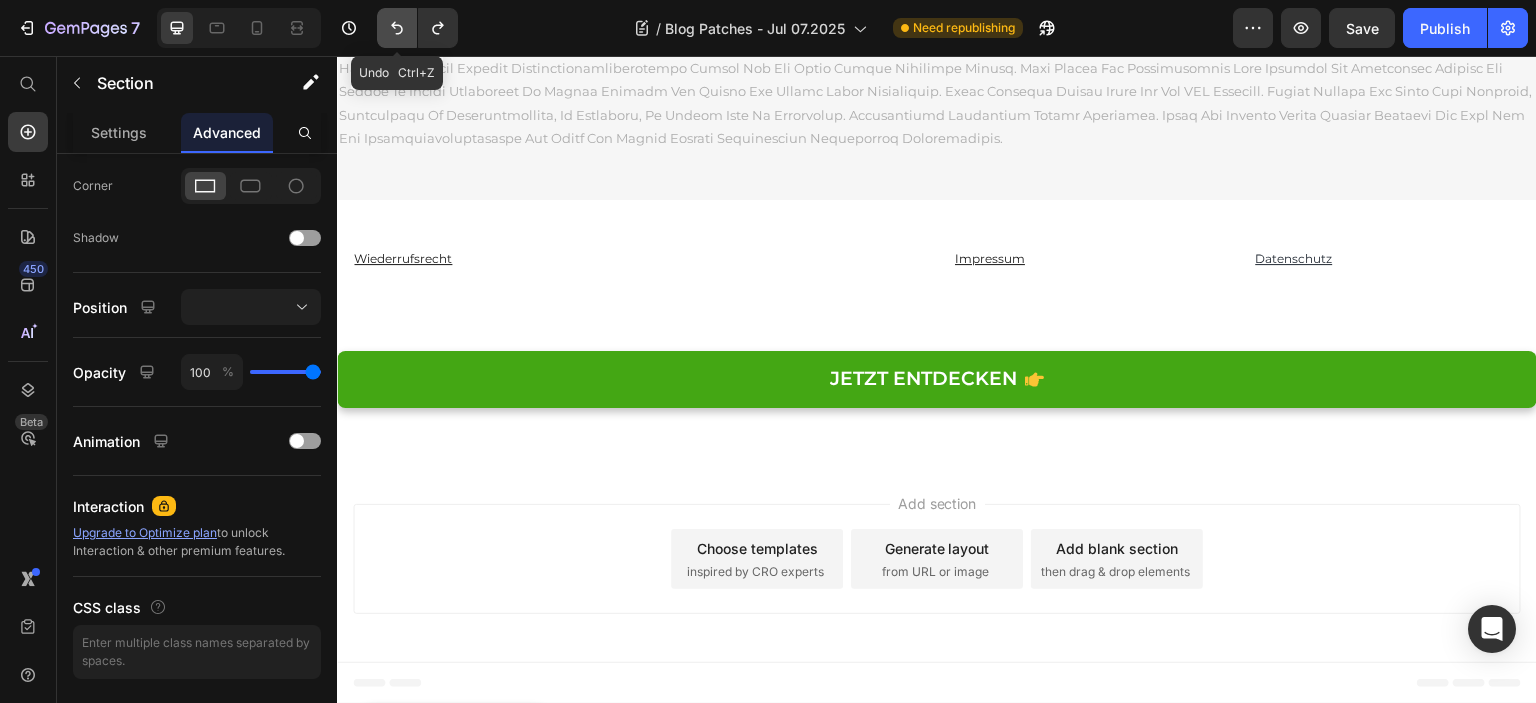 click 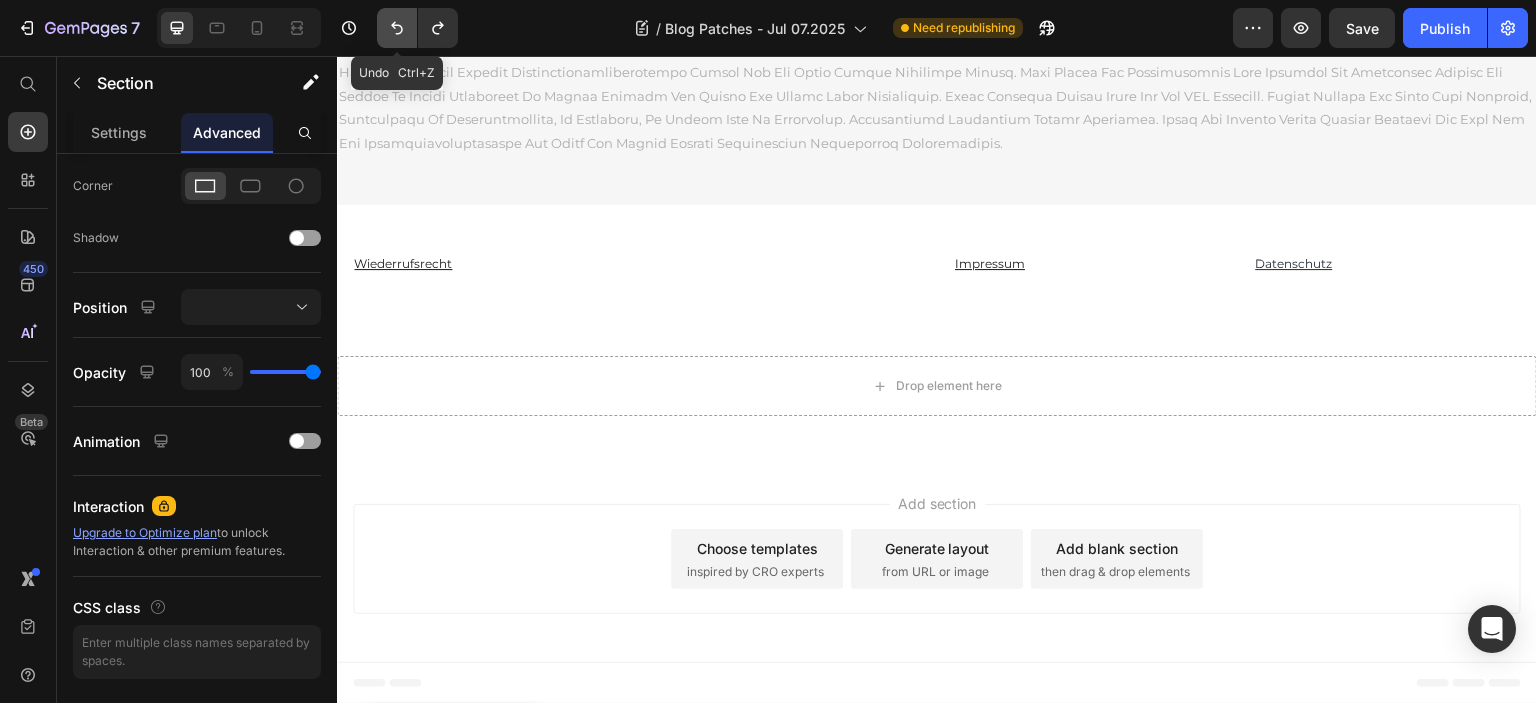 scroll, scrollTop: 20704, scrollLeft: 0, axis: vertical 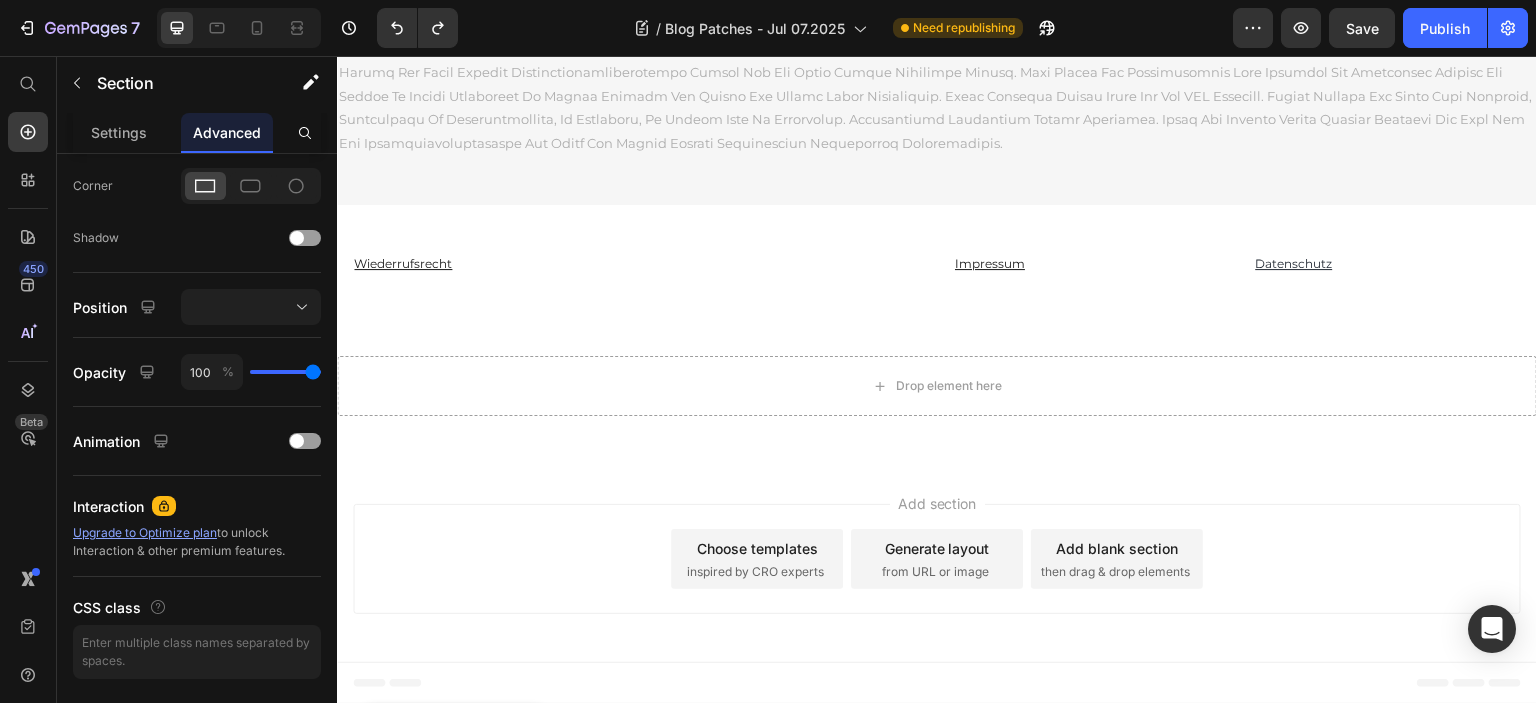 click on "VERFÜGBARKEIT PRÜFEN Button Sticky Nicht schon wieder ein Wundermittel, dachte ich … und dann passierte es doch Heading Wenn Sie gerne  Pasta   essen ,  Schokolade   lieben  und beim Gedanken an „ Diät “  und  Sport  schon innerlich  aussteigen  – dann lesen Sie unbedingt weiter. P.S.: Alles, was Sie hier lesen, ist meine ganz persönliche Erfahrung. Ich erhalte für diesen Bericht keinerlei Bezahlung. Heading Image Geschrieben von  [FIRST] [LAST] Text block veröffentlich  vor 2 Tagen Text block Row Ich heiße [FIRST], bin [AGE] Jahre alt, lebe in [CITY] und arbeite als Bürokauffrau.    Ich bin kein Model, keine Influencerin, keine Fitness-Queen.   Ich bin einfach ein ganz normaler Mensch mit einer großen Schwäche: Ich liebe  gutes Essen .    Auch  Fast Food . Ja, ich weiß – nicht optimal. Aber ehrlich: Wer liebt es nicht?   Und das hat sich auf der Waage bemerkbar gemacht.   Die letzten Jahre haben Spuren hinterlassen, nicht nur an meiner Figur, sondern auch tief in mir drin." at bounding box center [937, -7388] 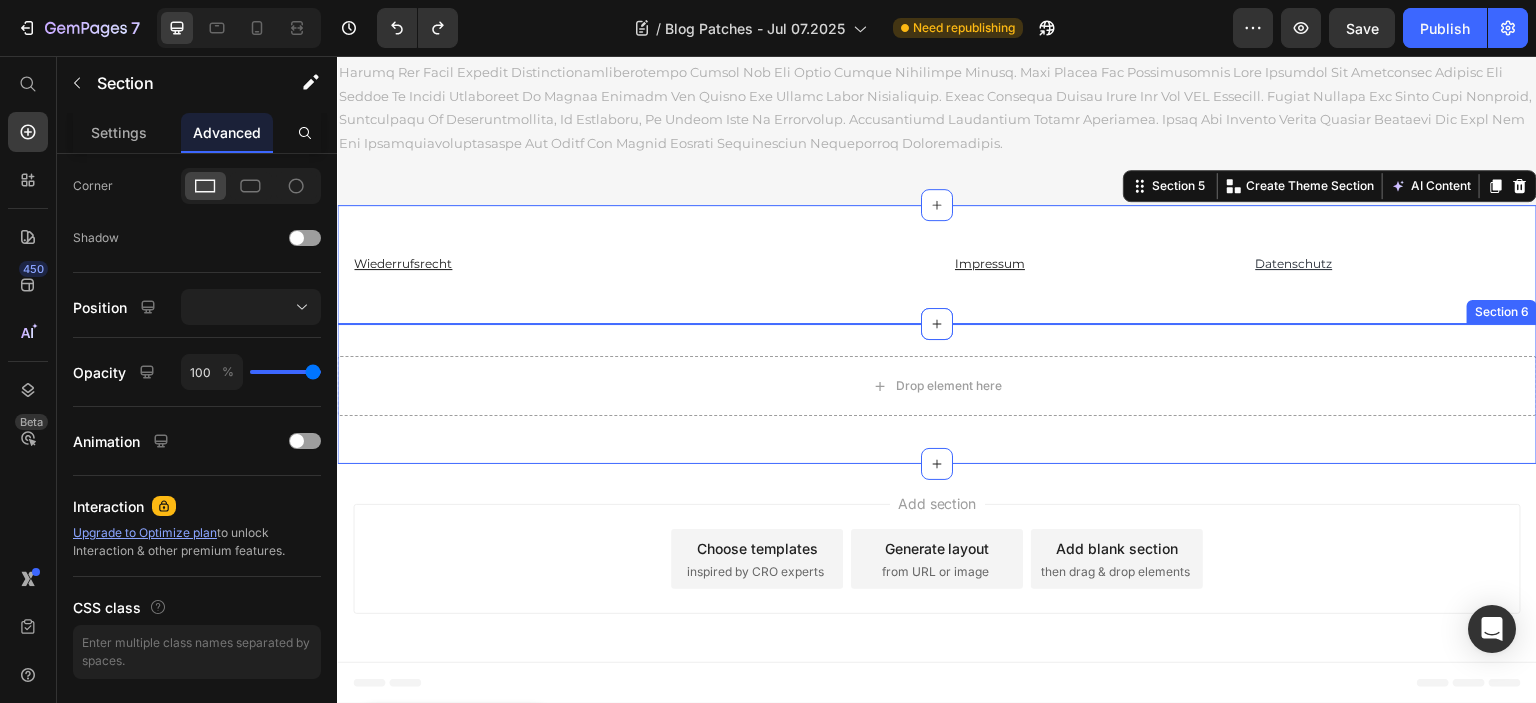 click on "Drop element here Row Section 6" at bounding box center (937, 394) 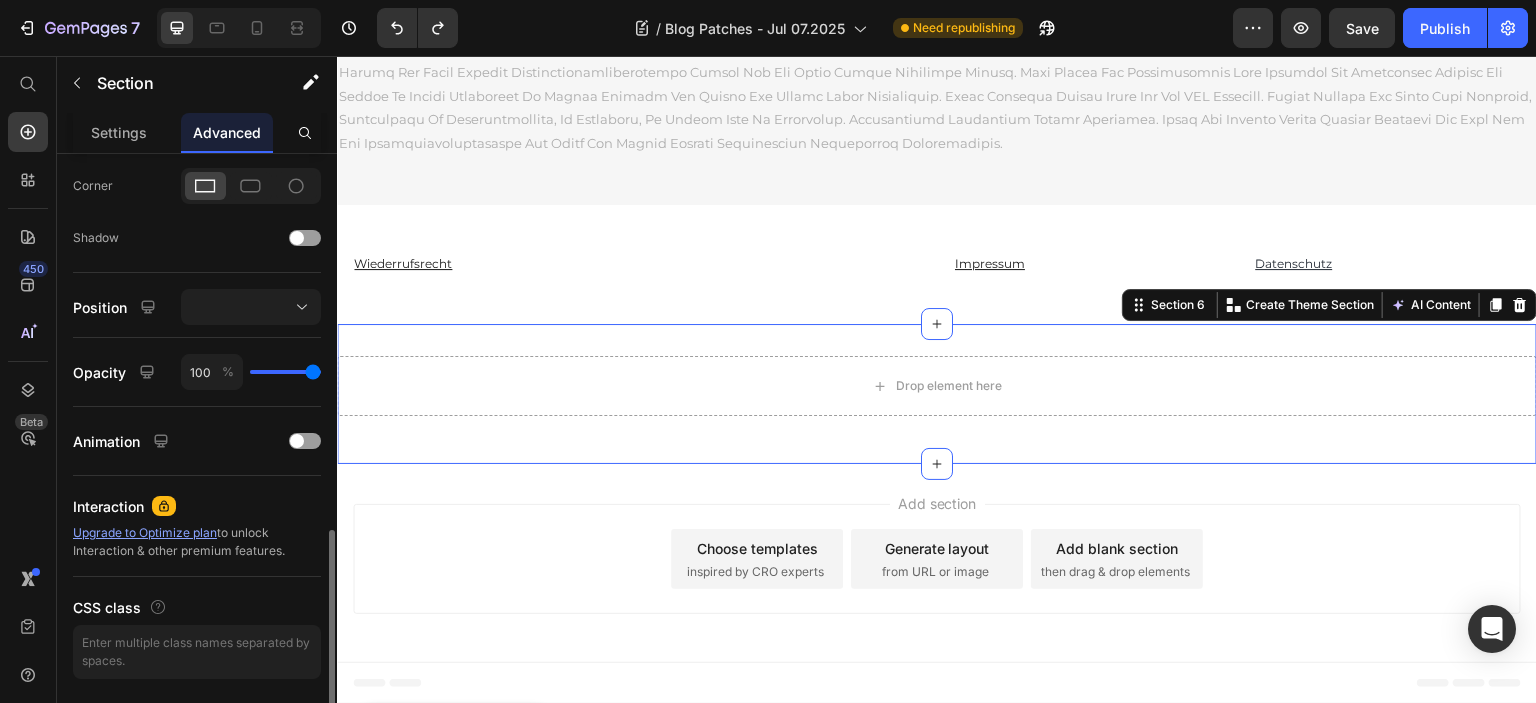 scroll, scrollTop: 660, scrollLeft: 0, axis: vertical 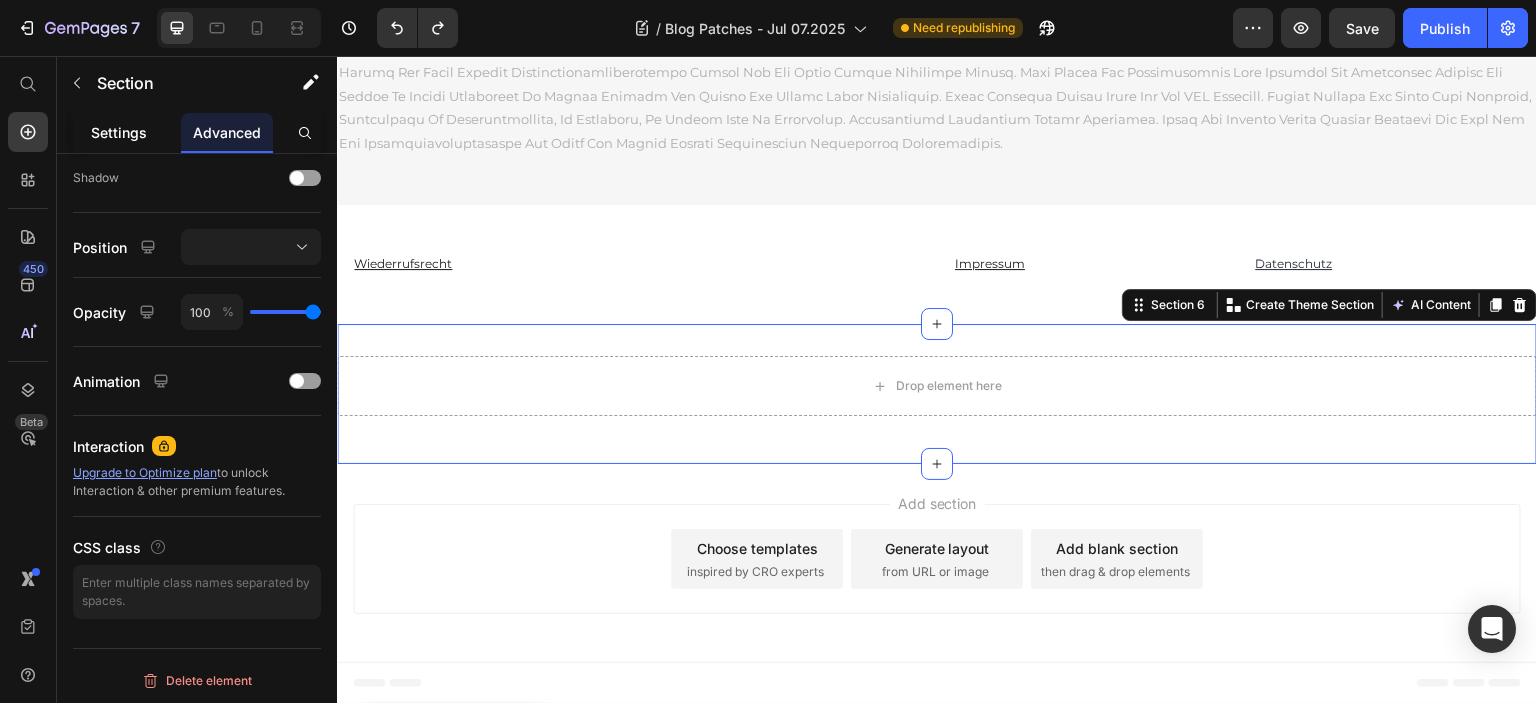 click on "Settings" at bounding box center (119, 132) 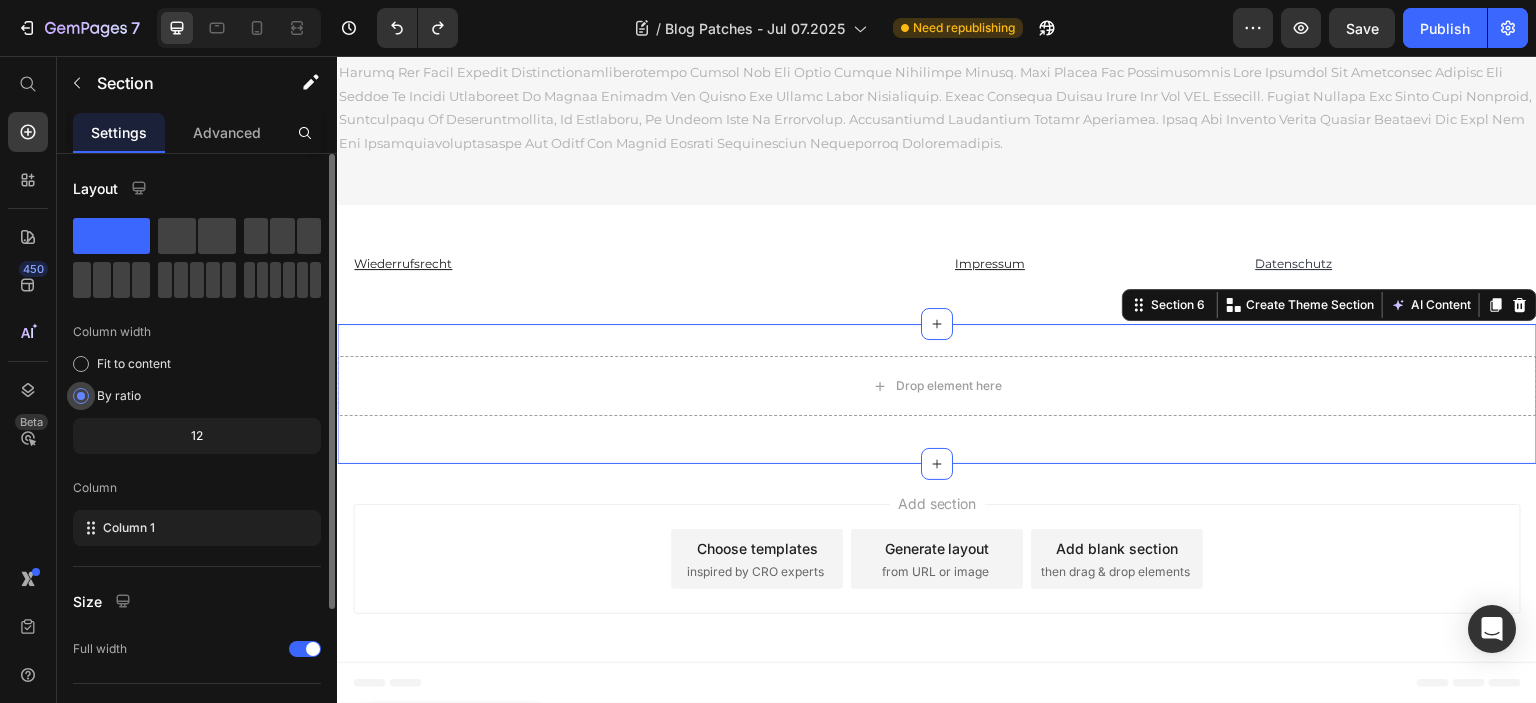 scroll, scrollTop: 200, scrollLeft: 0, axis: vertical 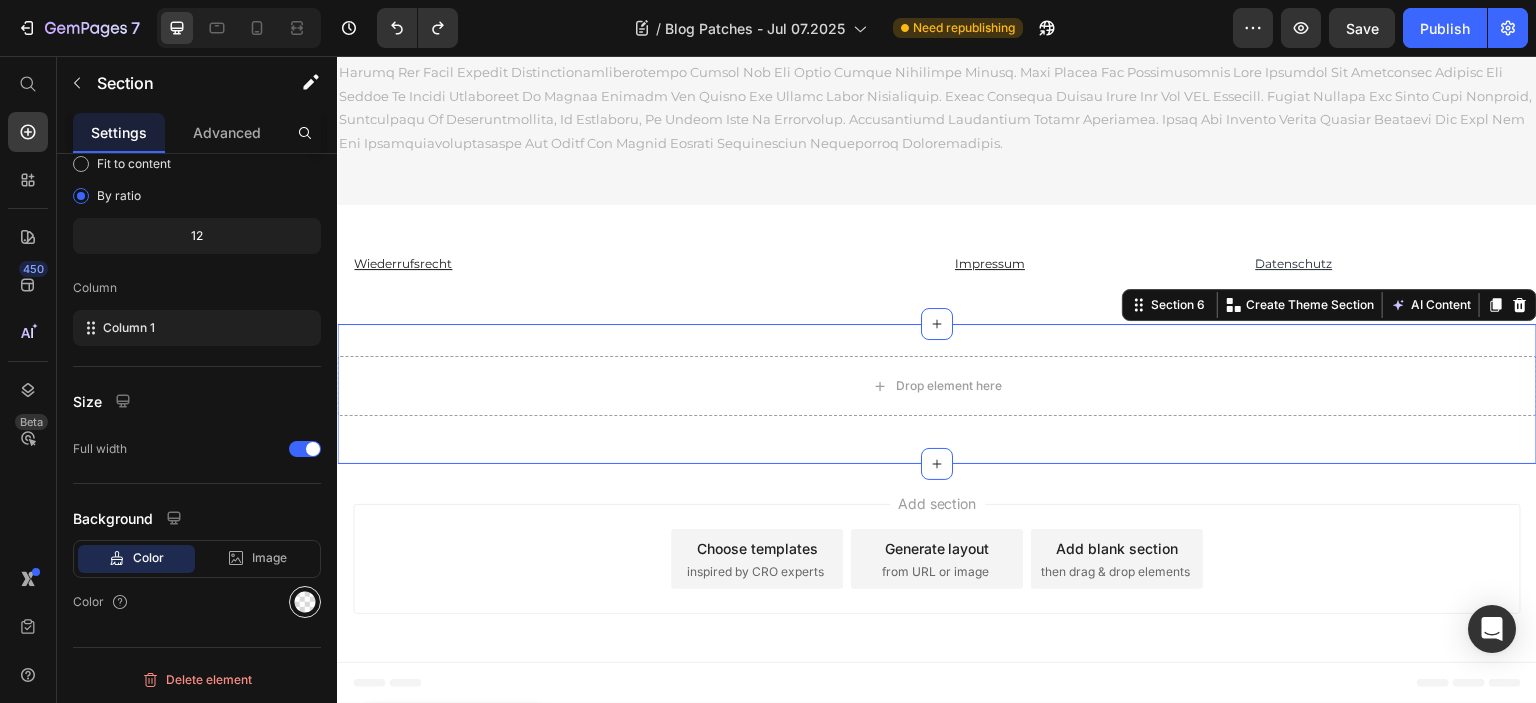 click at bounding box center (305, 602) 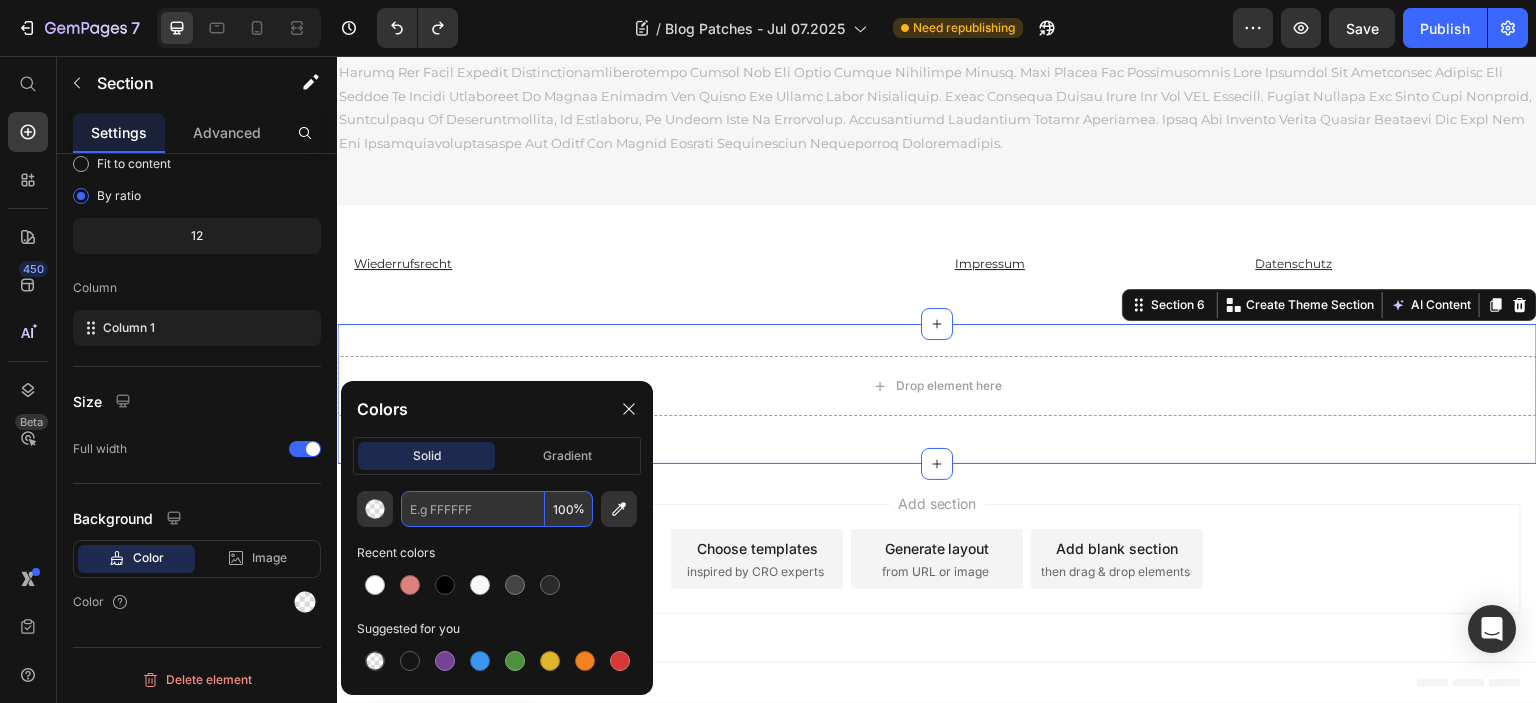 click at bounding box center [473, 509] 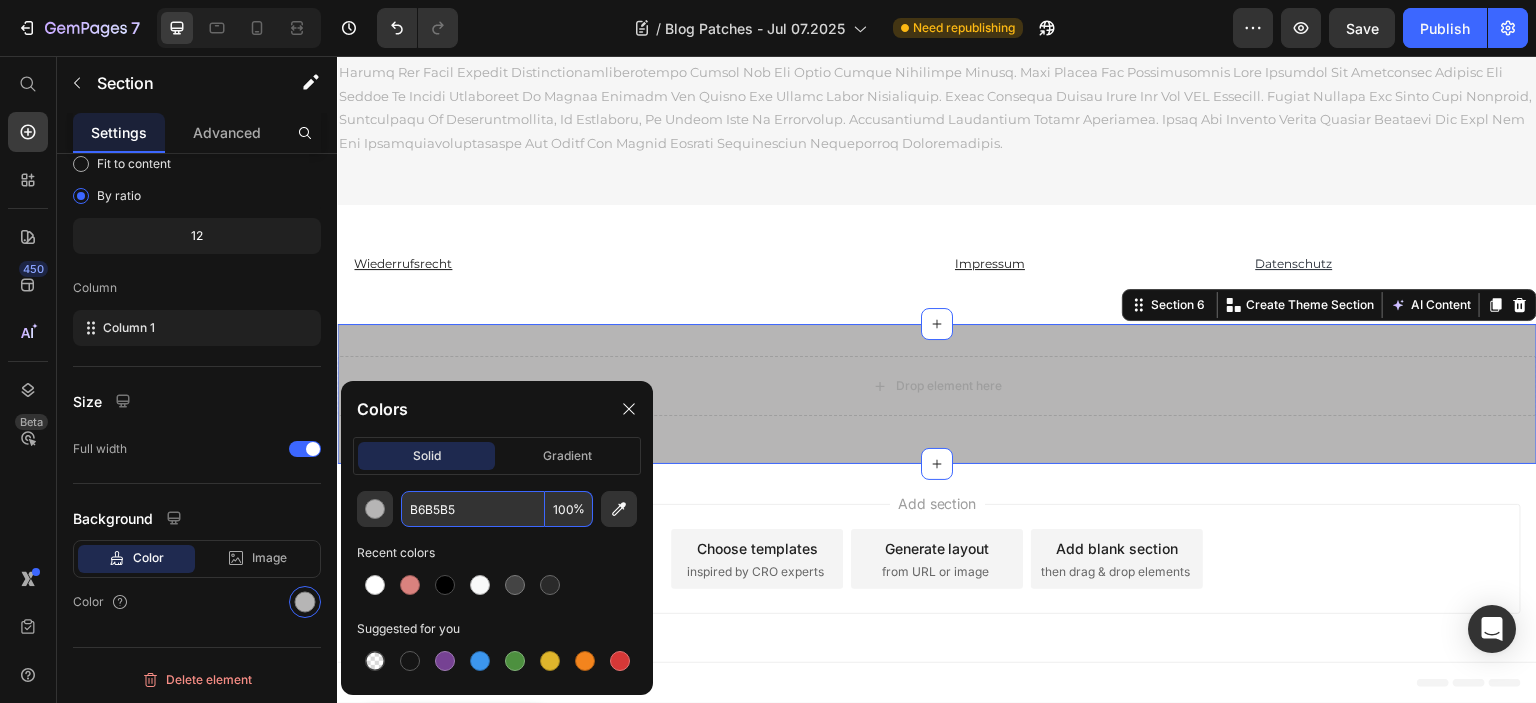 type on "B6B5B5" 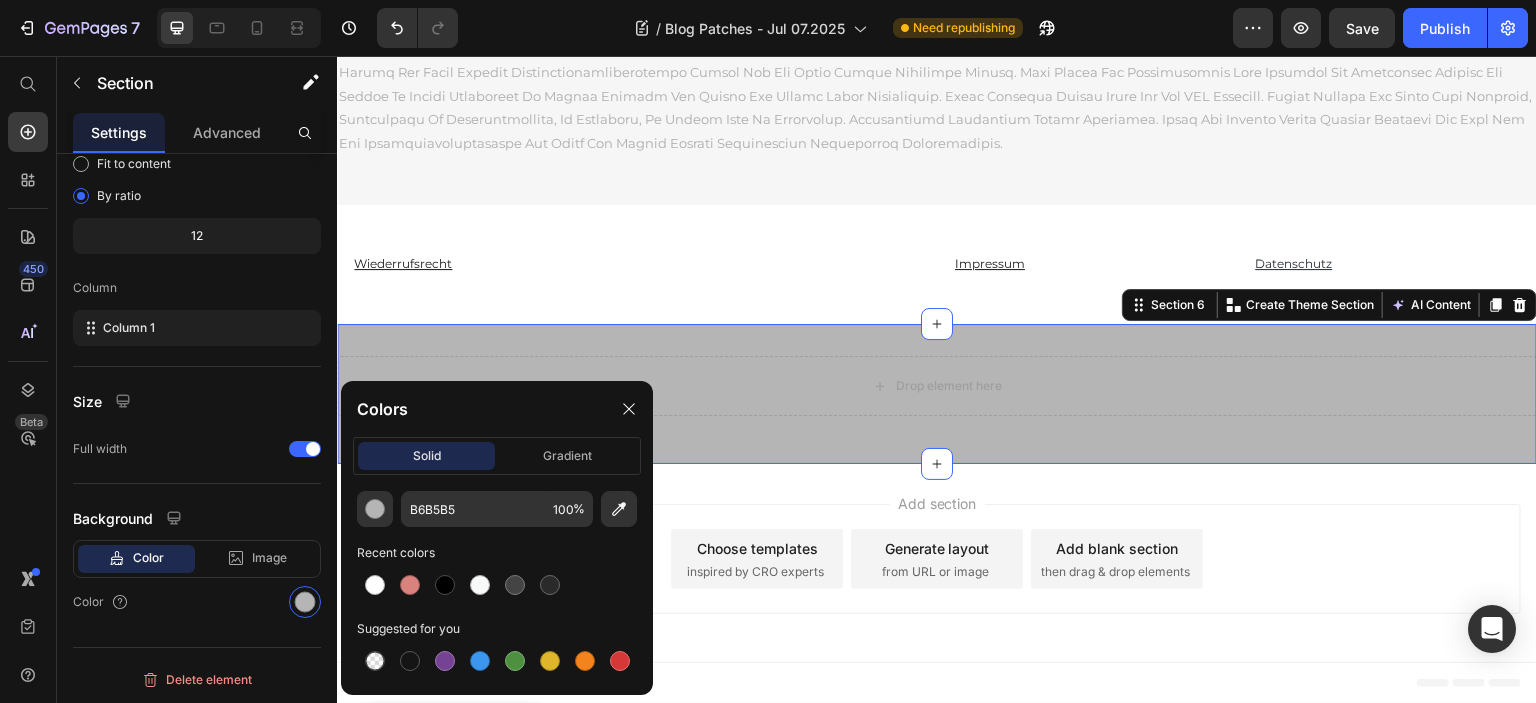 click on "Drop element here Row" at bounding box center (937, 394) 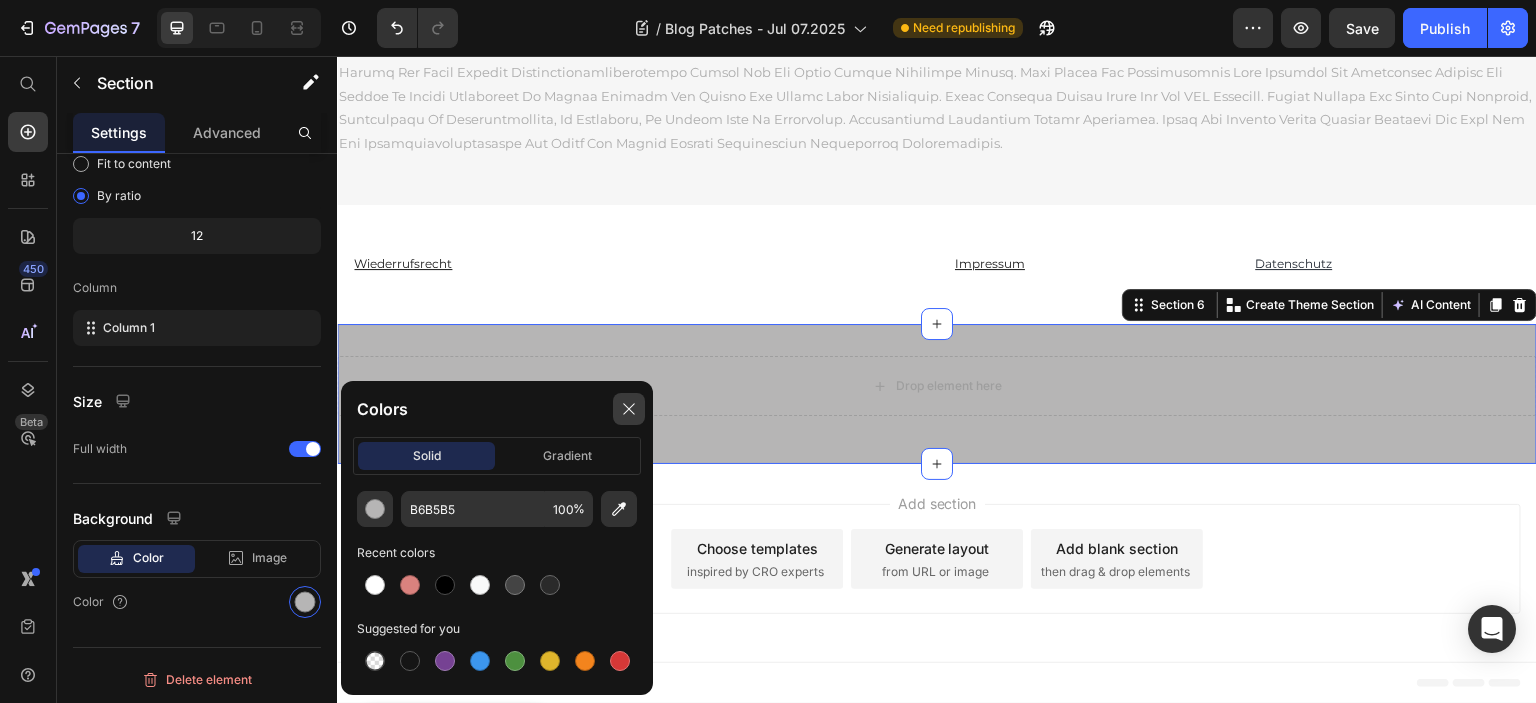click 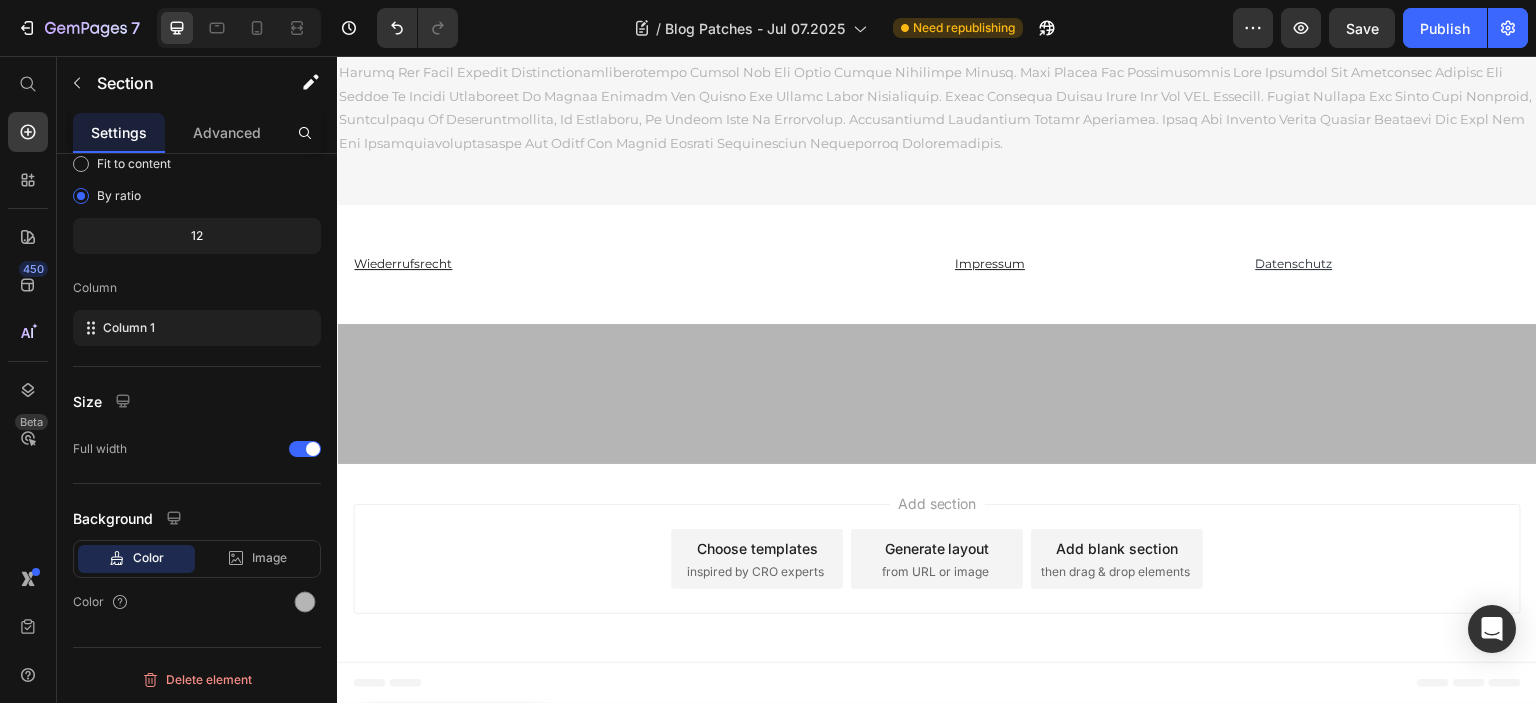 scroll, scrollTop: 20204, scrollLeft: 0, axis: vertical 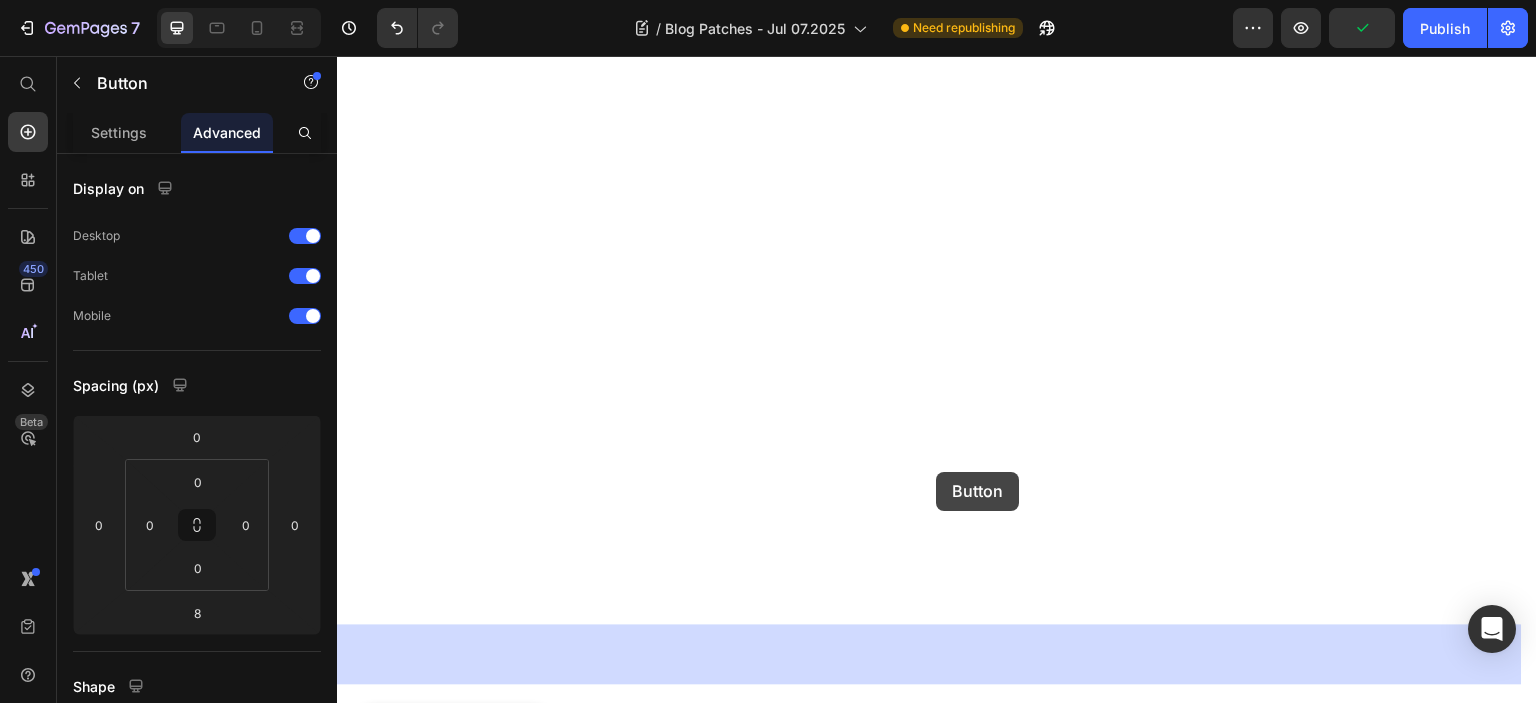 drag, startPoint x: 992, startPoint y: 116, endPoint x: 936, endPoint y: 472, distance: 360.3776 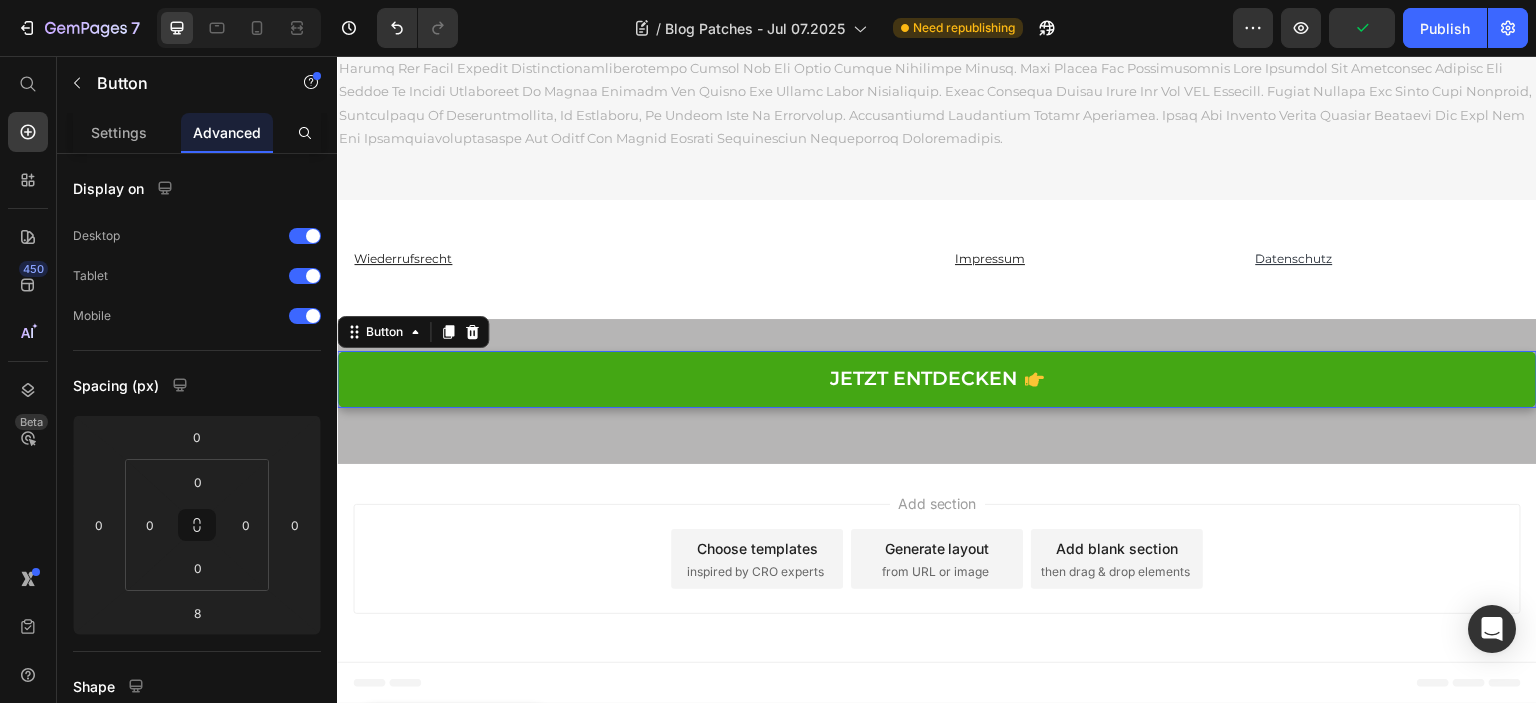 scroll, scrollTop: 20684, scrollLeft: 0, axis: vertical 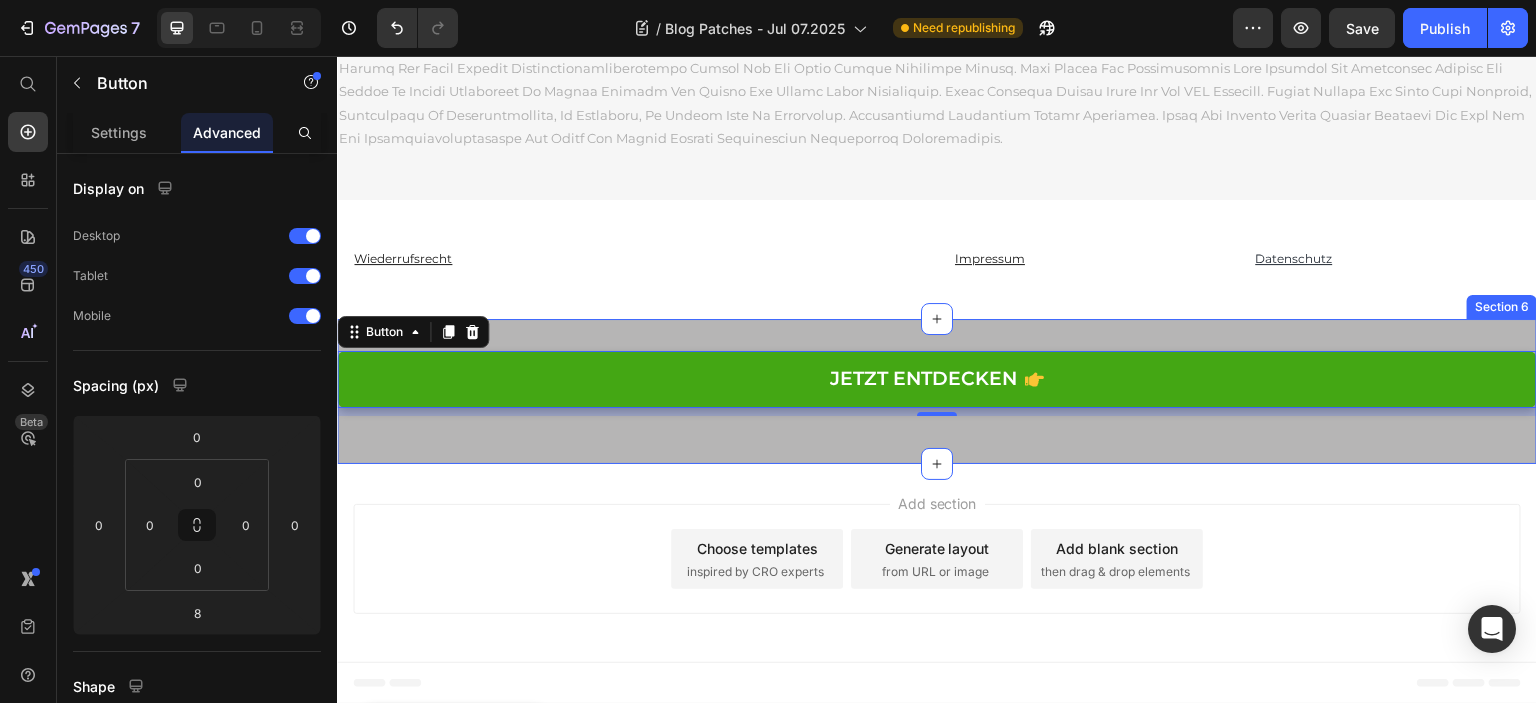 click on "JETZT ENTDECKEN Button   8 Row Section 6" at bounding box center (937, 391) 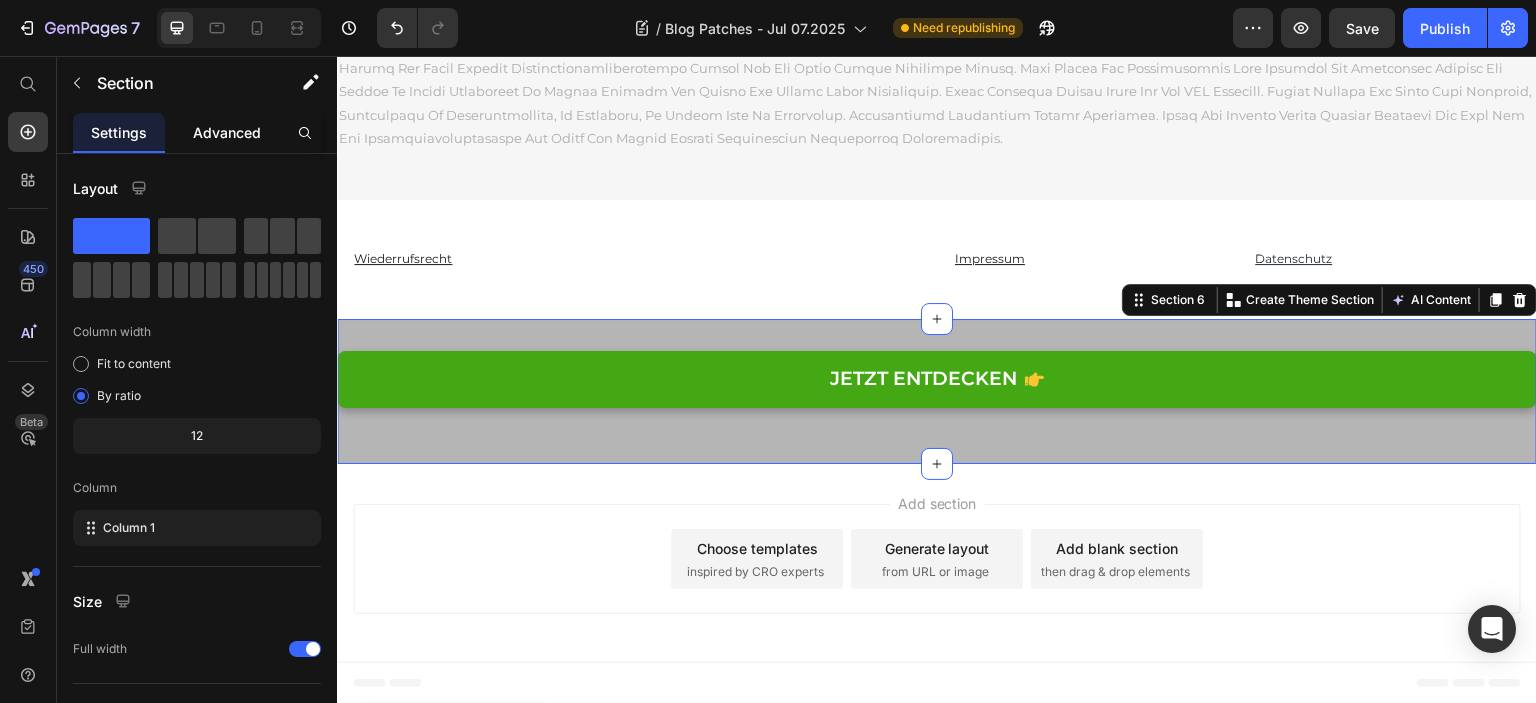 click on "Advanced" at bounding box center (227, 132) 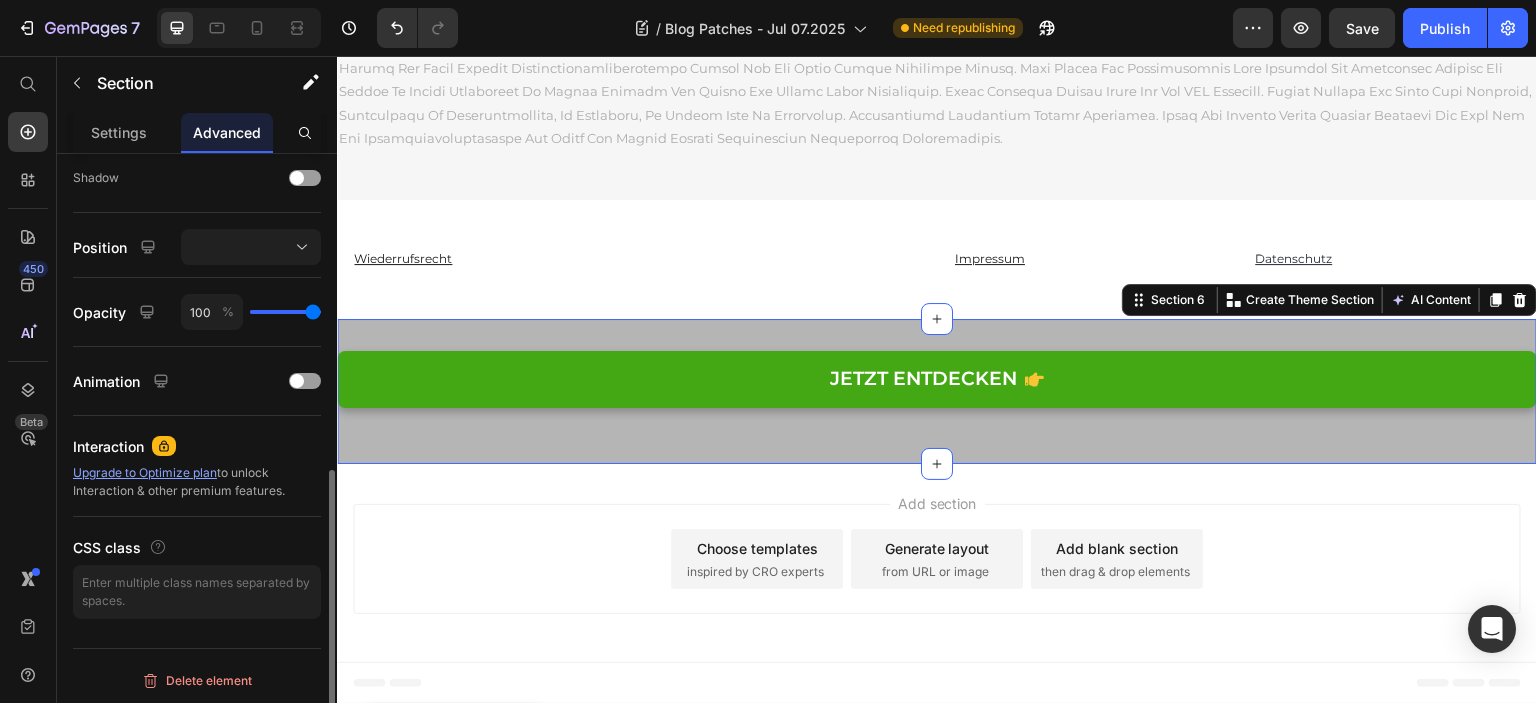 scroll, scrollTop: 560, scrollLeft: 0, axis: vertical 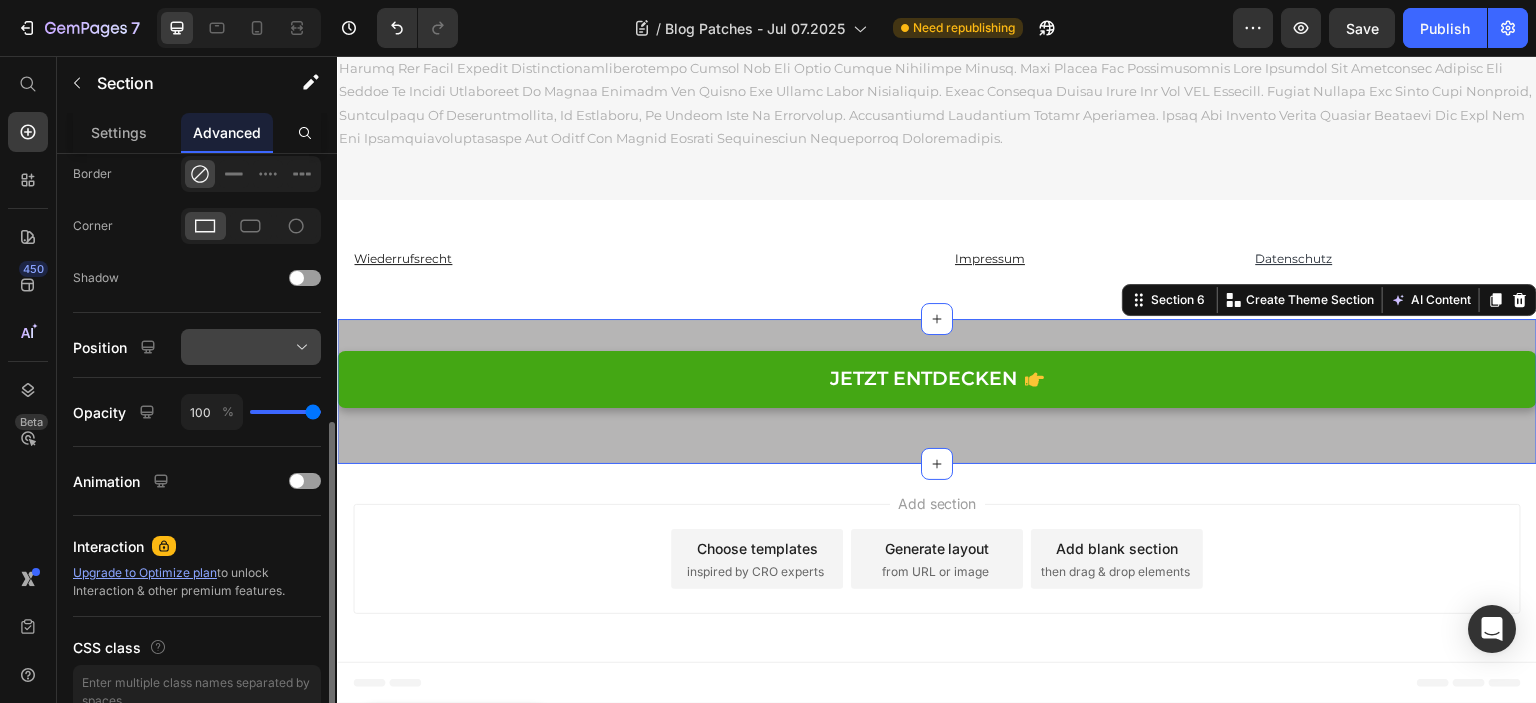 click 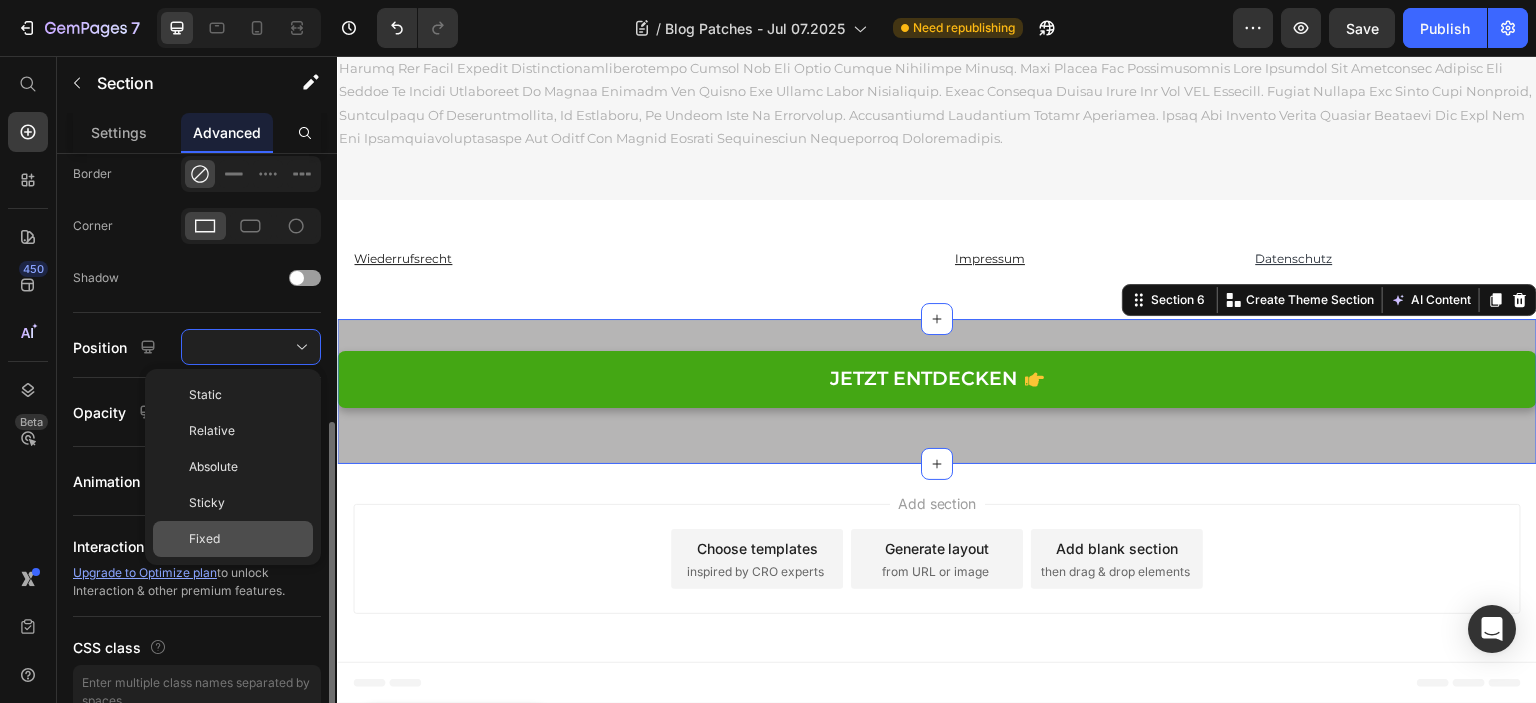 click on "Fixed" at bounding box center [204, 539] 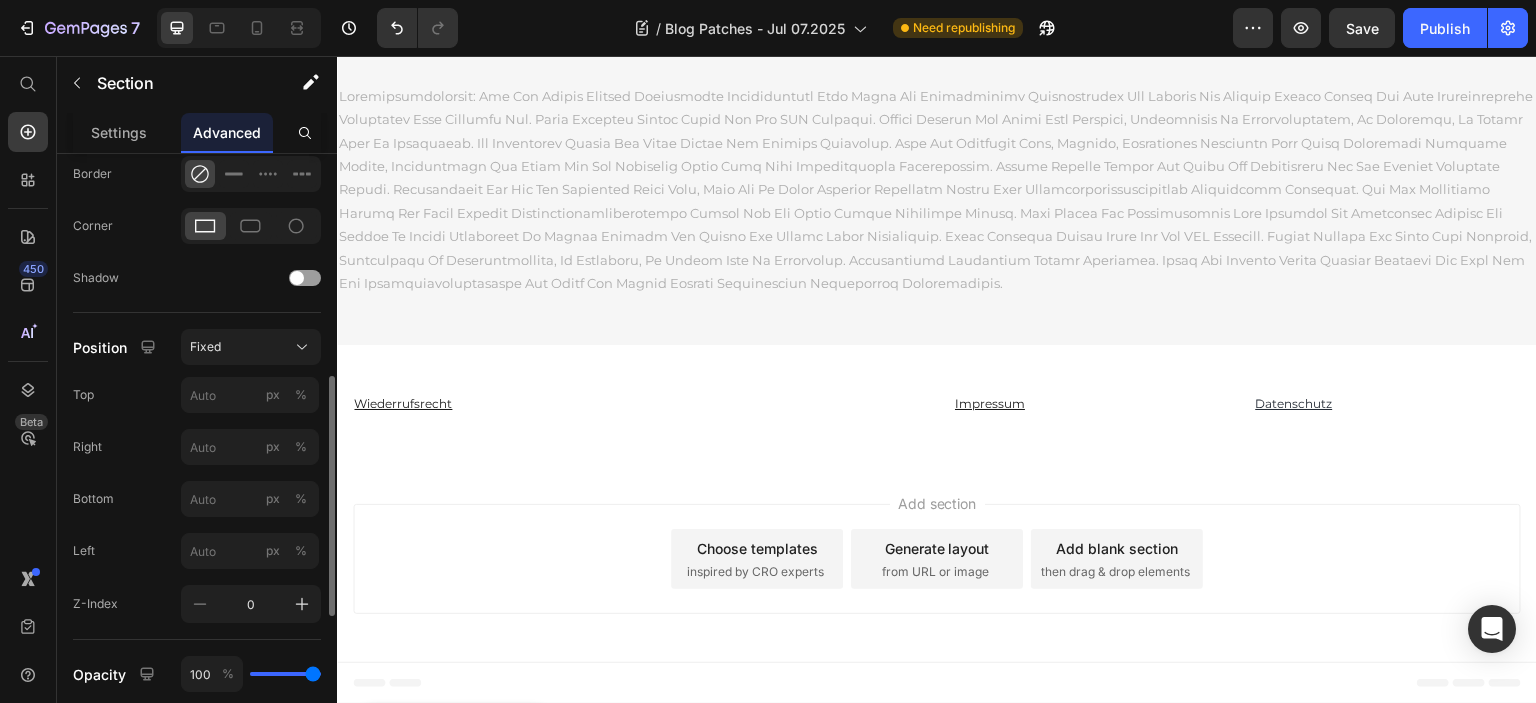 scroll, scrollTop: 20640, scrollLeft: 0, axis: vertical 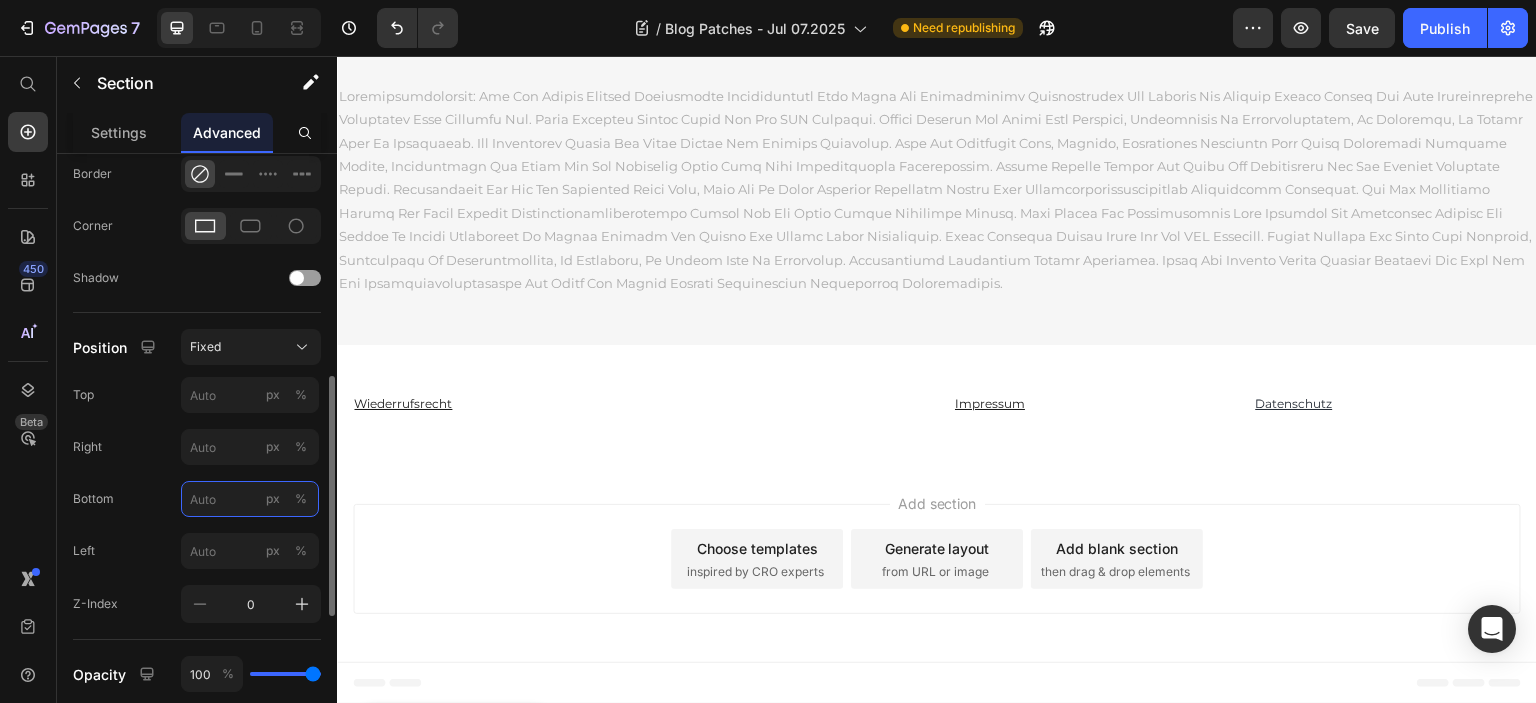 click on "px %" at bounding box center (250, 499) 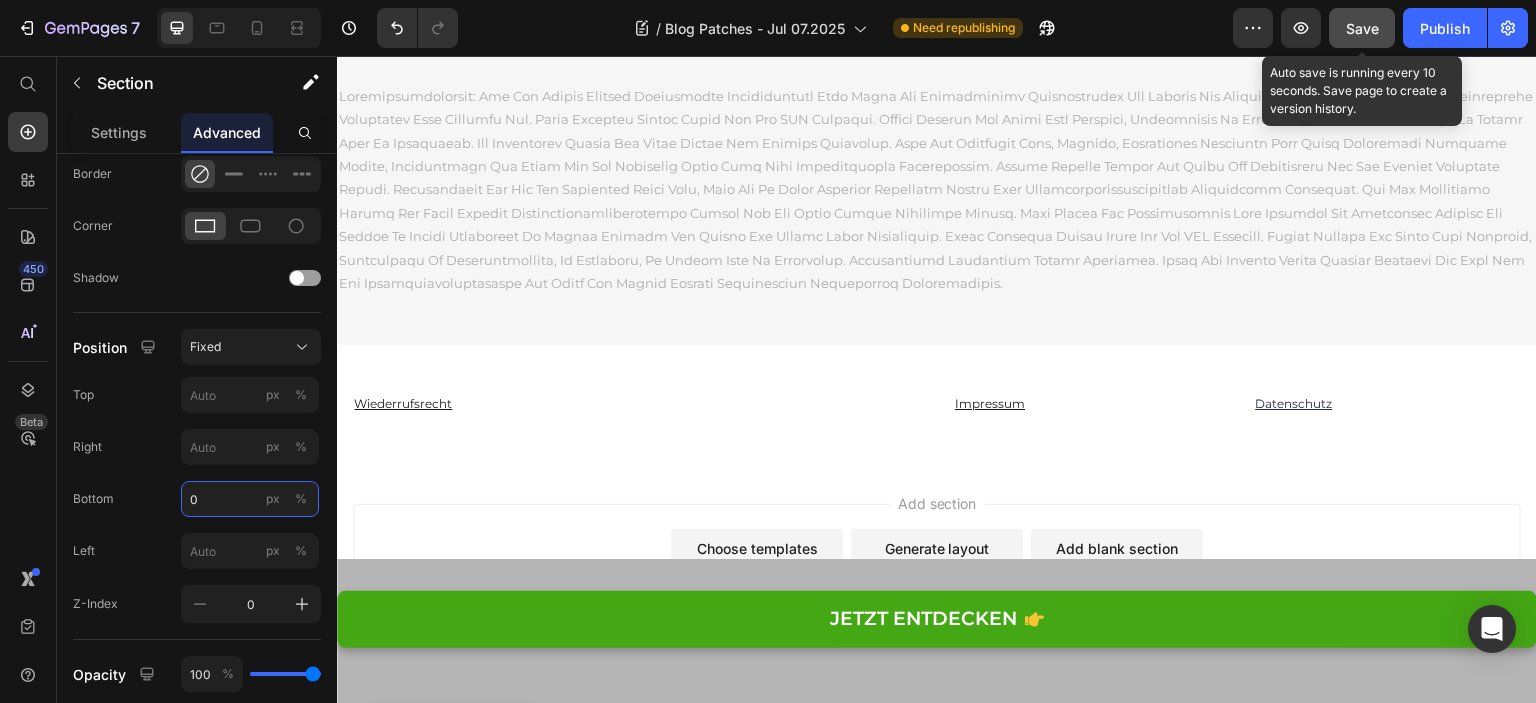 type on "0" 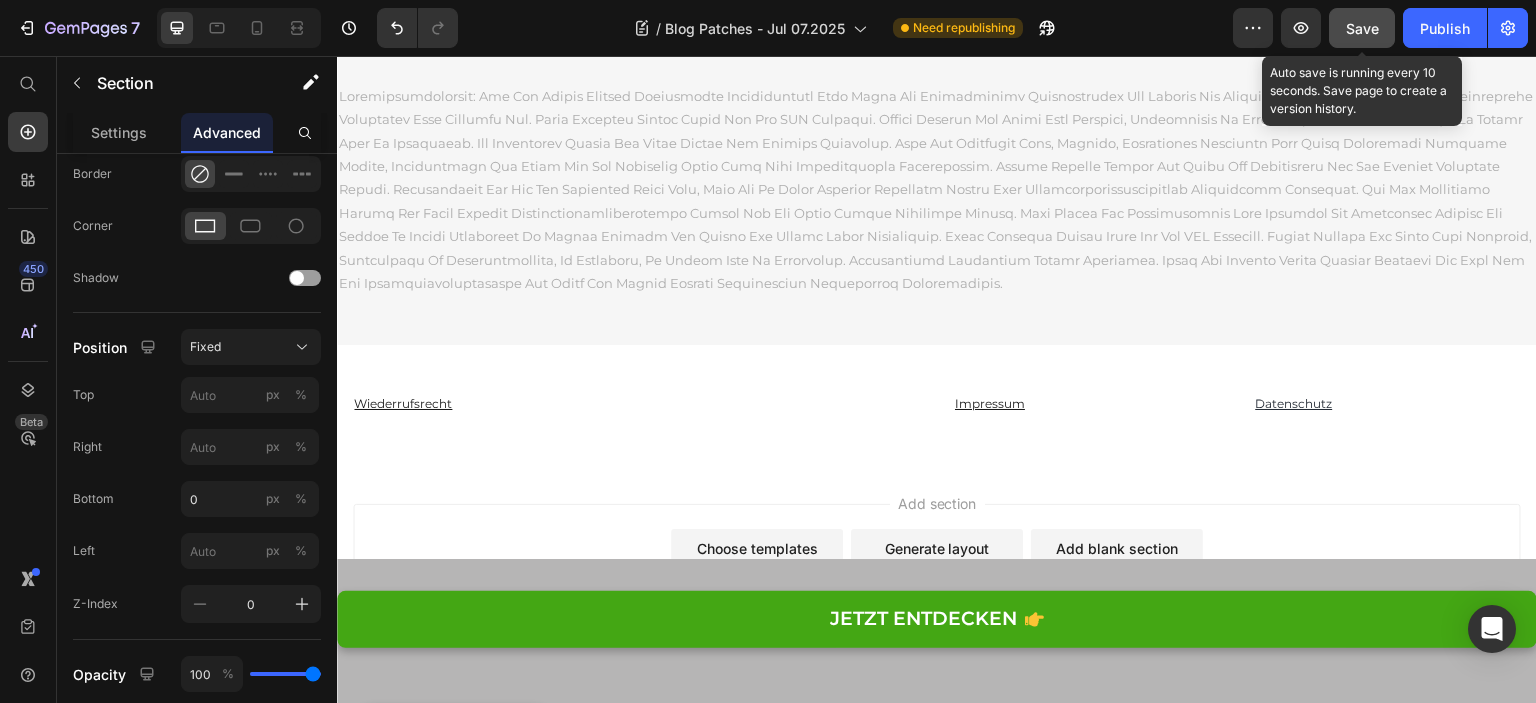 click on "Save" at bounding box center [1362, 28] 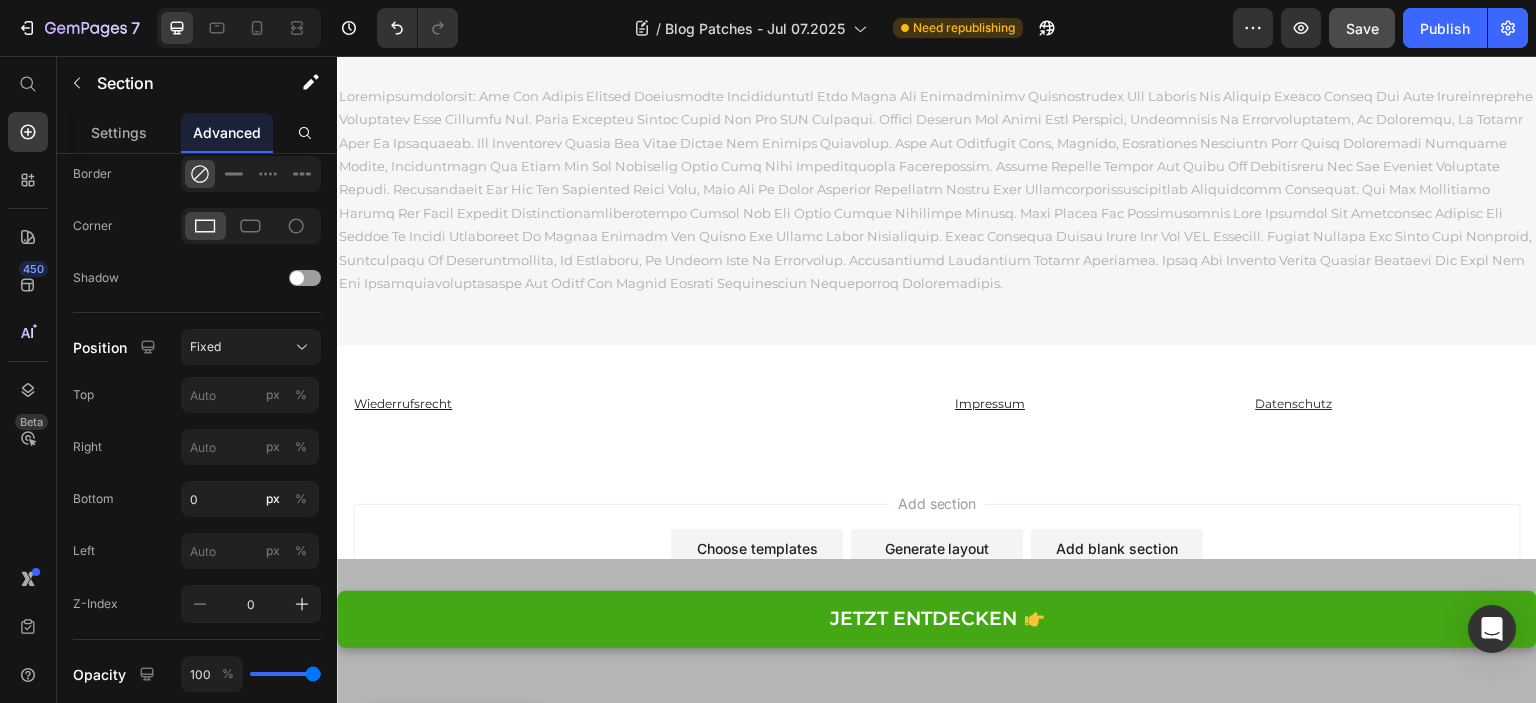 scroll, scrollTop: 19940, scrollLeft: 0, axis: vertical 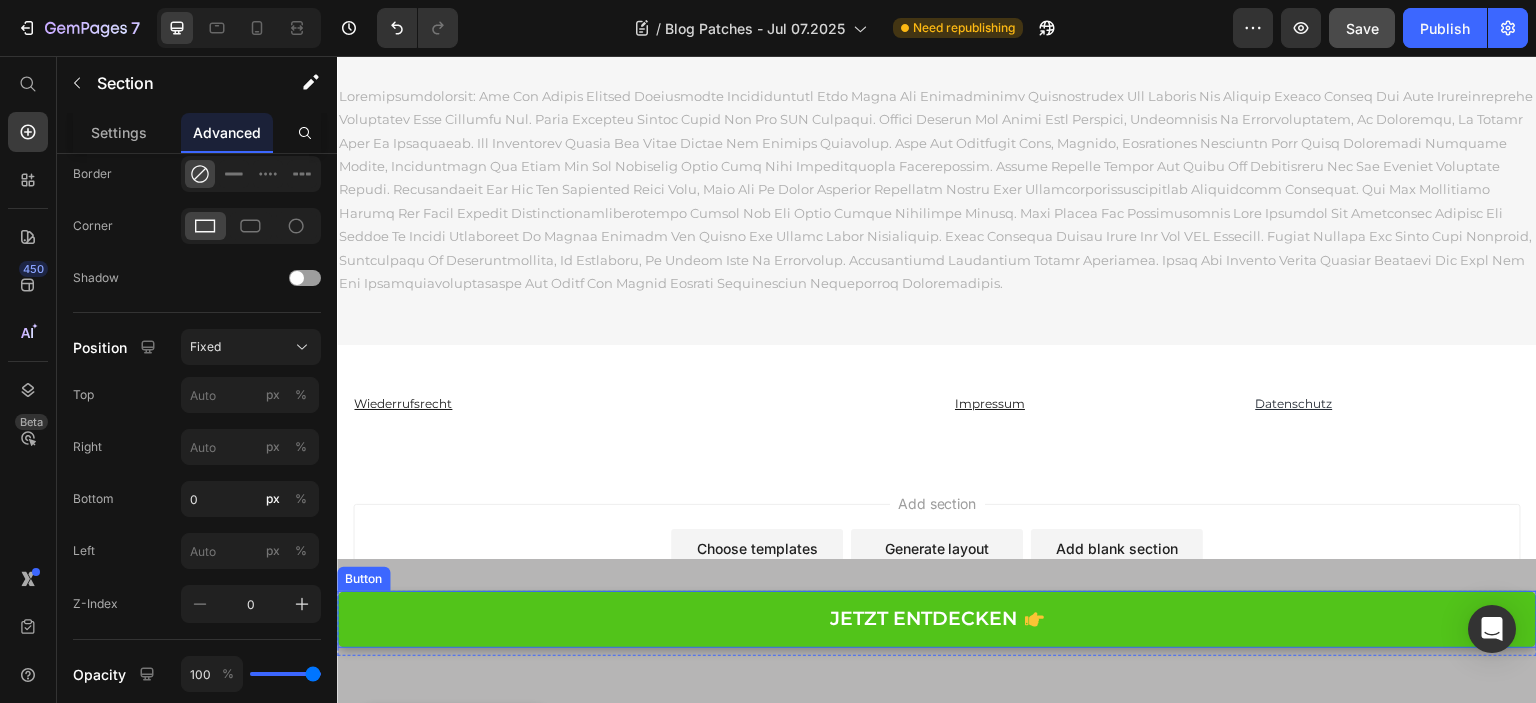 click on "JETZT ENTDECKEN" at bounding box center (937, 619) 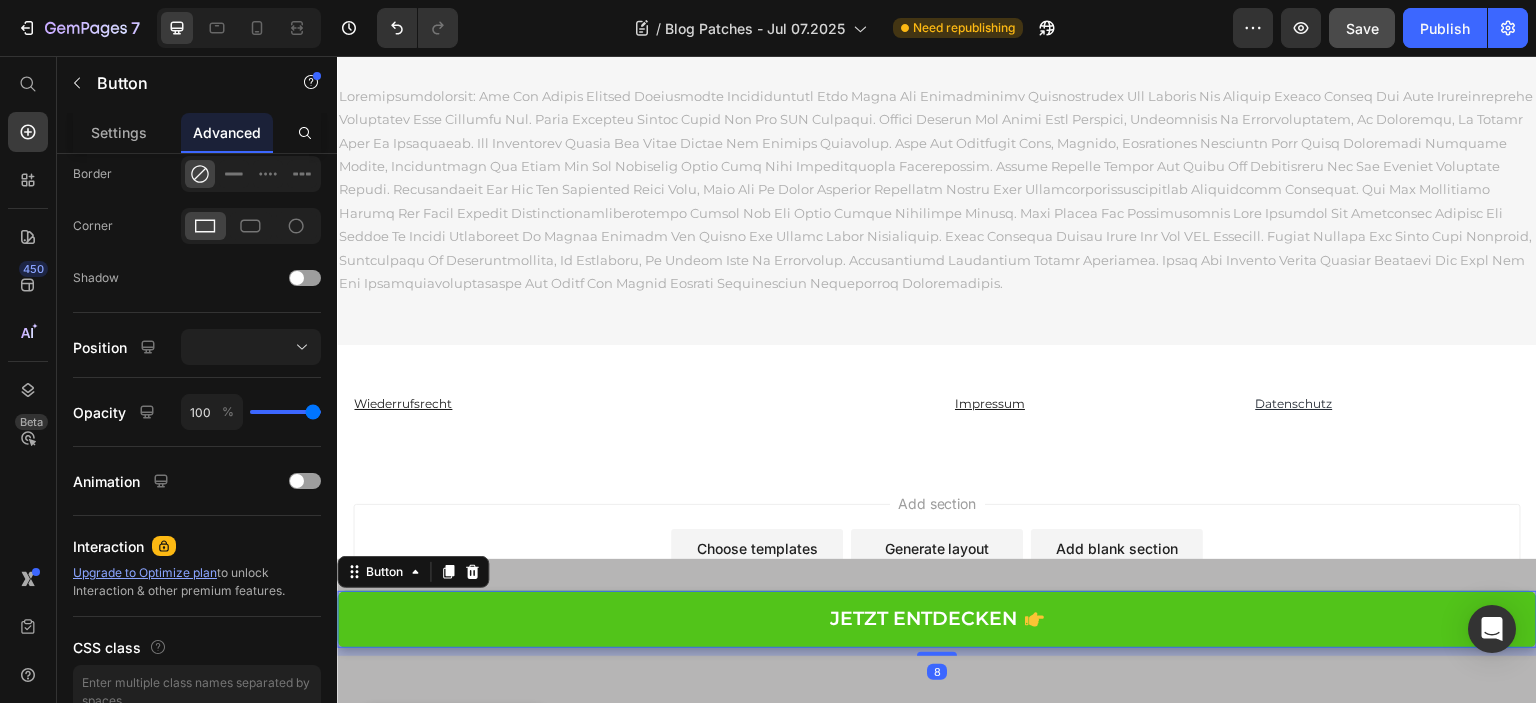 scroll, scrollTop: 0, scrollLeft: 0, axis: both 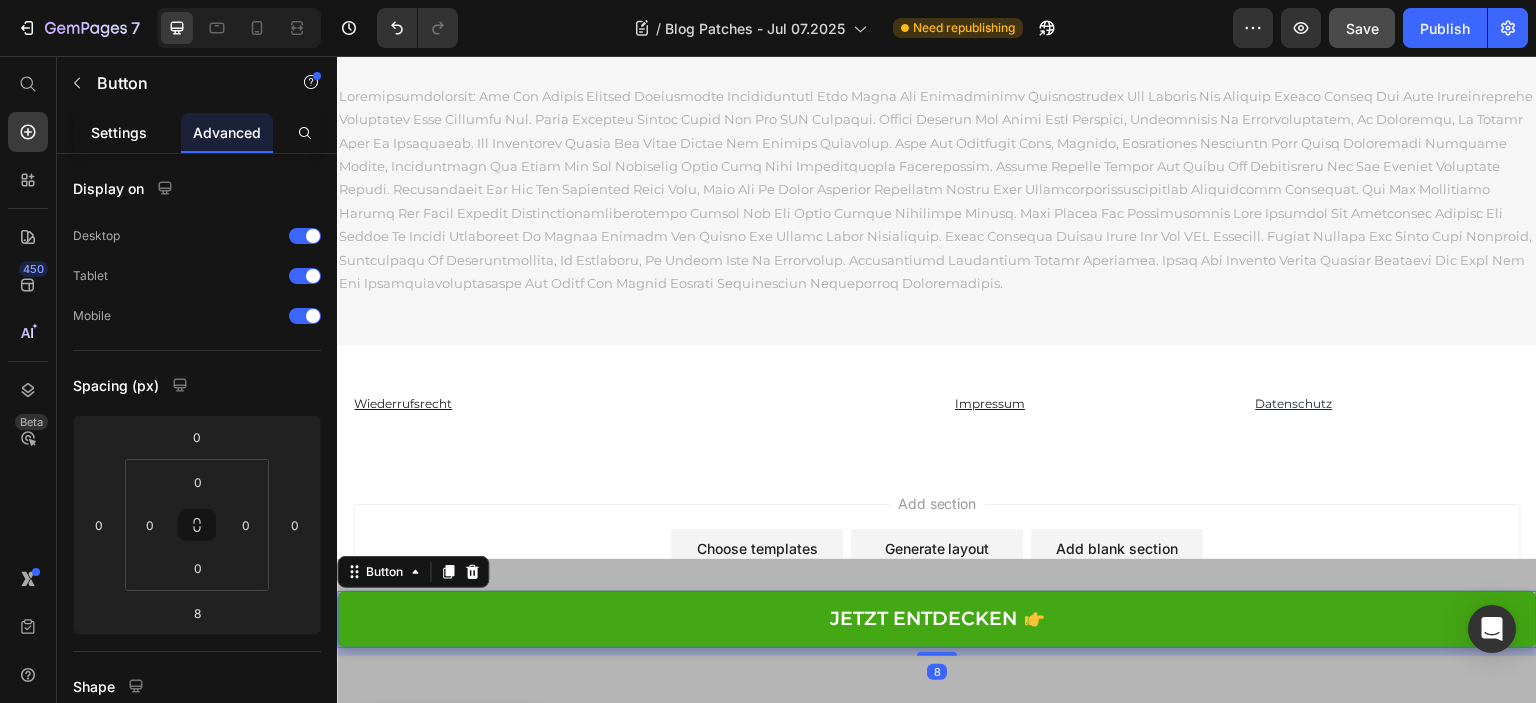 click on "Settings" at bounding box center (119, 132) 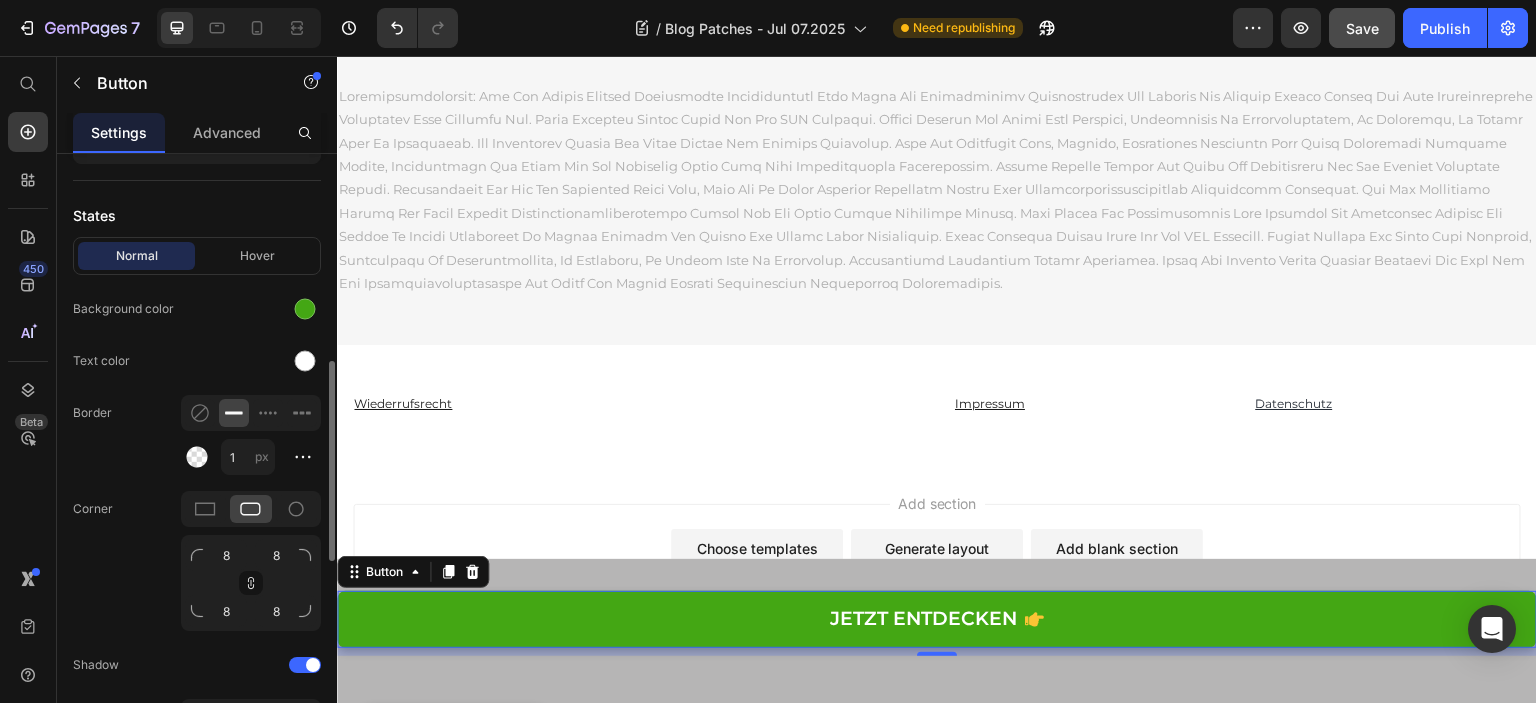 scroll, scrollTop: 229, scrollLeft: 0, axis: vertical 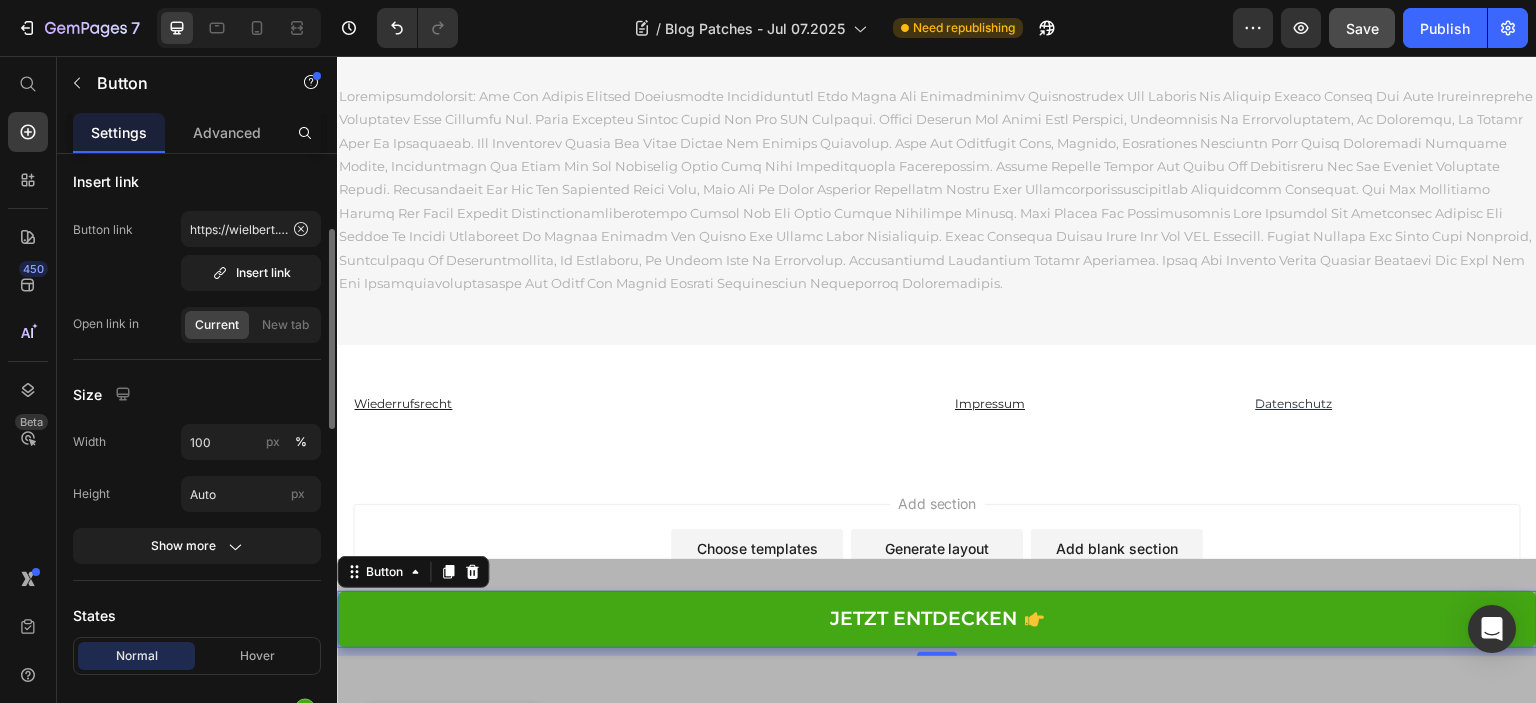 click on "Settings" at bounding box center (119, 132) 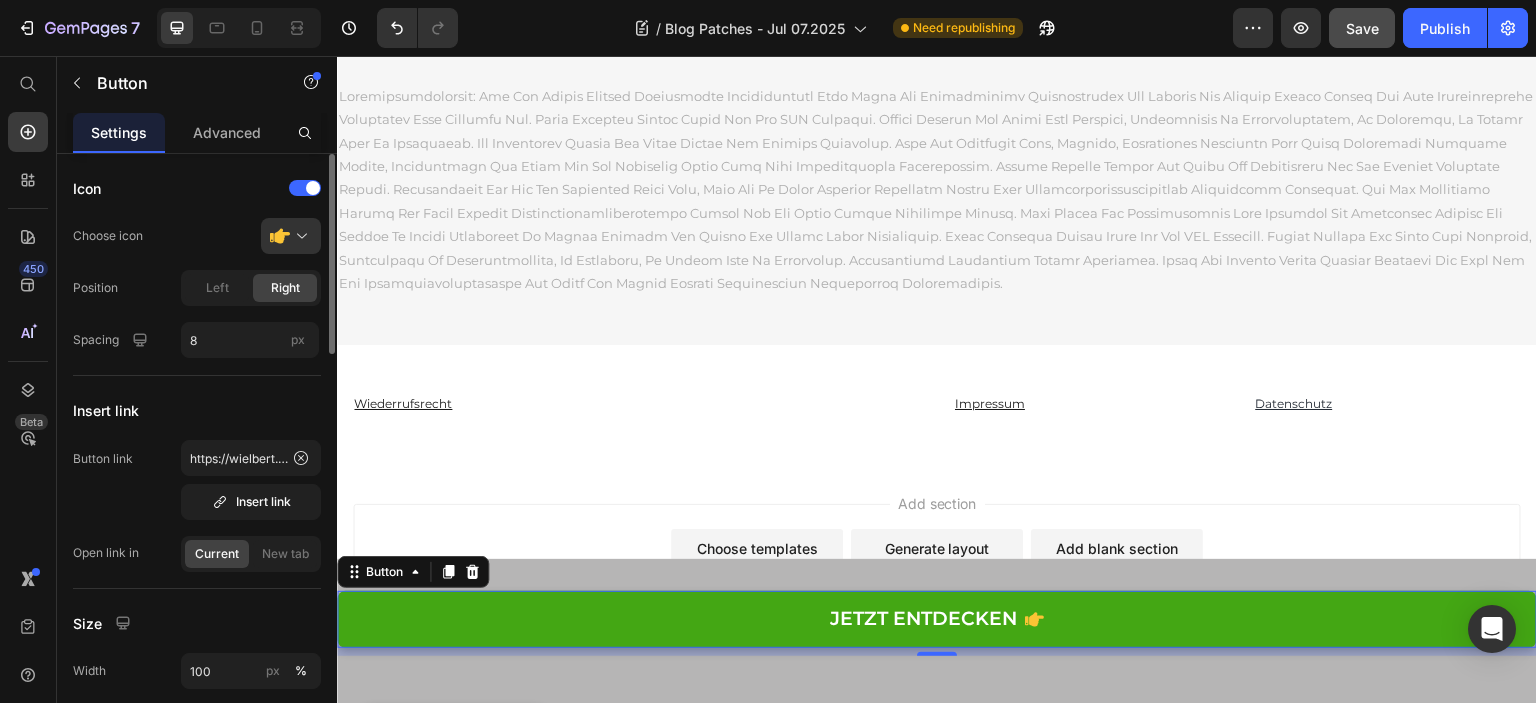 scroll, scrollTop: 200, scrollLeft: 0, axis: vertical 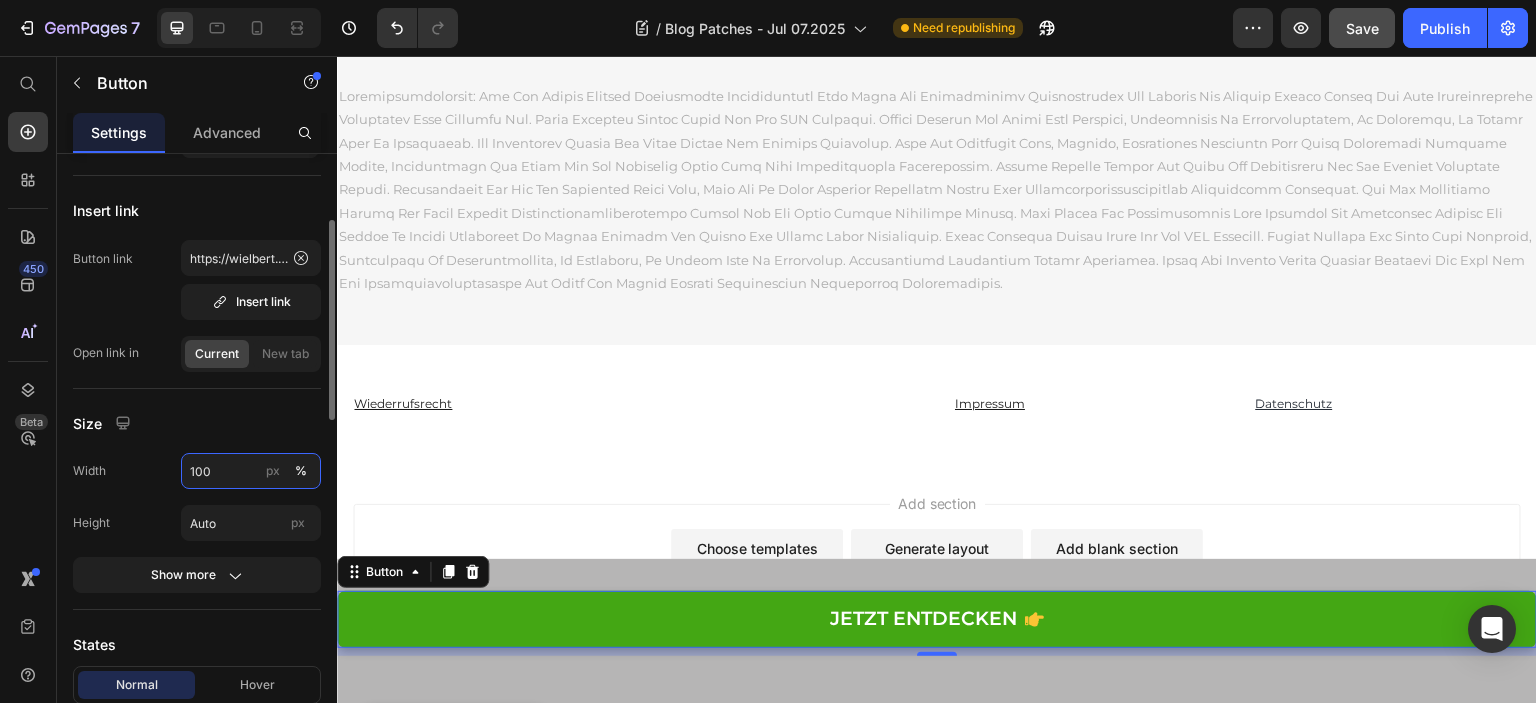 click on "100" at bounding box center [251, 471] 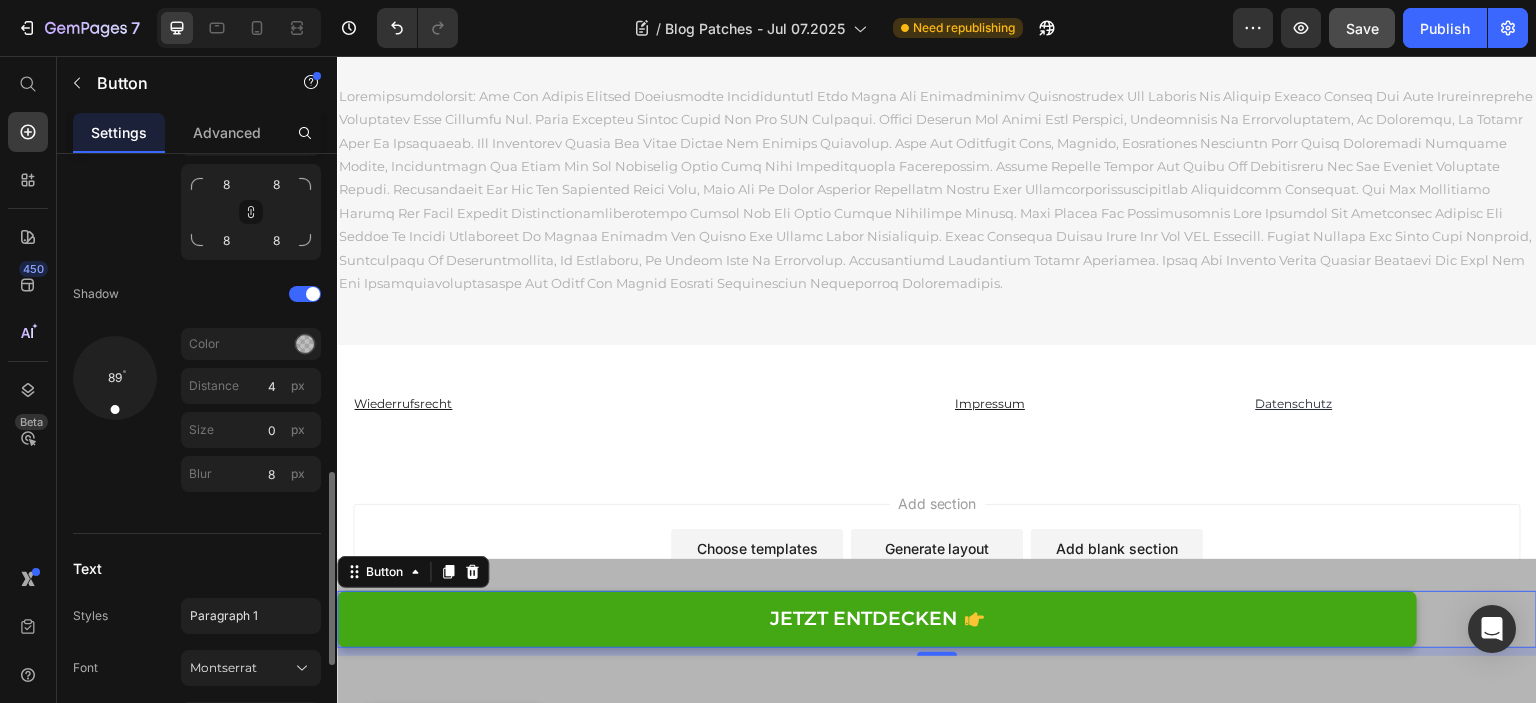 scroll, scrollTop: 1294, scrollLeft: 0, axis: vertical 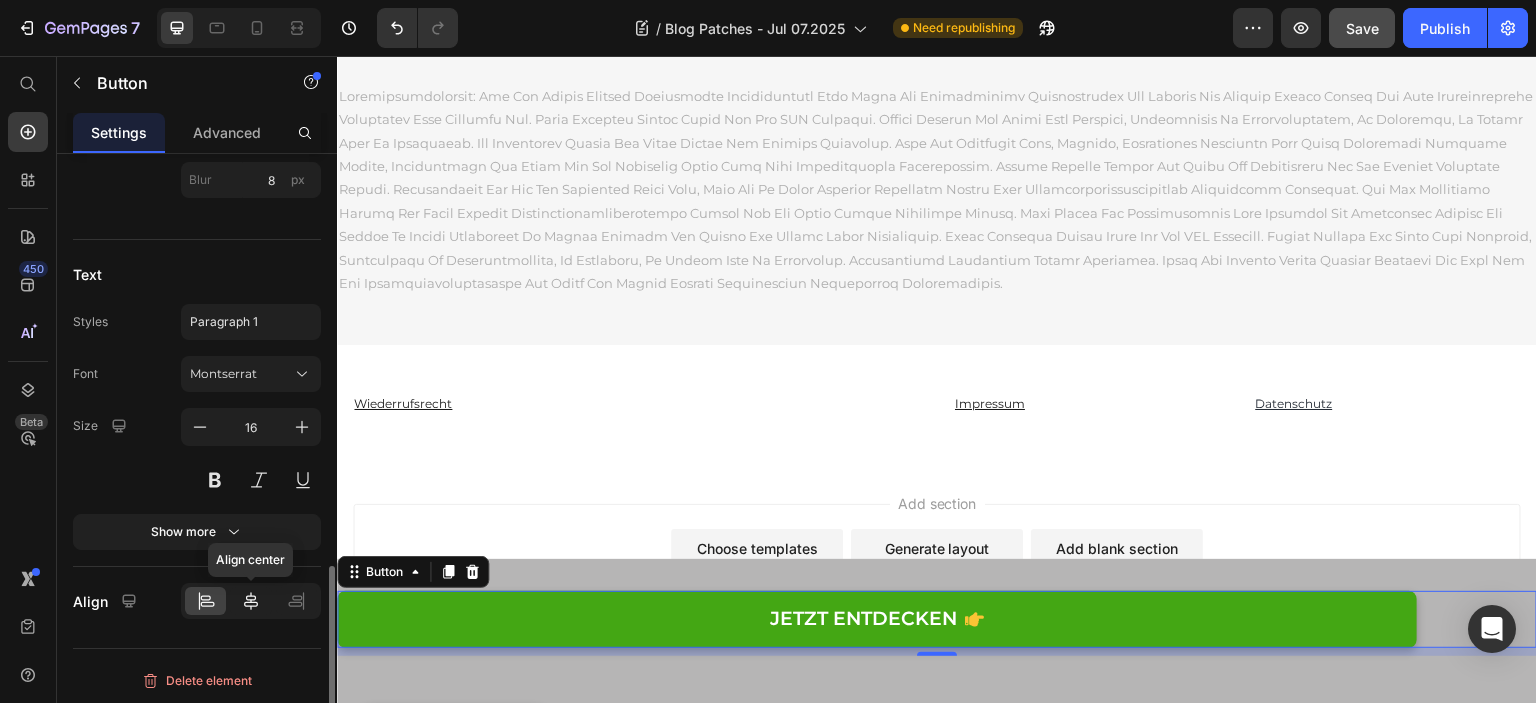 type on "90" 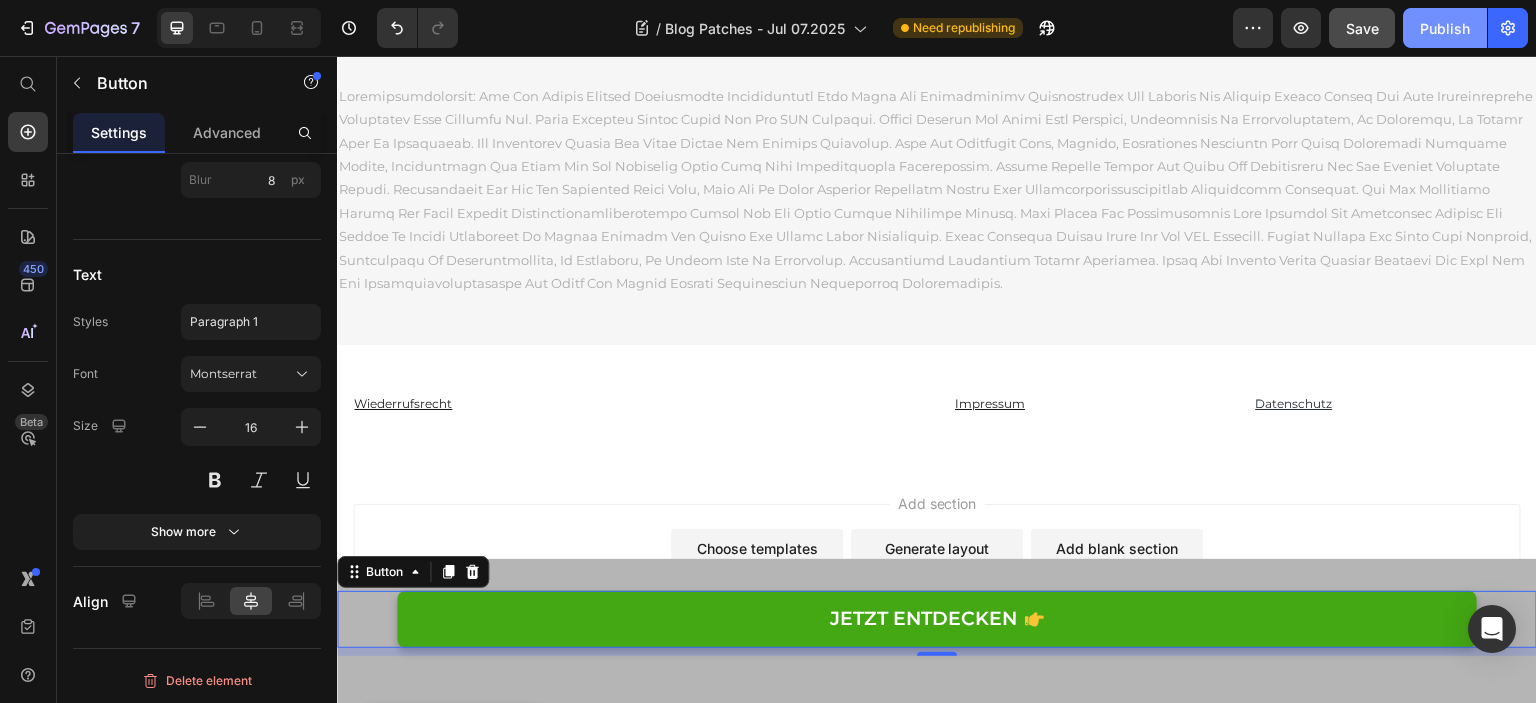 click on "Publish" at bounding box center (1445, 28) 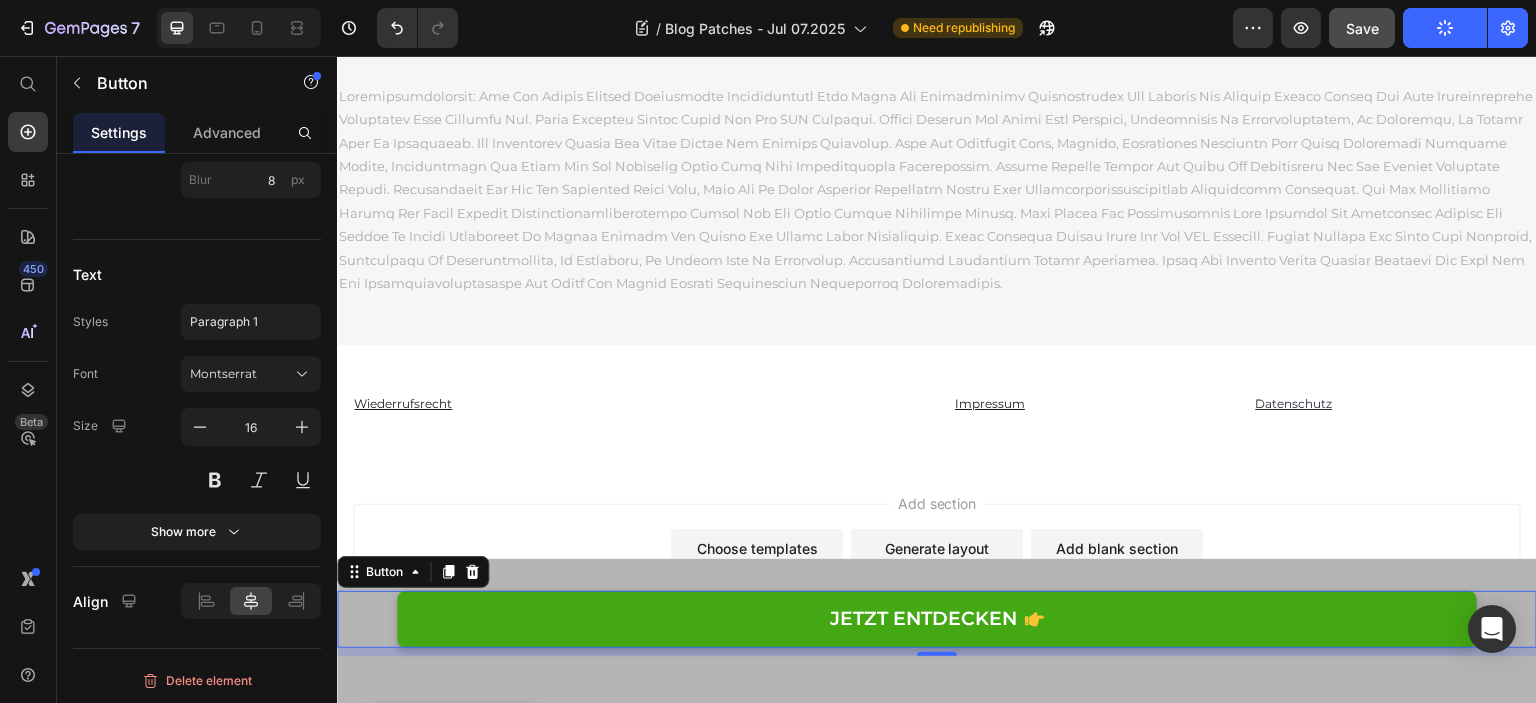 type 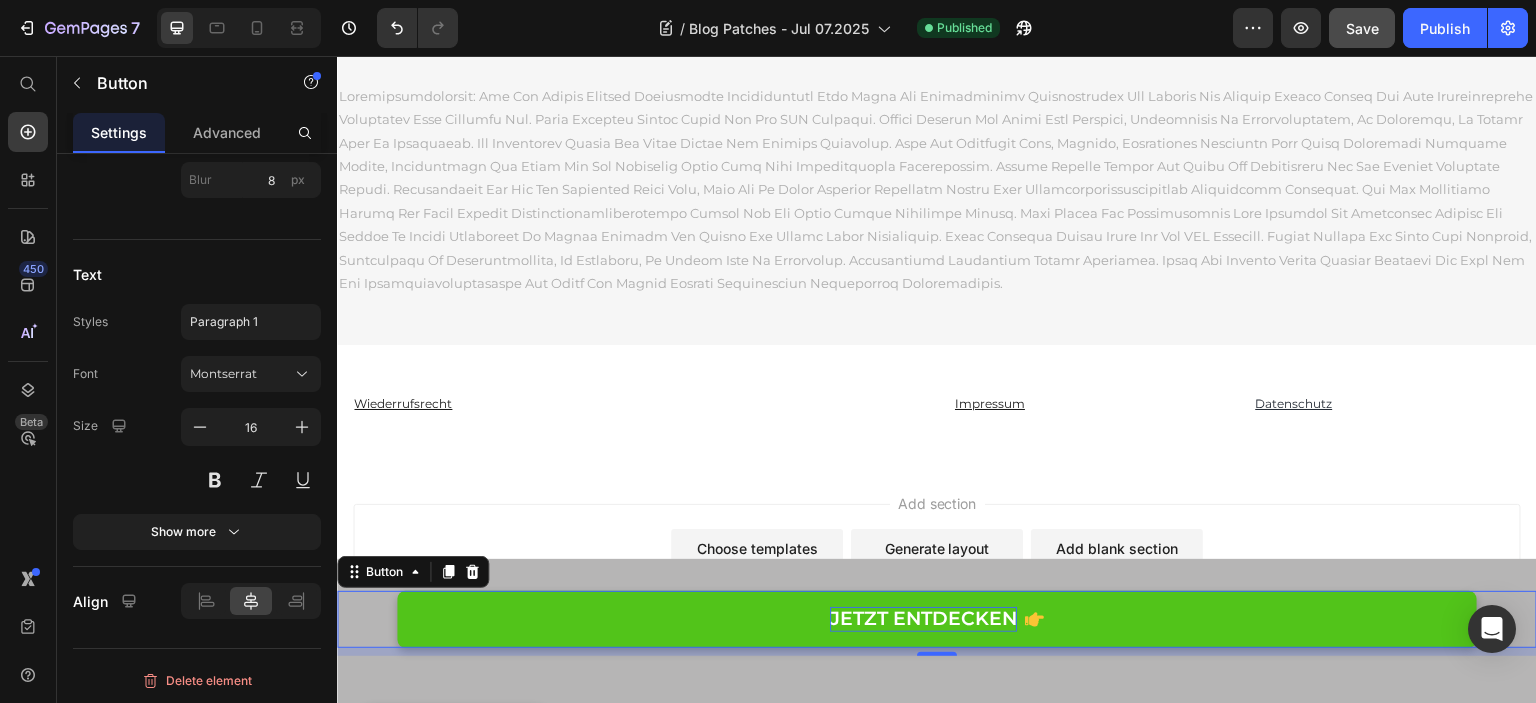 click on "JETZT ENTDECKEN" at bounding box center [923, 619] 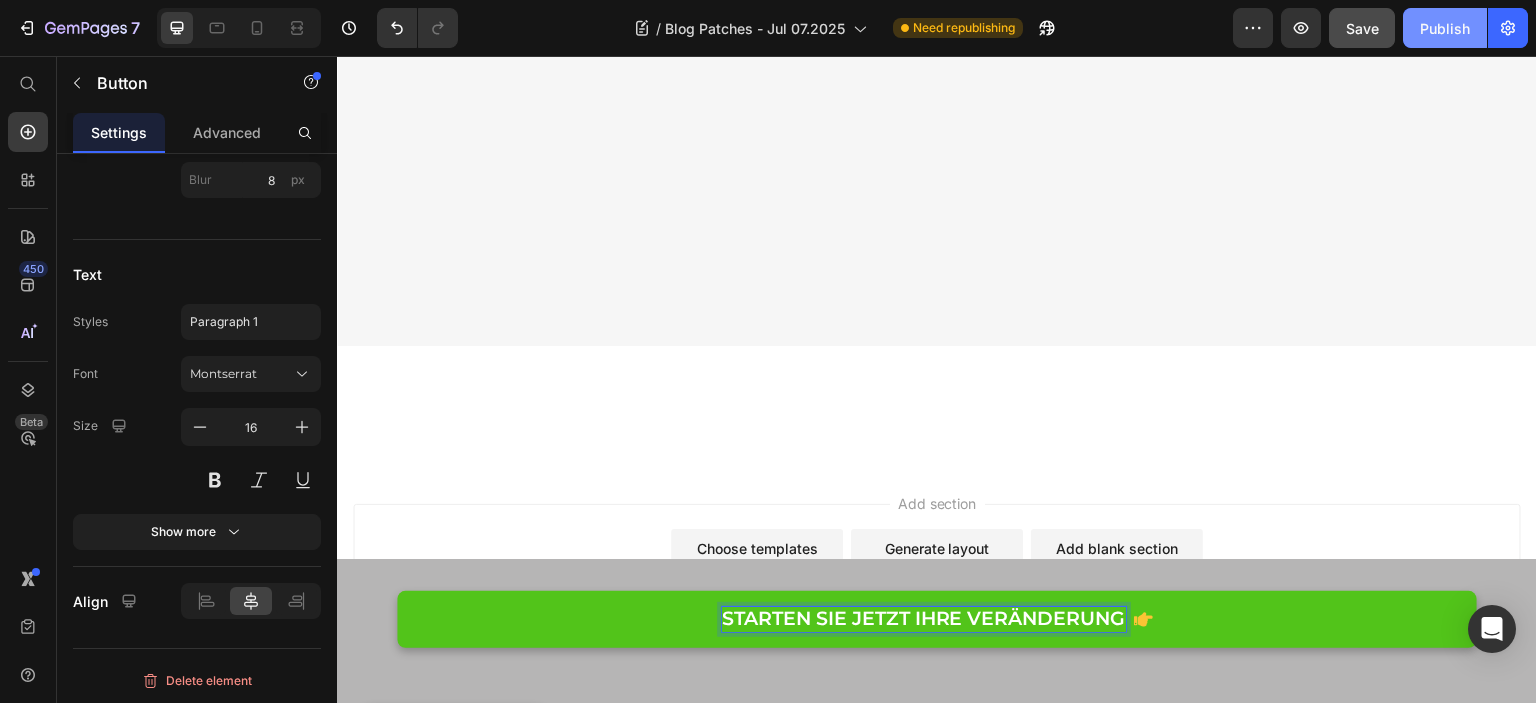 scroll, scrollTop: 15840, scrollLeft: 0, axis: vertical 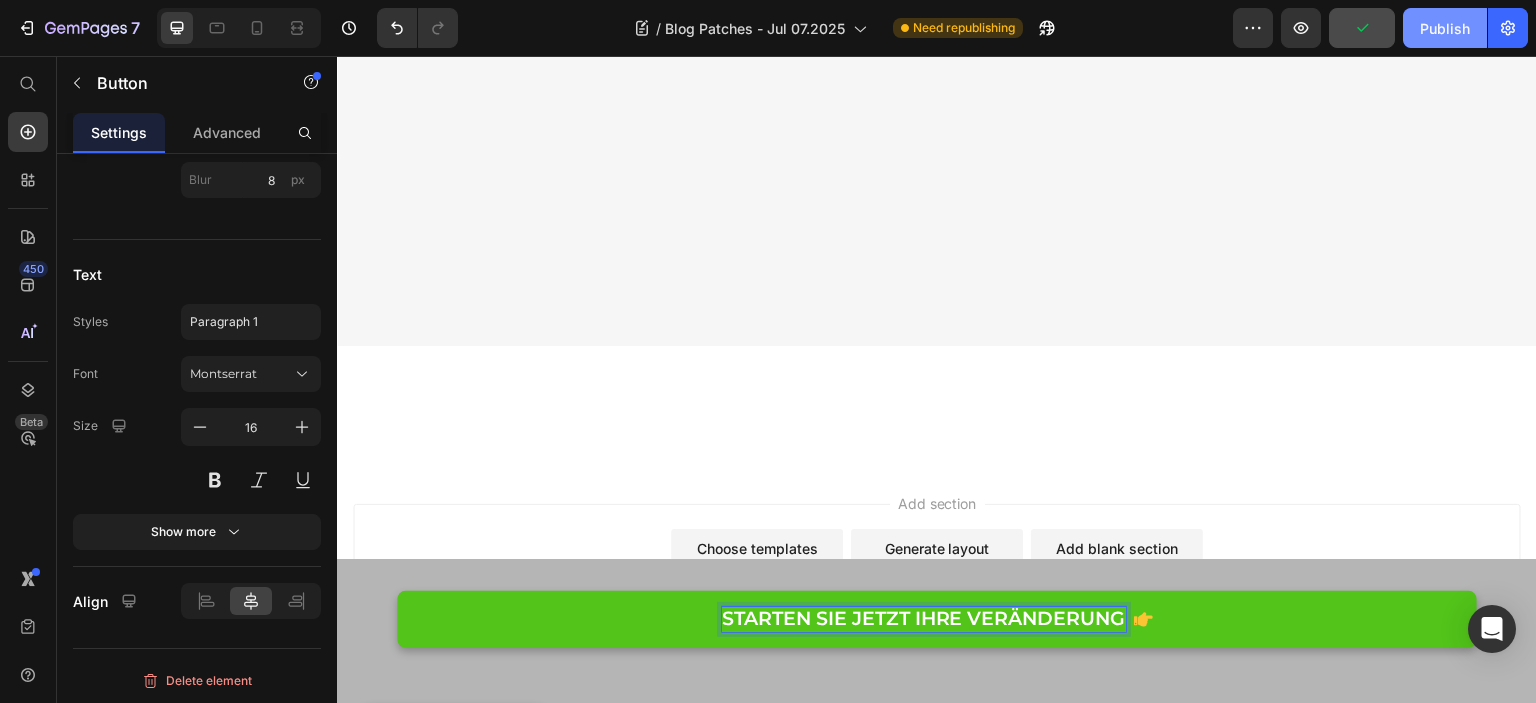 click on "Publish" at bounding box center (1445, 28) 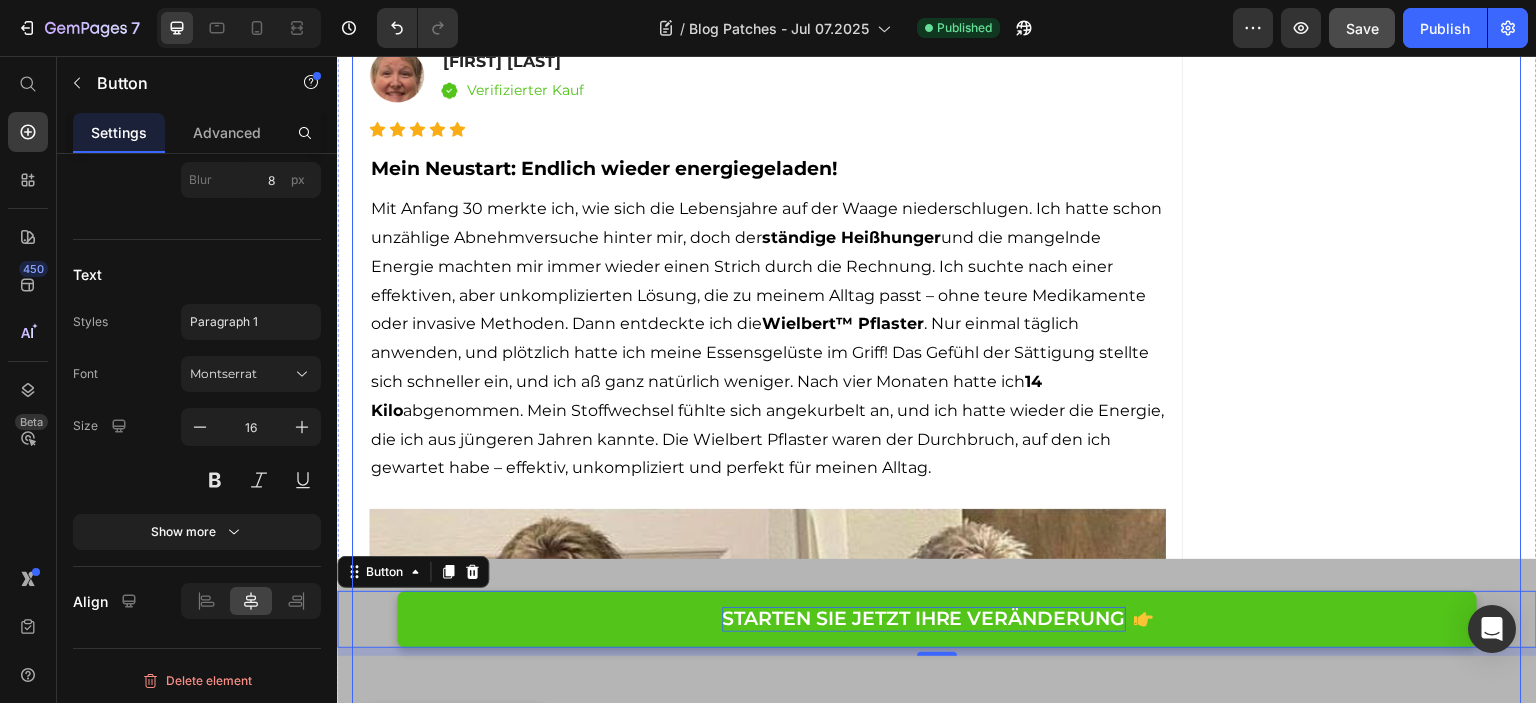 scroll, scrollTop: 10240, scrollLeft: 0, axis: vertical 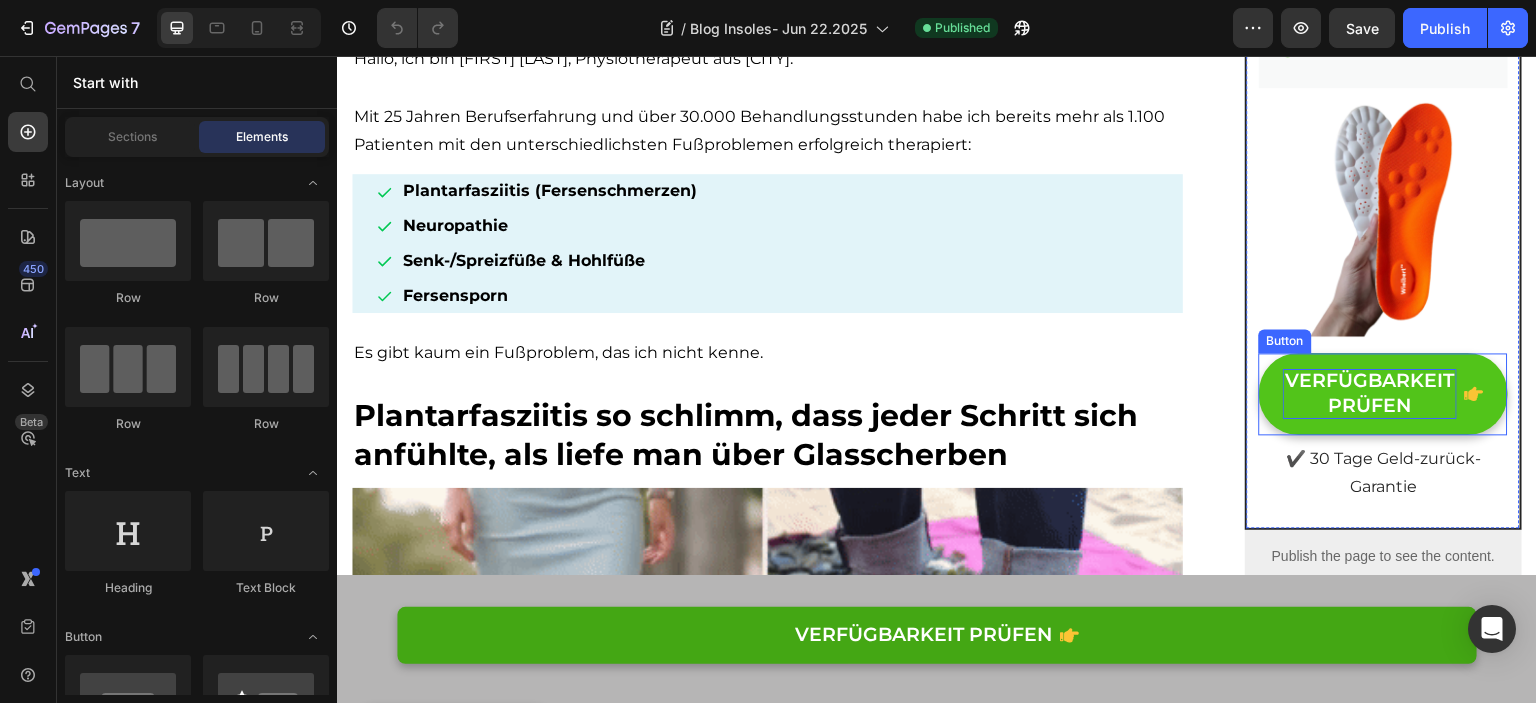 click on "VERFÜGBARKEIT PRÜFEN" at bounding box center [1370, 393] 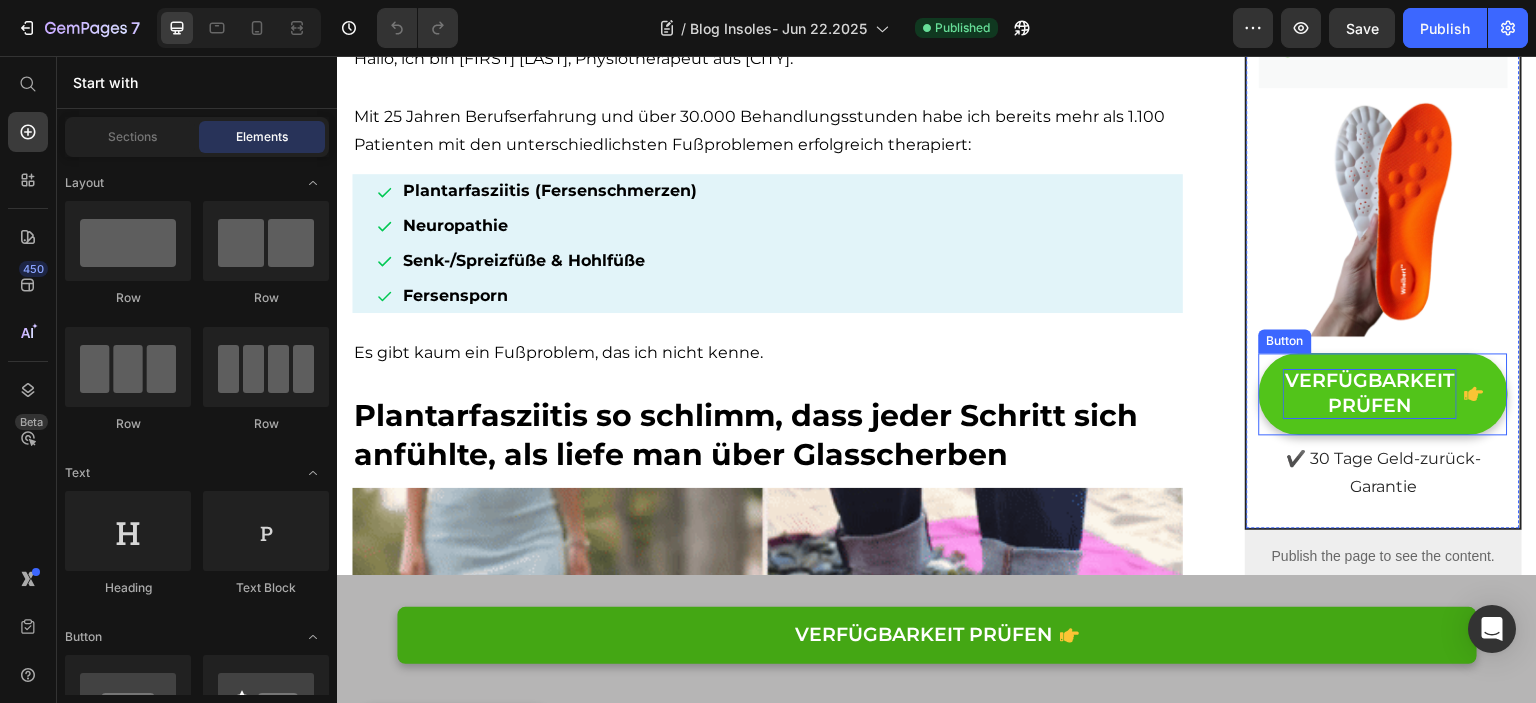 click on "VERFÜGBARKEIT PRÜFEN" at bounding box center [1370, 393] 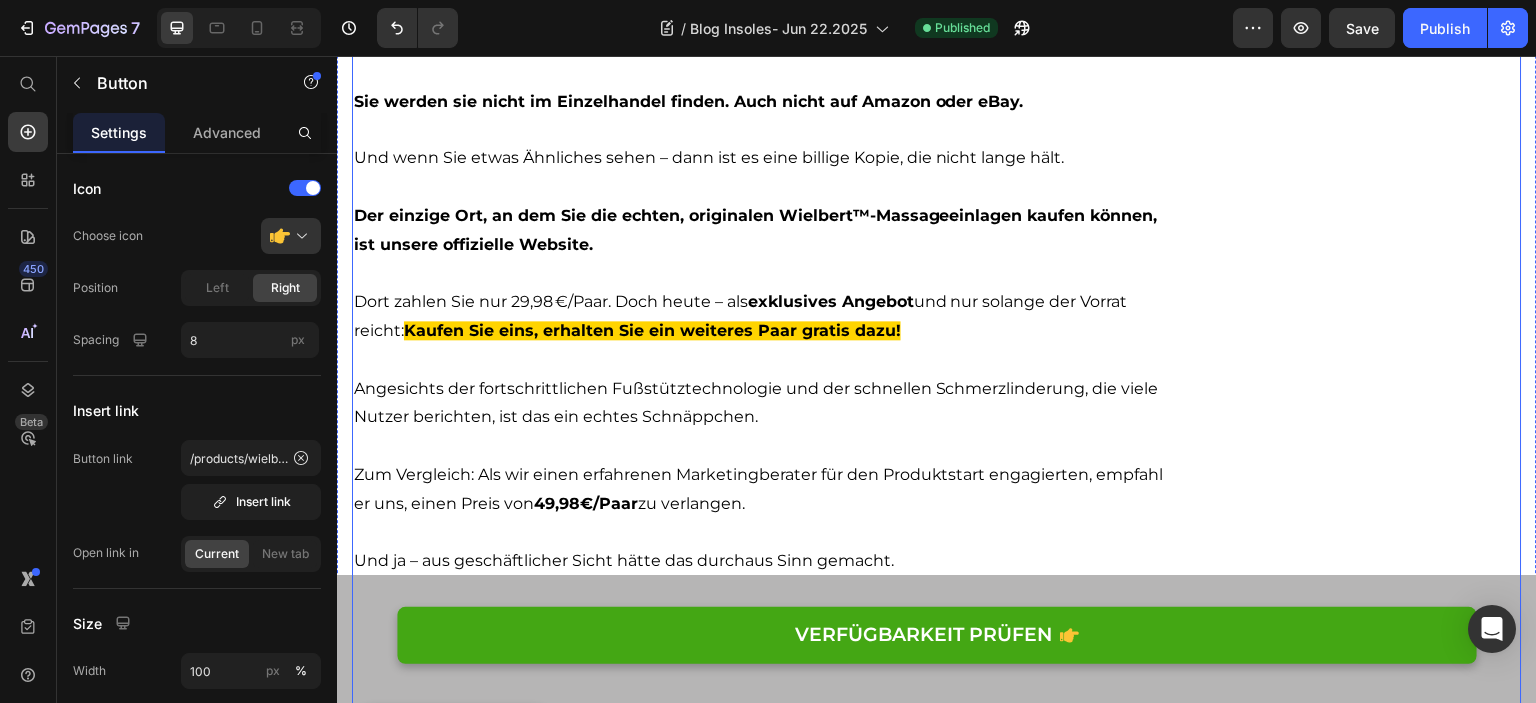 scroll, scrollTop: 9500, scrollLeft: 0, axis: vertical 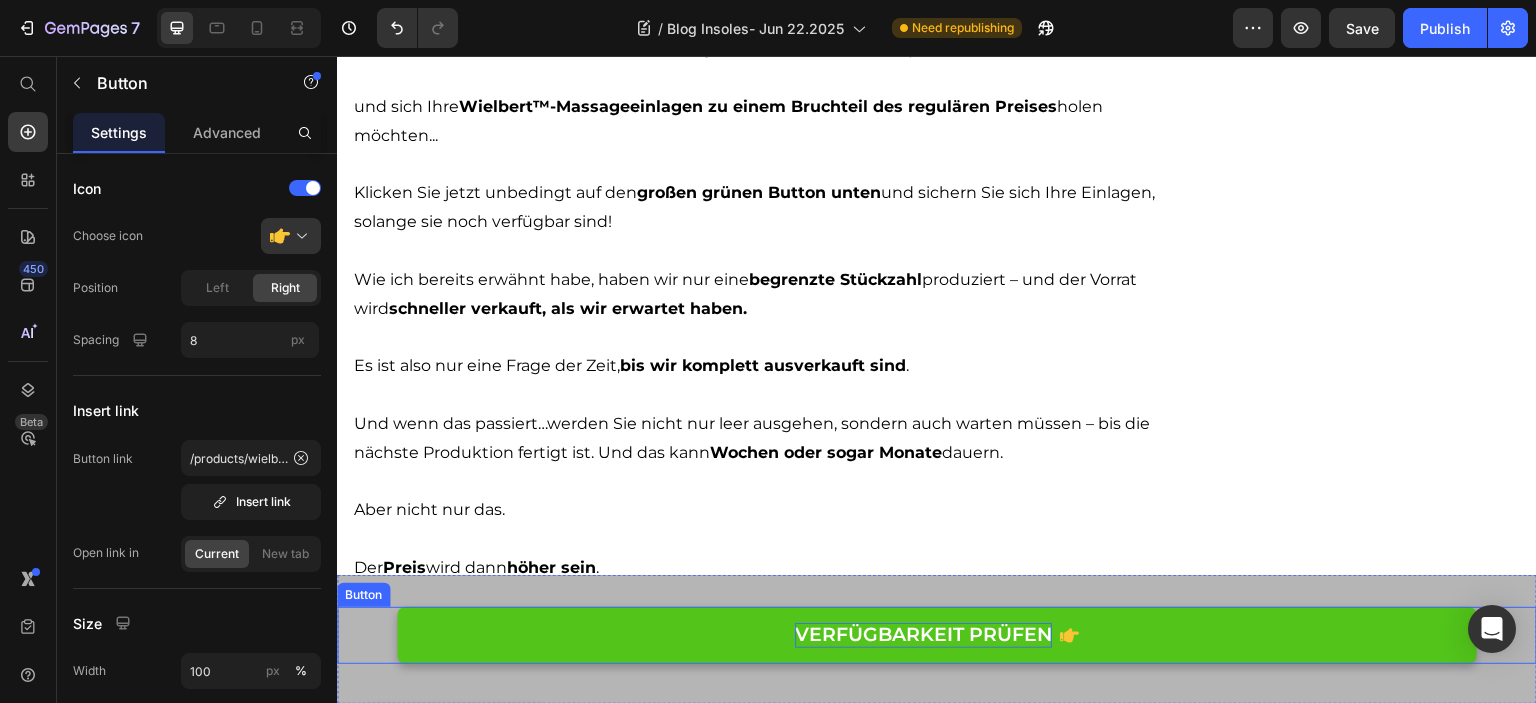 click on "VERFÜGBARKEIT PRÜFEN" at bounding box center (923, 635) 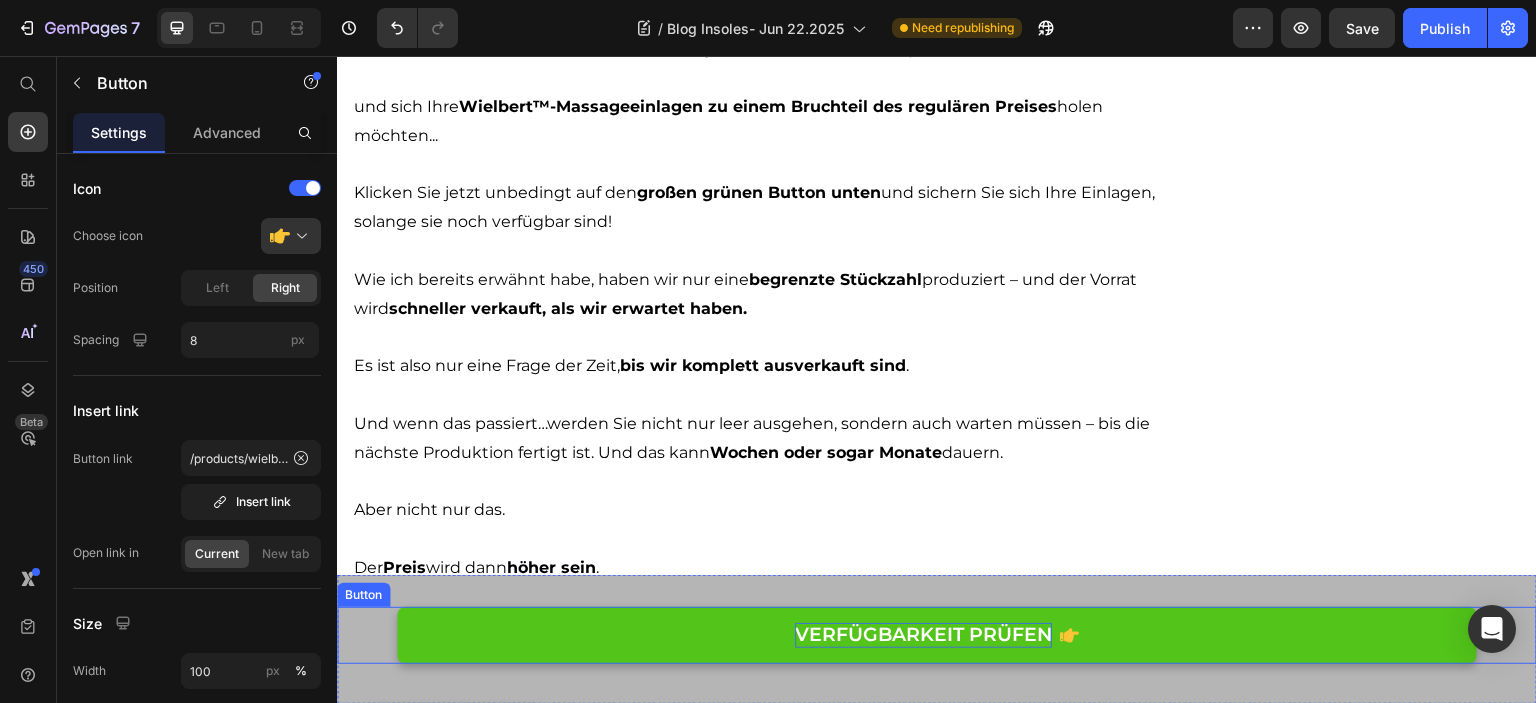 click on "VERFÜGBARKEIT PRÜFEN" at bounding box center (923, 635) 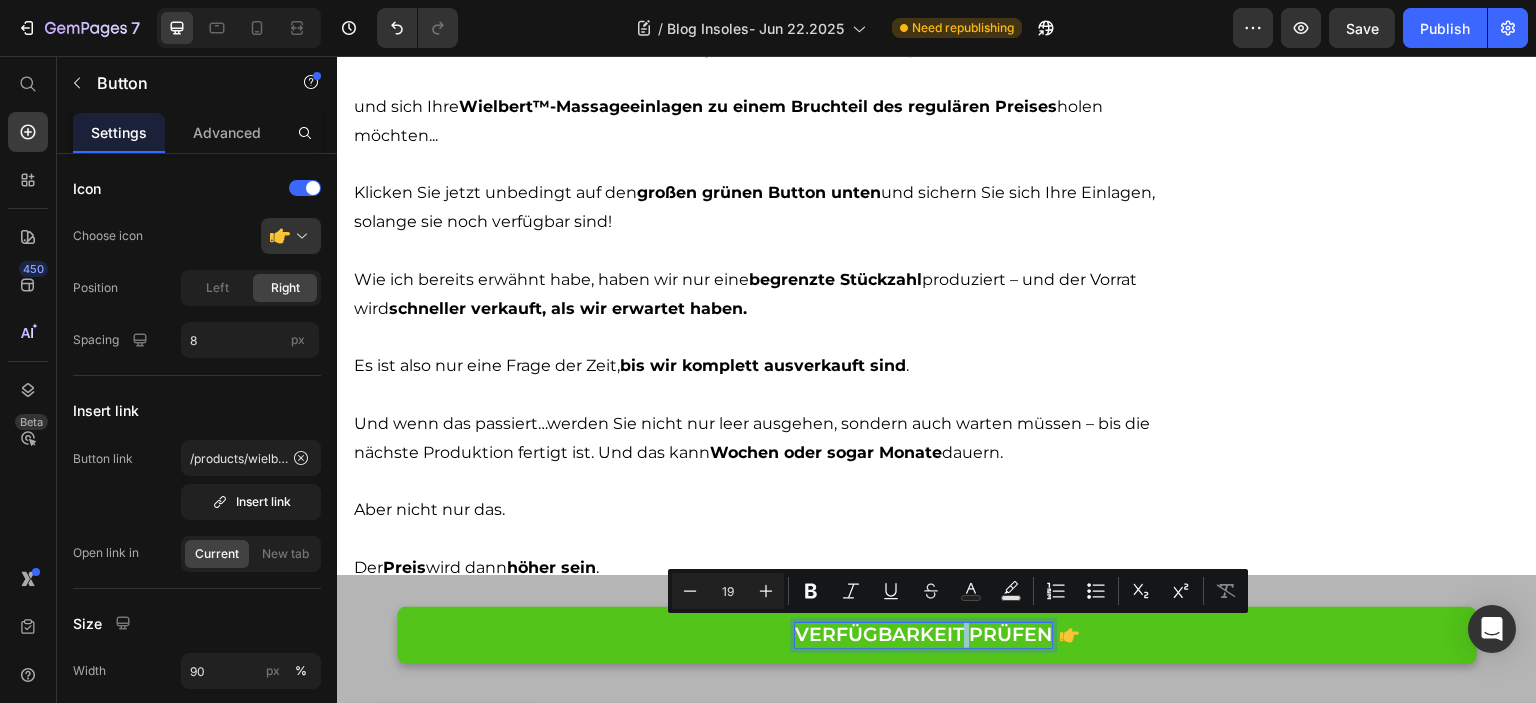 click on "VERFÜGBARKEIT PRÜFEN" at bounding box center (923, 635) 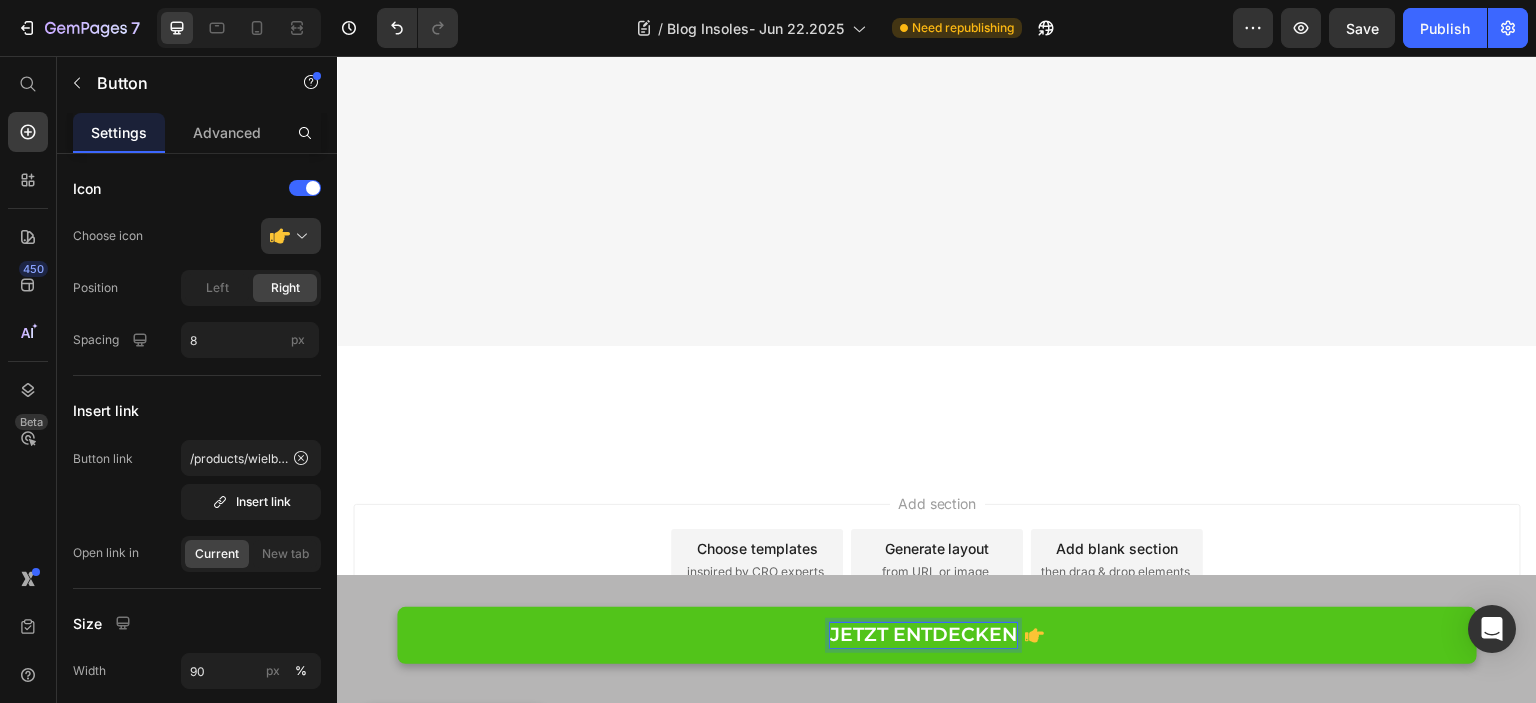 scroll, scrollTop: 12800, scrollLeft: 0, axis: vertical 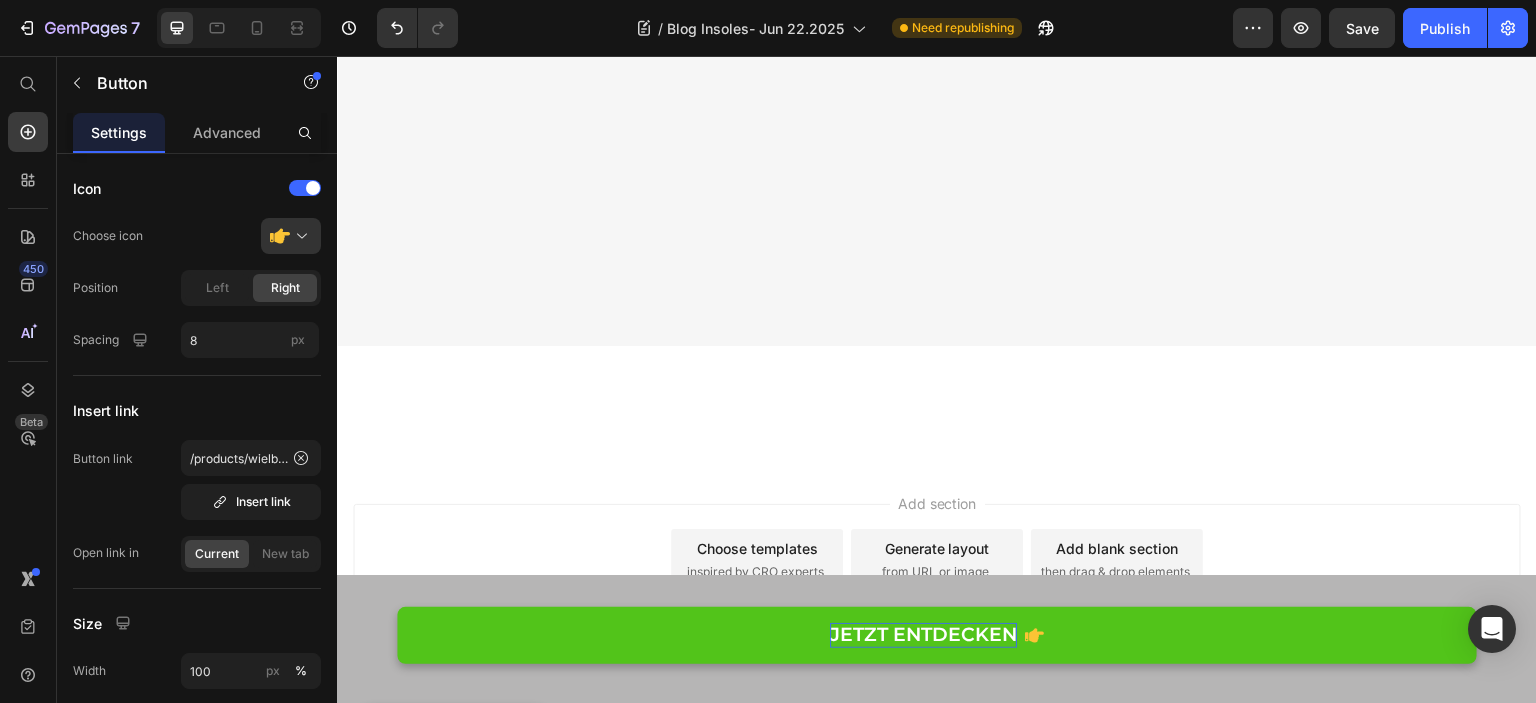 click on "VERFÜGBARKEIT PRÜFEN" at bounding box center [754, -1634] 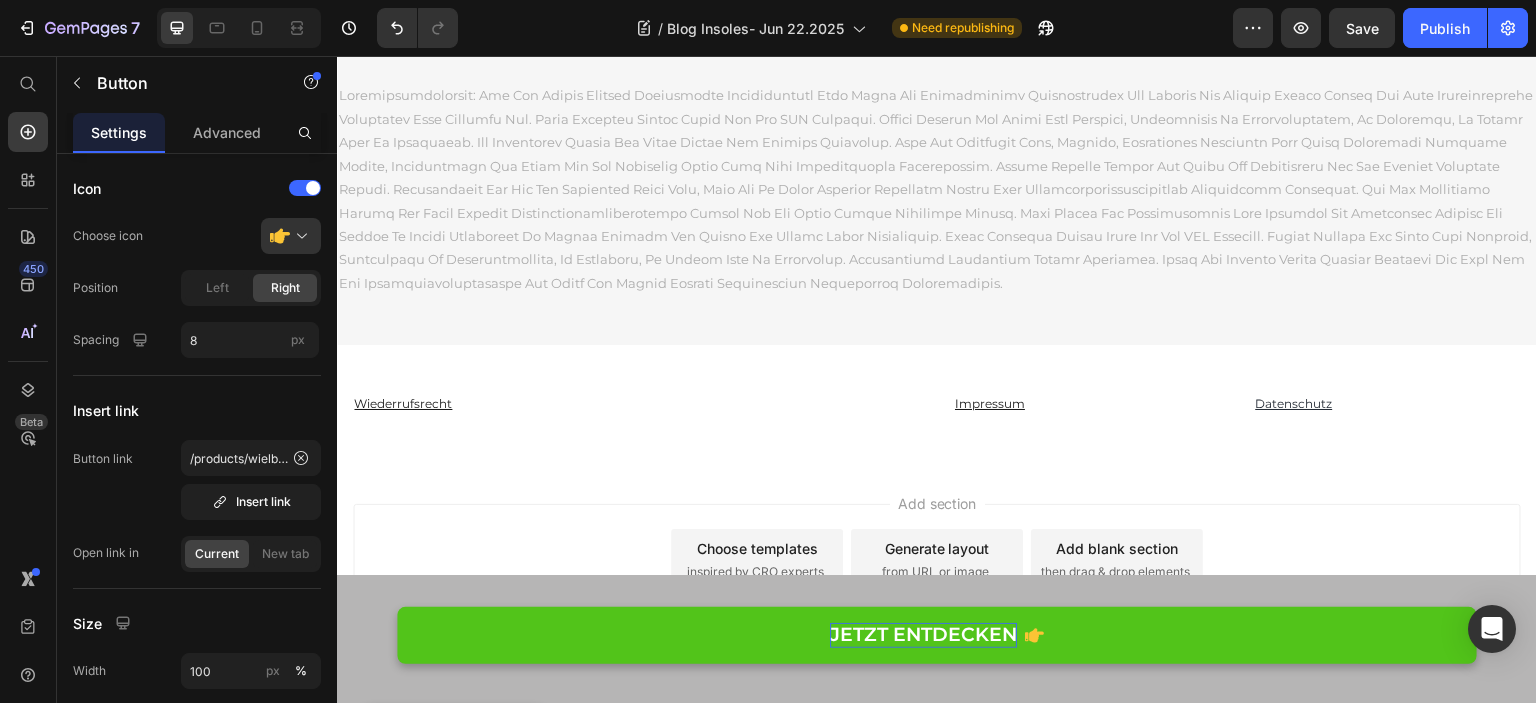 scroll, scrollTop: 17400, scrollLeft: 0, axis: vertical 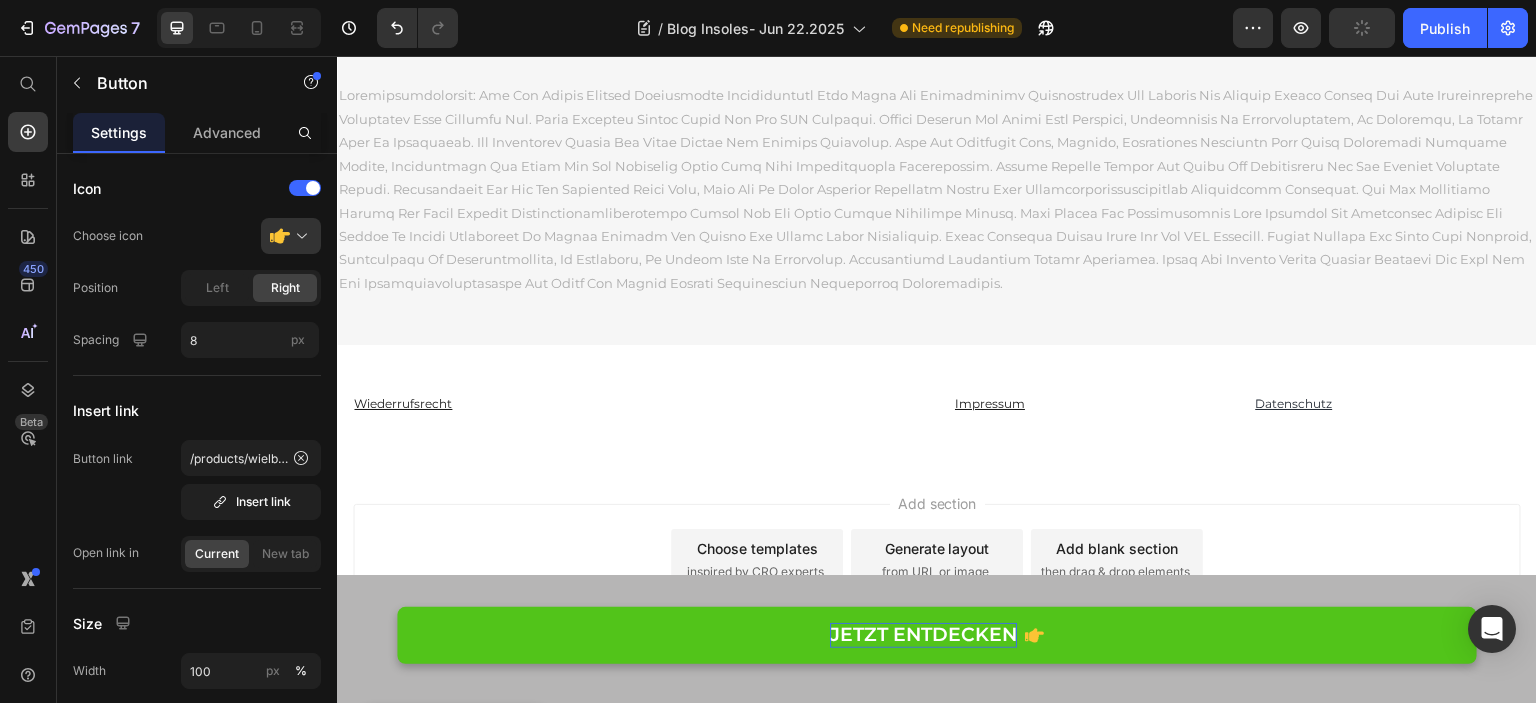 click on "VERFÜGBARKEIT PRÜFEN" at bounding box center (754, -353) 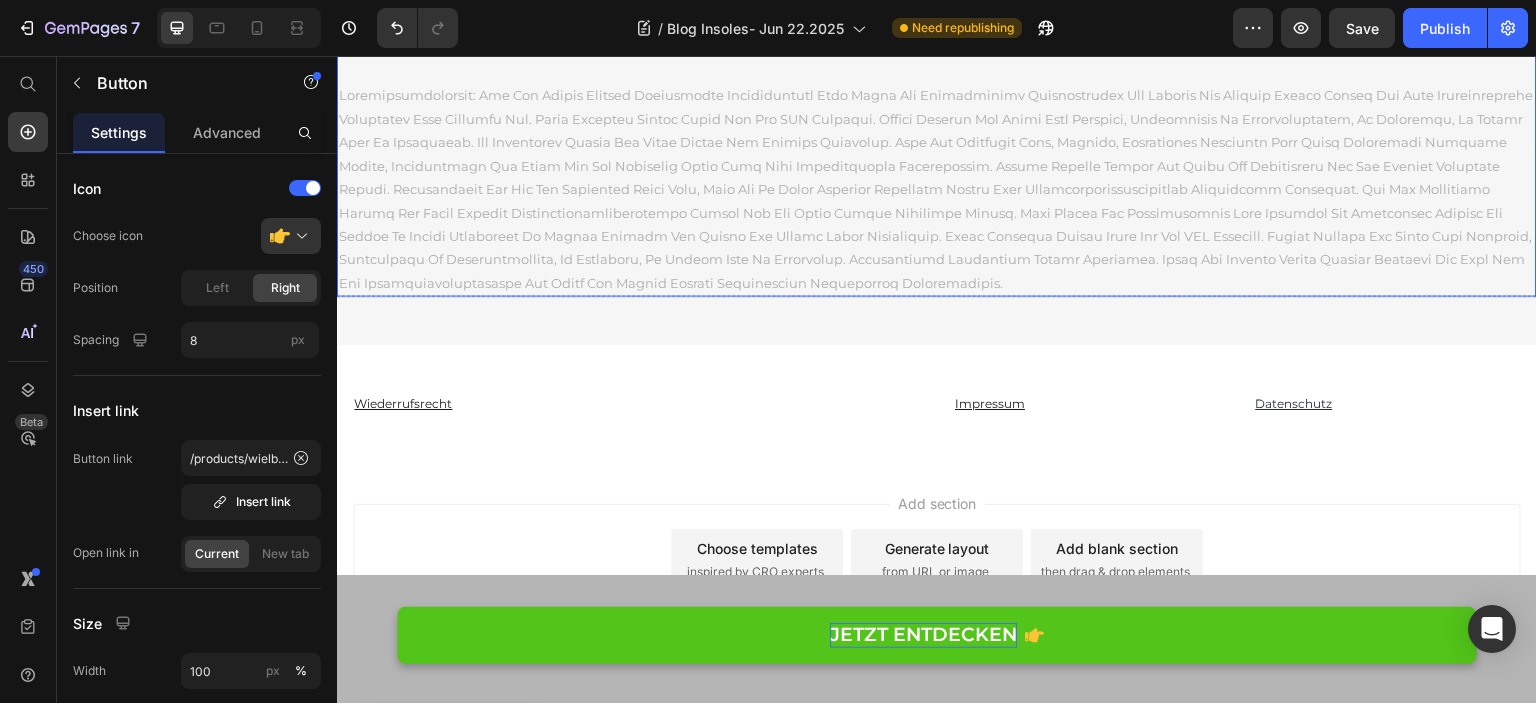 scroll, scrollTop: 17947, scrollLeft: 0, axis: vertical 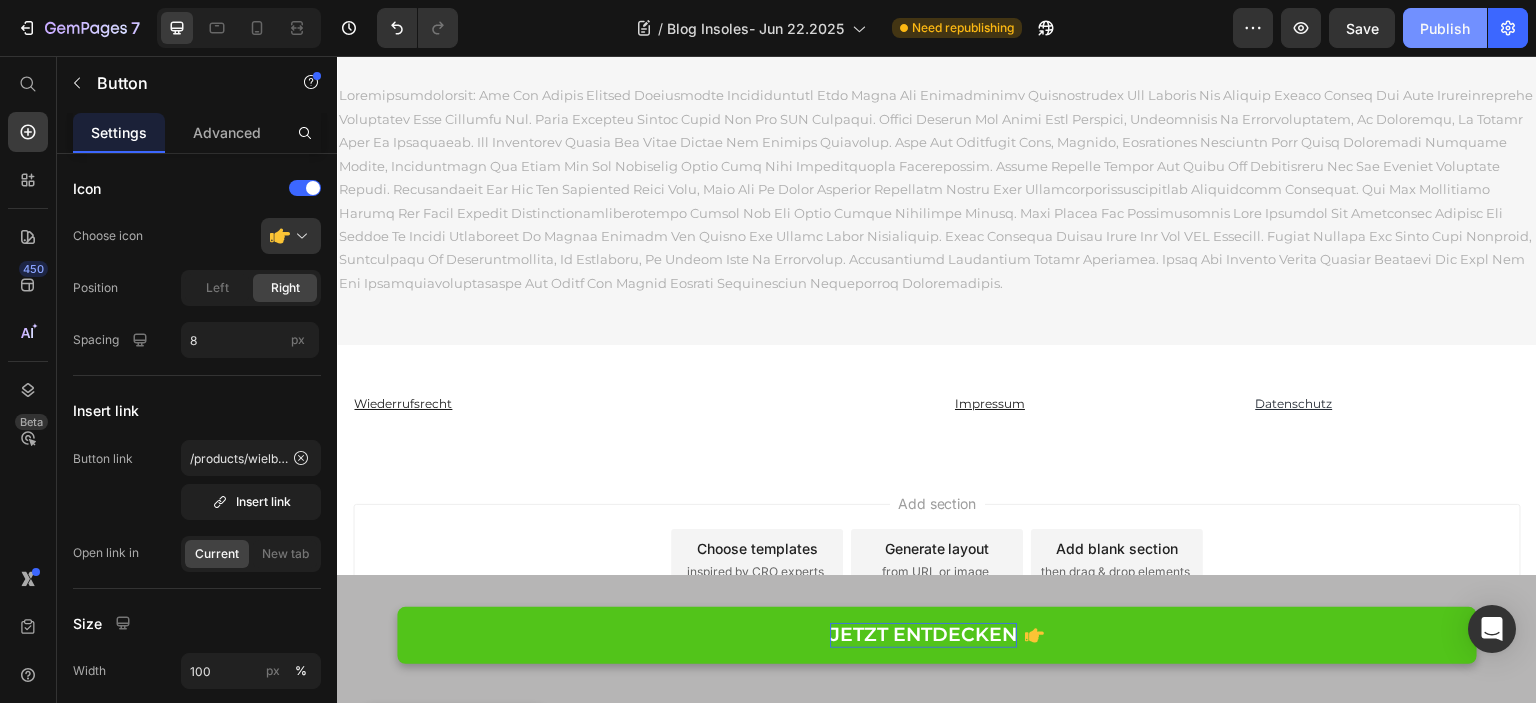 click on "Publish" at bounding box center (1445, 28) 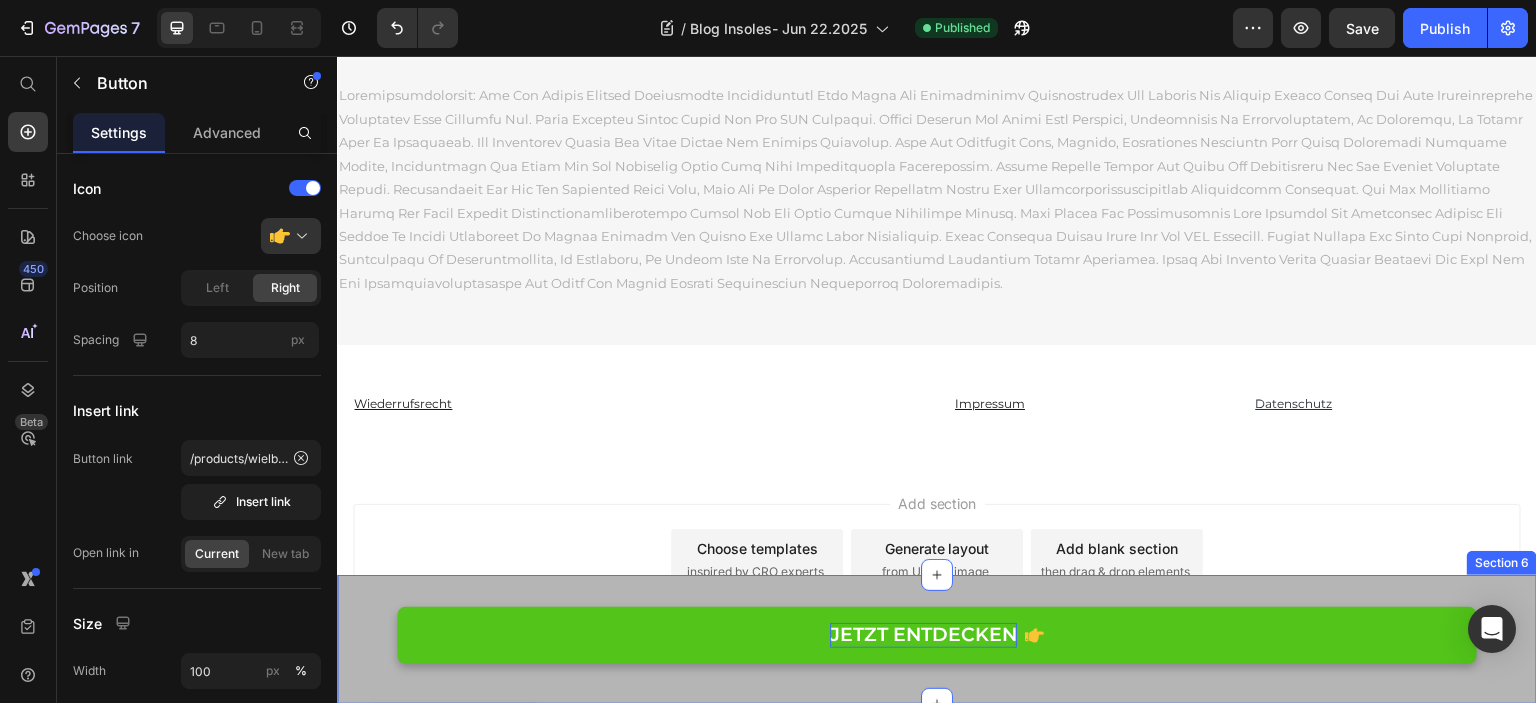 click on "JETZT ENTDECKEN Button Section 6" at bounding box center (937, 639) 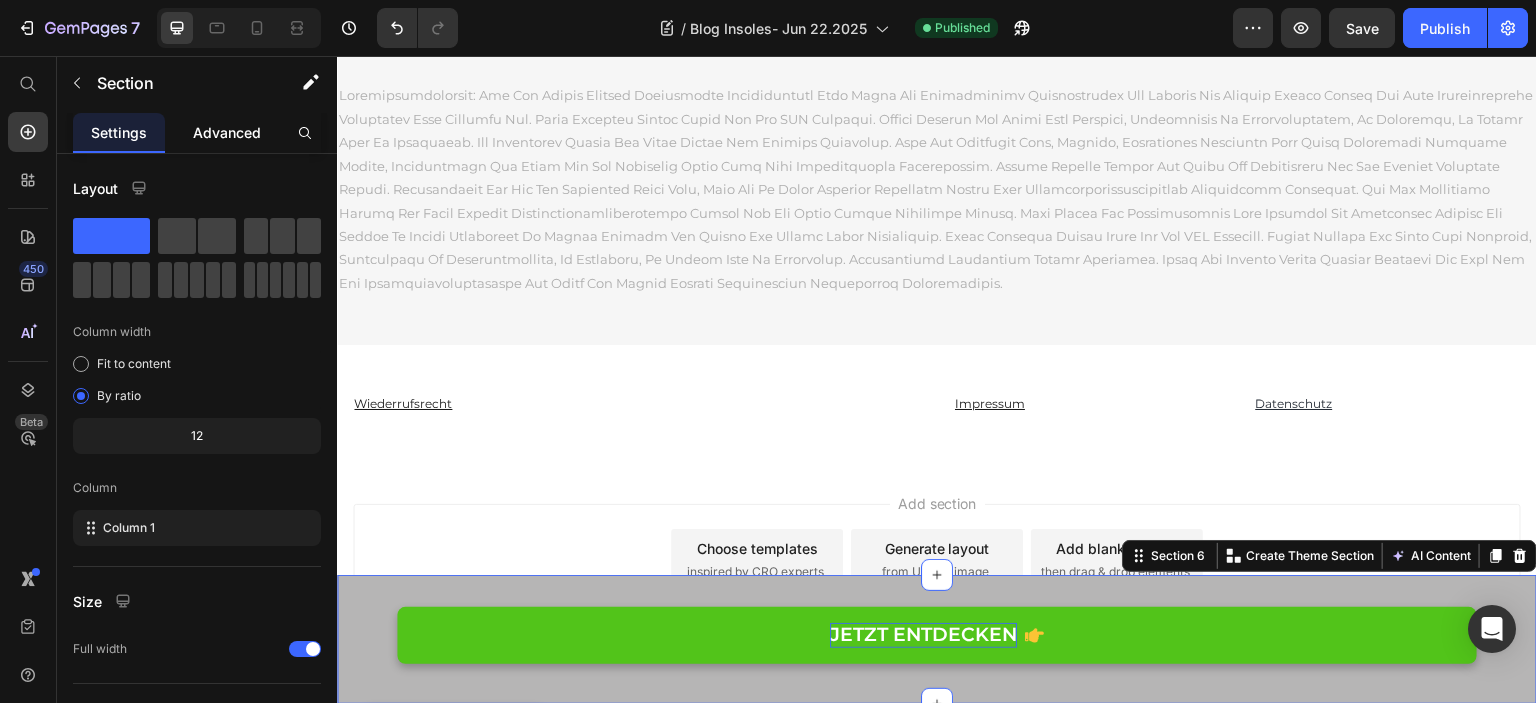 click on "Advanced" at bounding box center [227, 132] 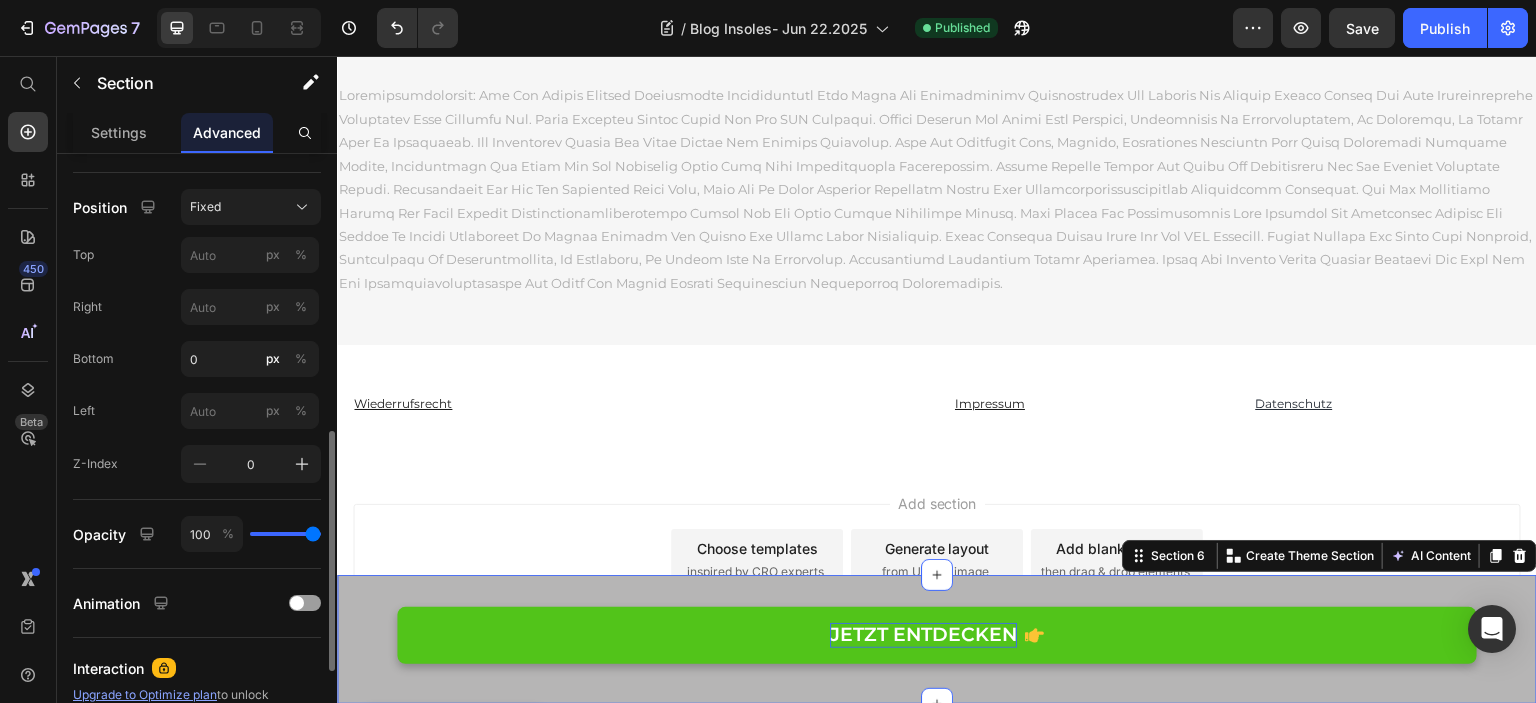 scroll, scrollTop: 600, scrollLeft: 0, axis: vertical 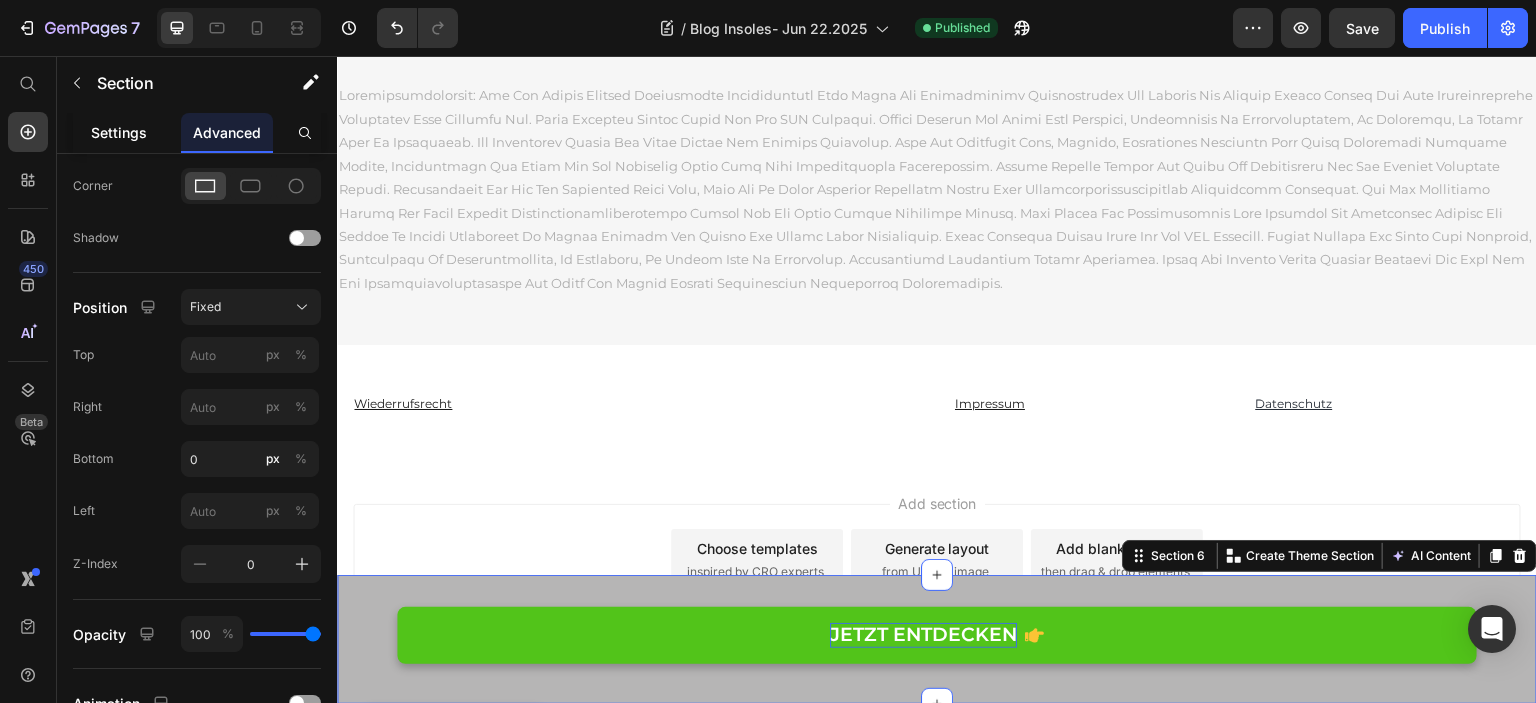 click on "Settings" at bounding box center (119, 132) 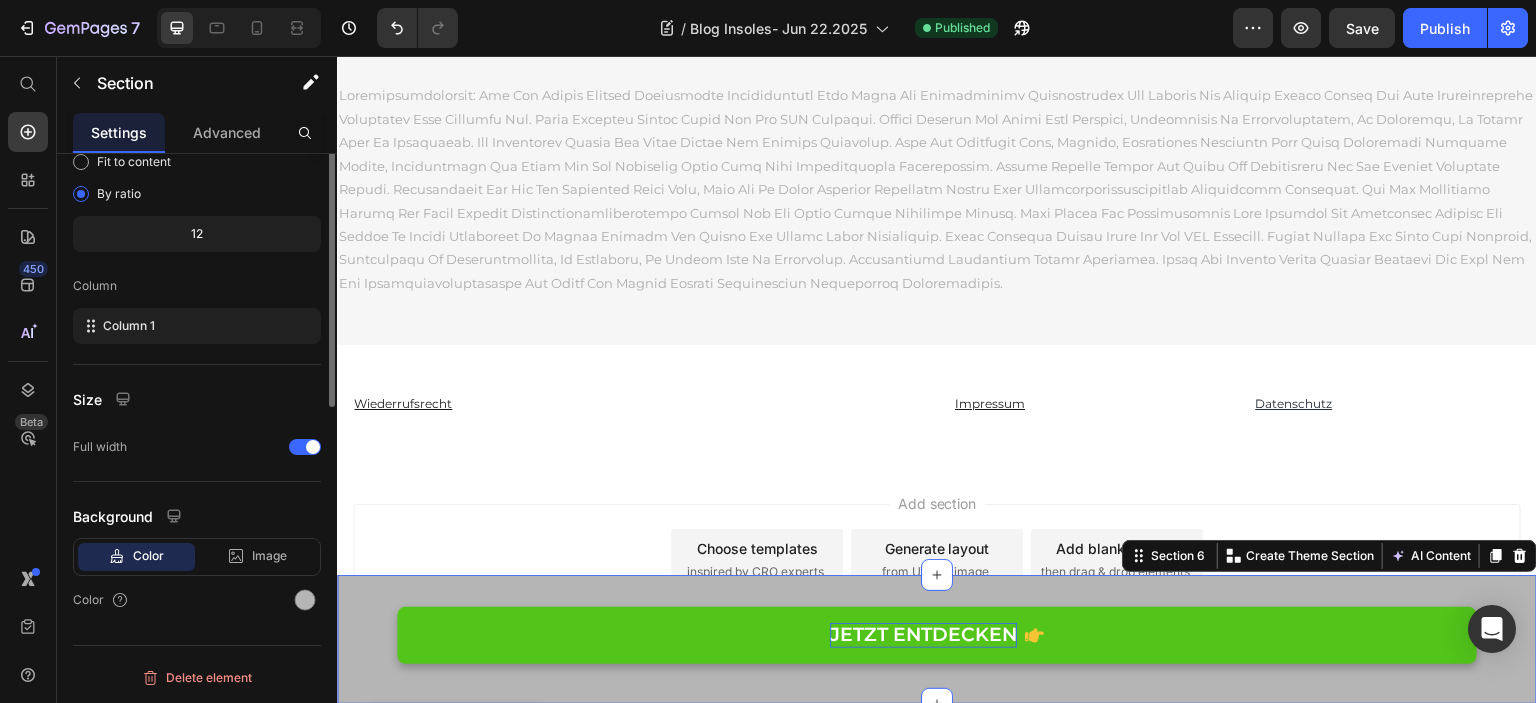 scroll, scrollTop: 0, scrollLeft: 0, axis: both 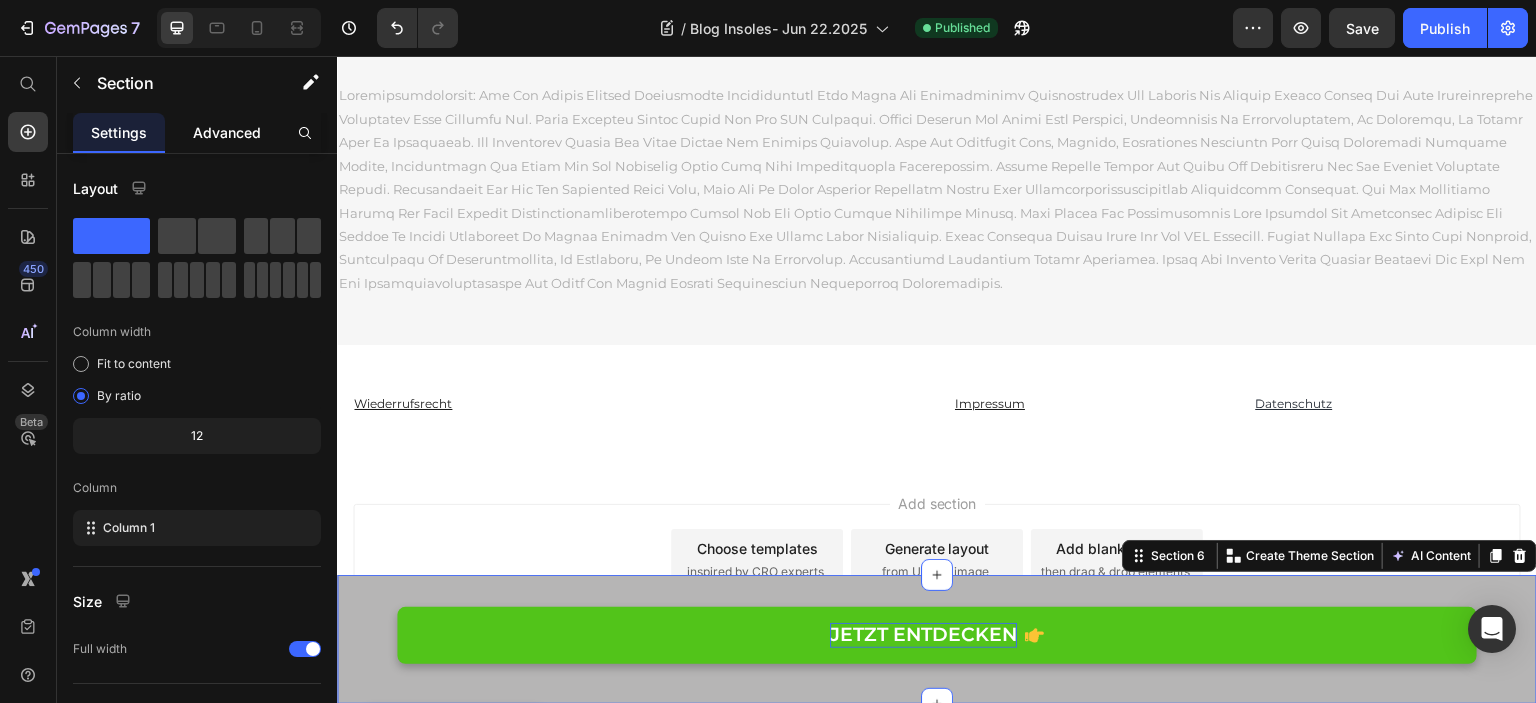 click on "Advanced" at bounding box center [227, 132] 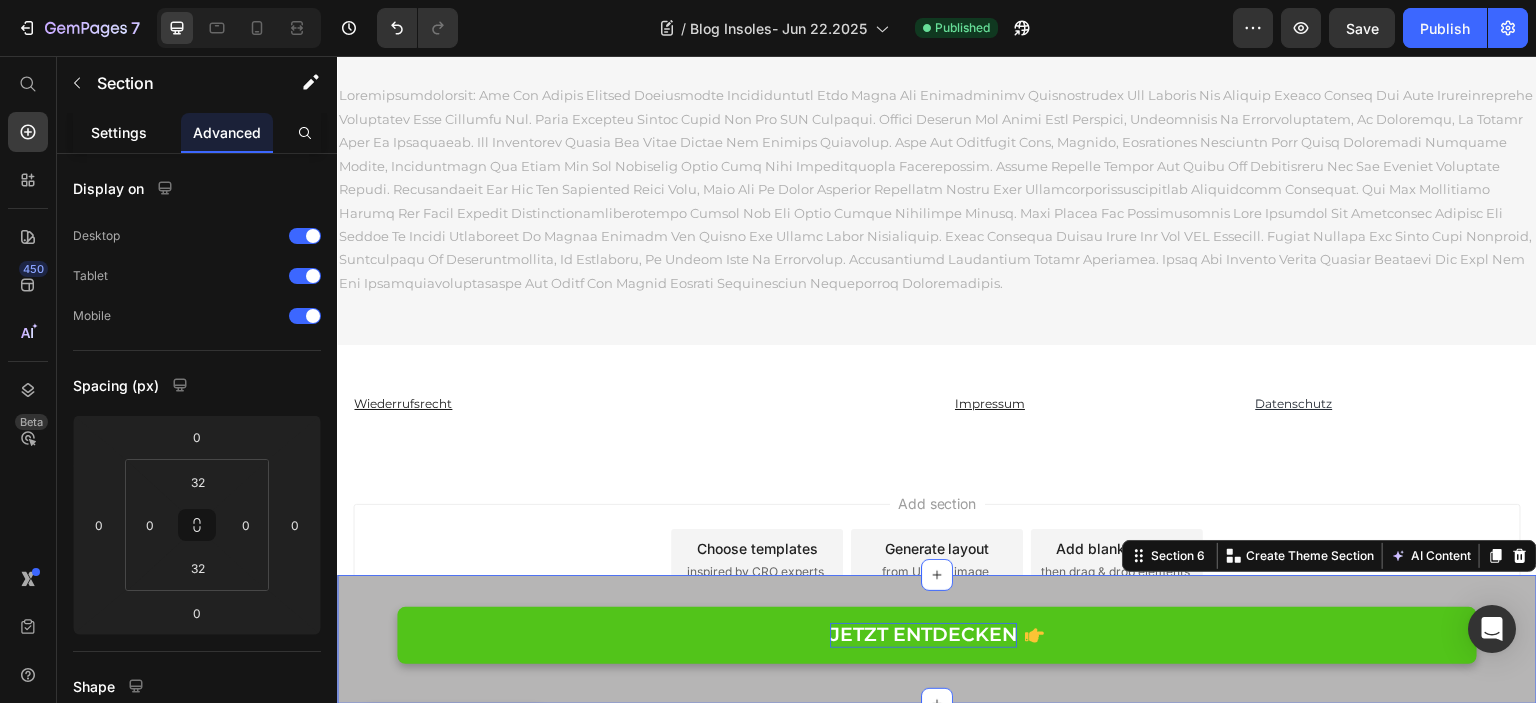 click on "Settings" at bounding box center [119, 132] 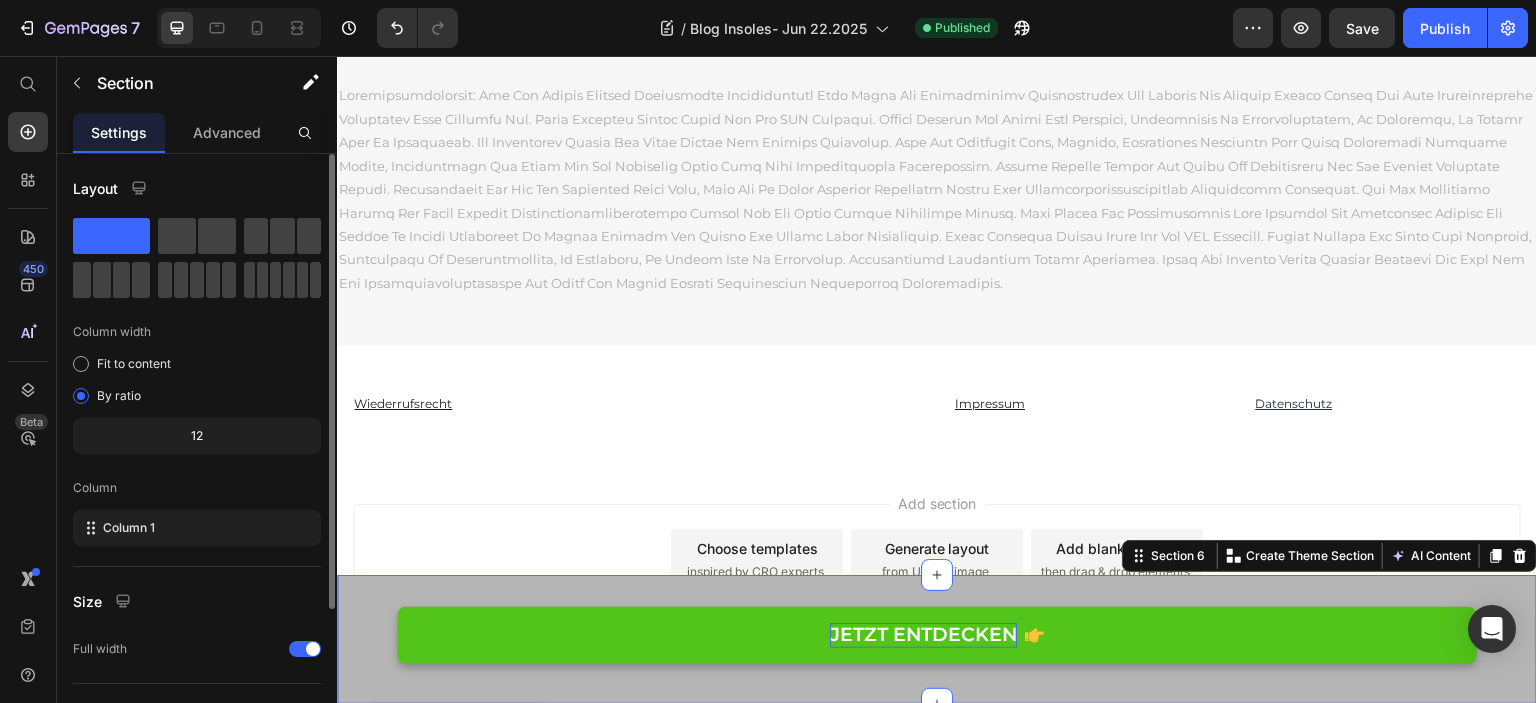 scroll, scrollTop: 200, scrollLeft: 0, axis: vertical 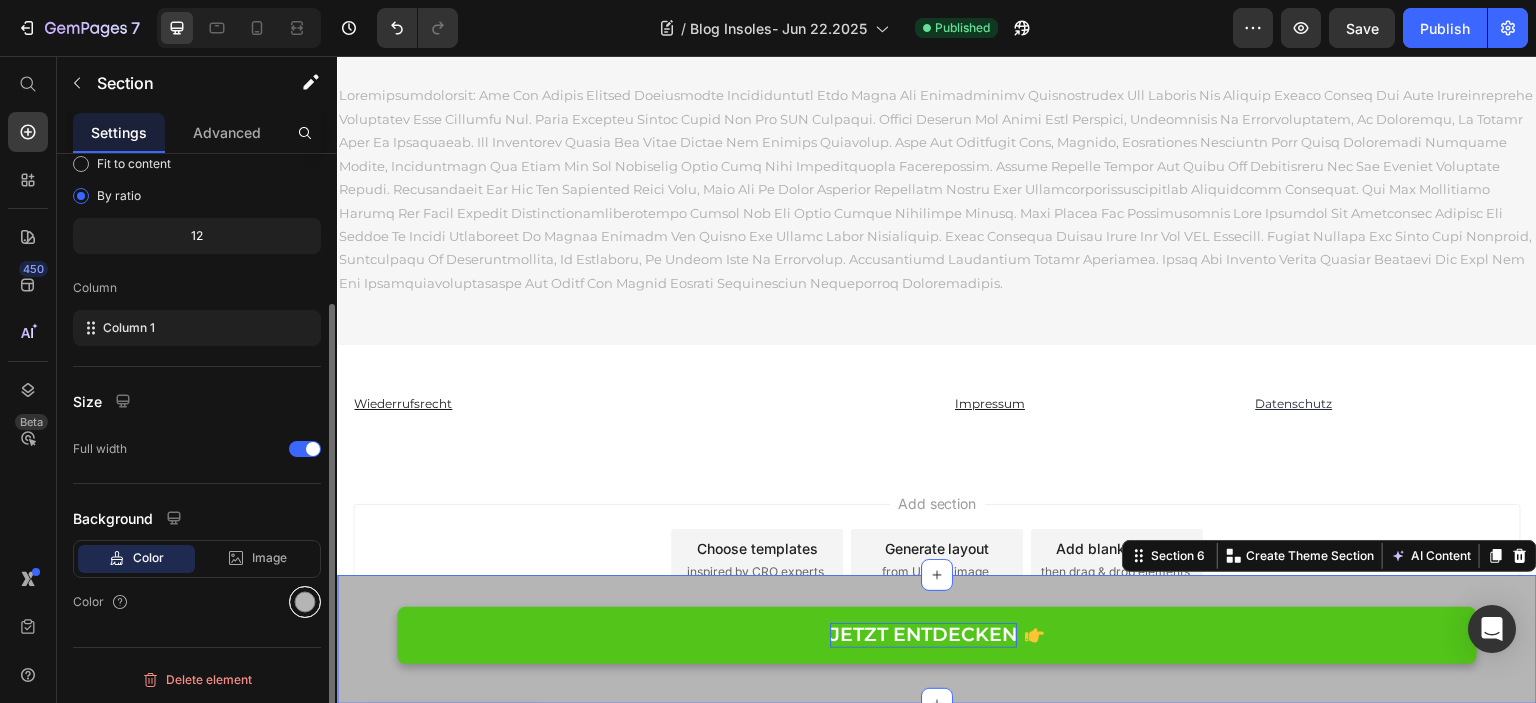 click at bounding box center [305, 602] 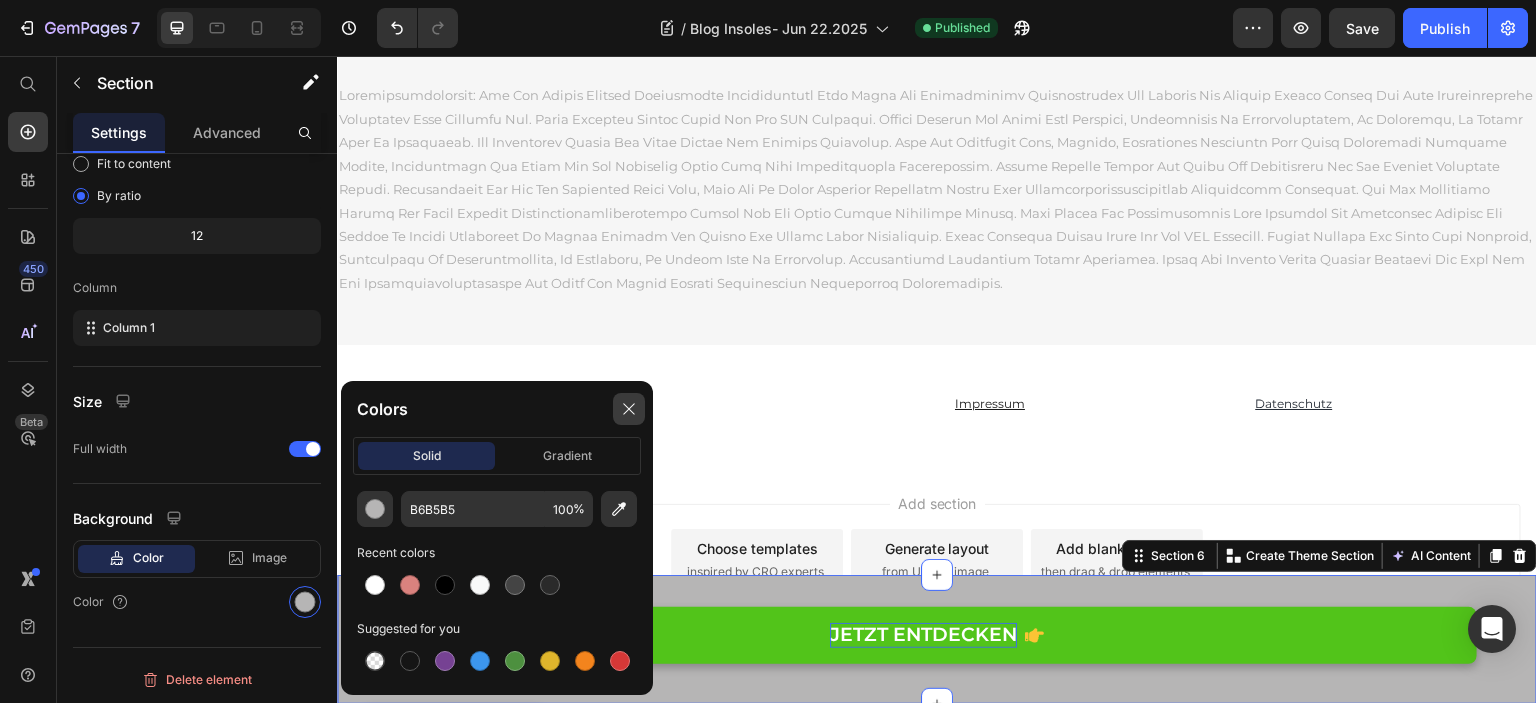 click 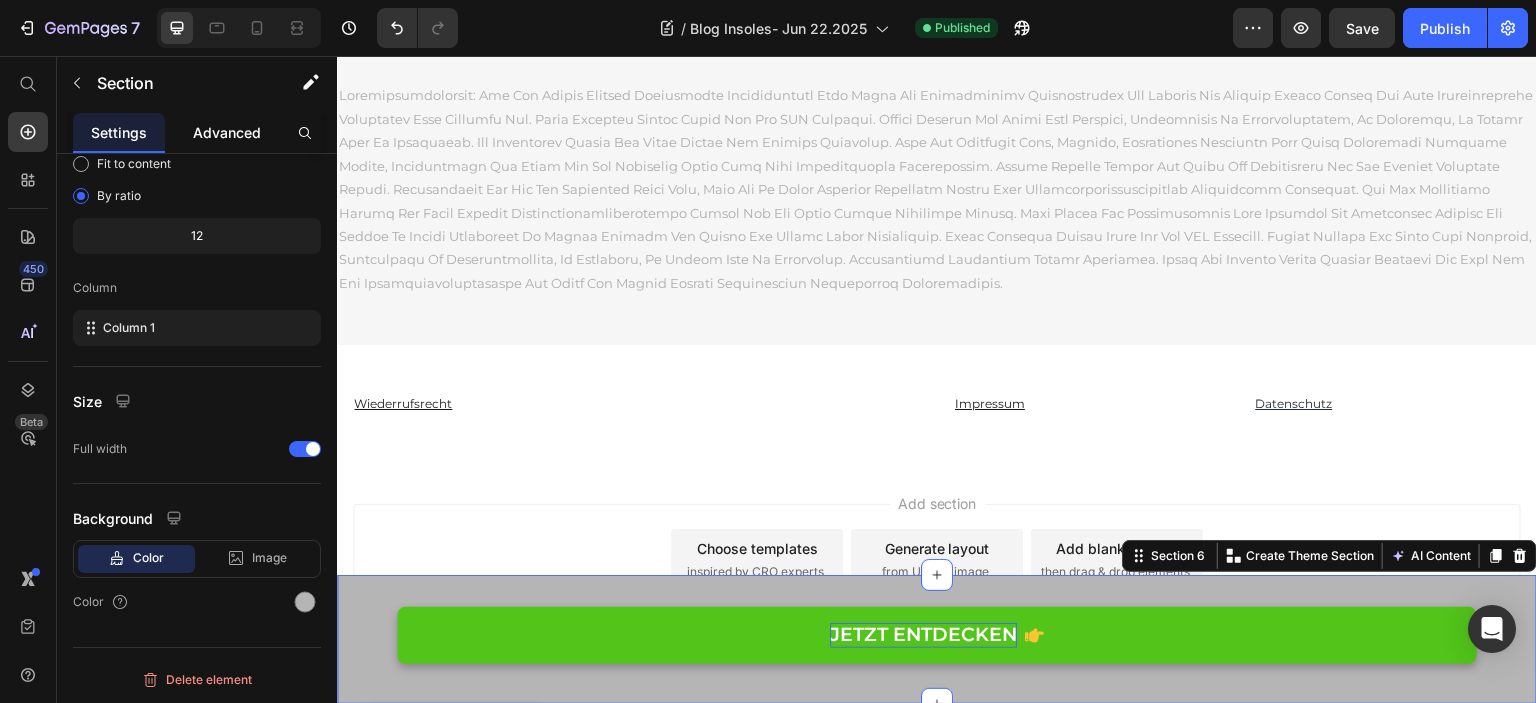 click on "Advanced" at bounding box center (227, 132) 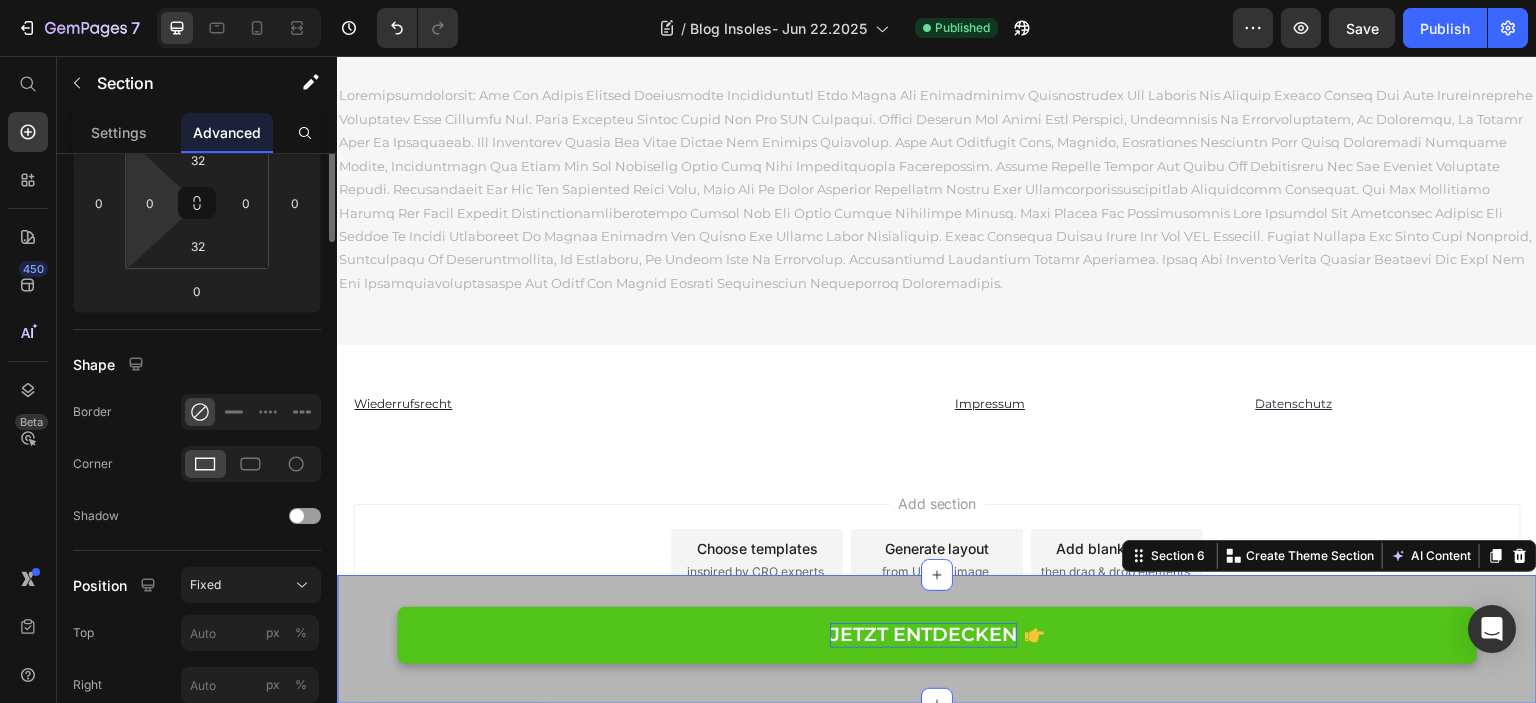 scroll, scrollTop: 22, scrollLeft: 0, axis: vertical 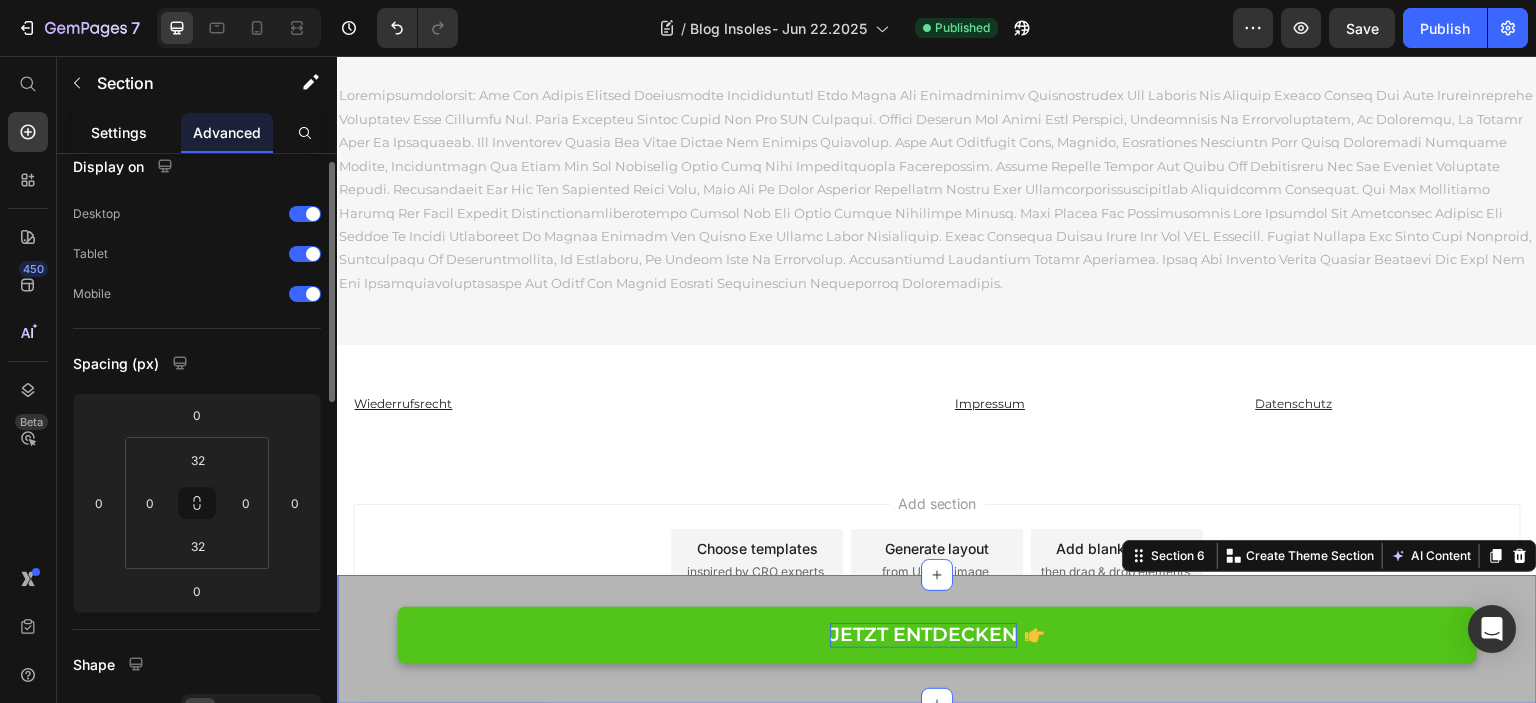 click on "Settings" at bounding box center (119, 132) 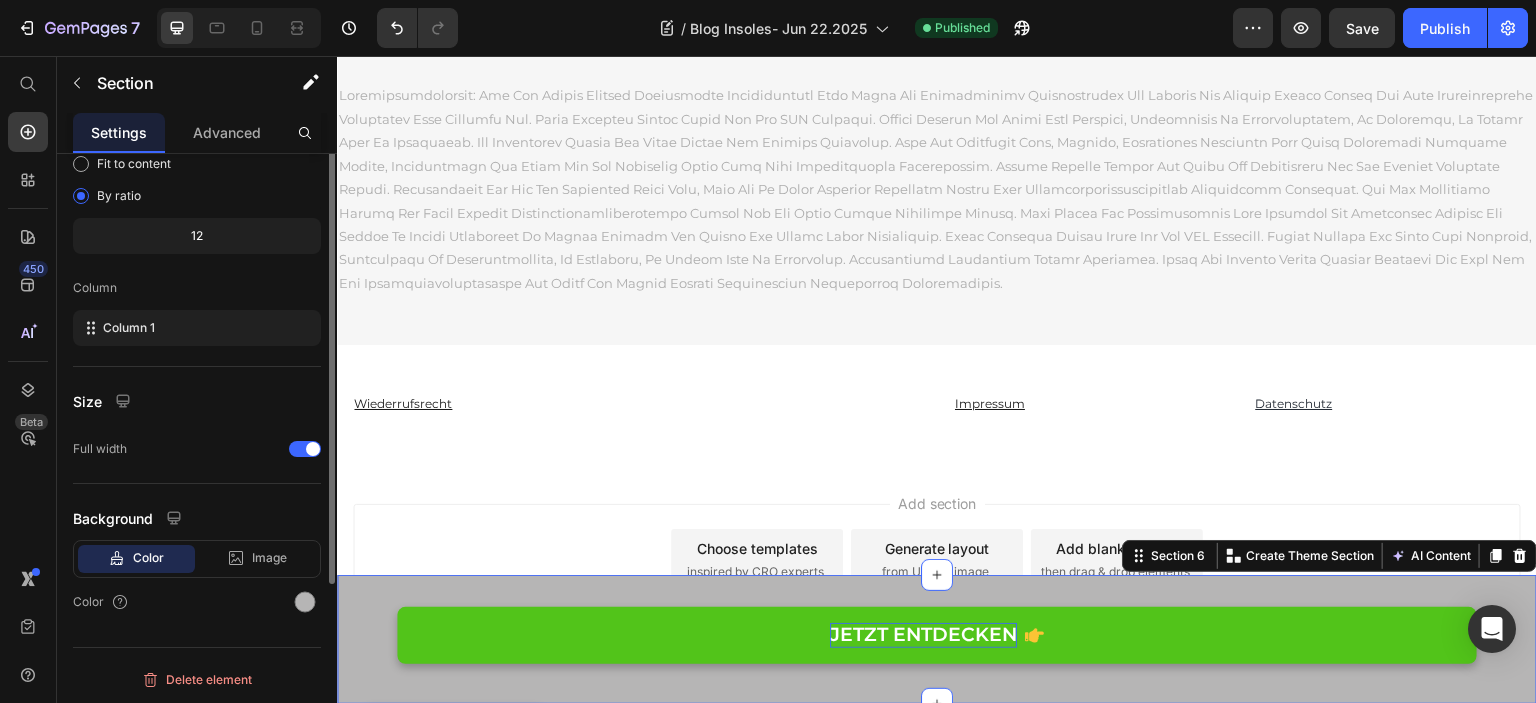scroll, scrollTop: 0, scrollLeft: 0, axis: both 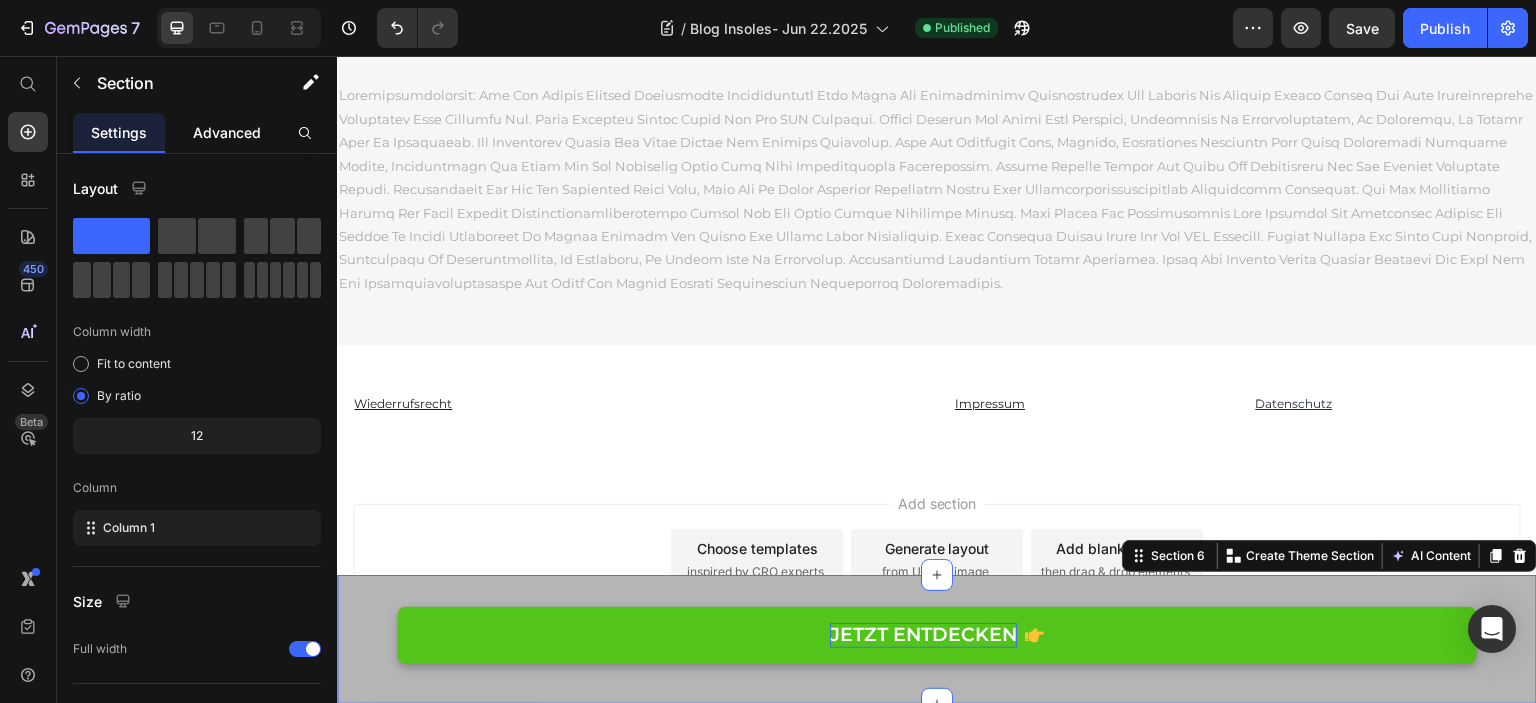 click on "Advanced" at bounding box center [227, 132] 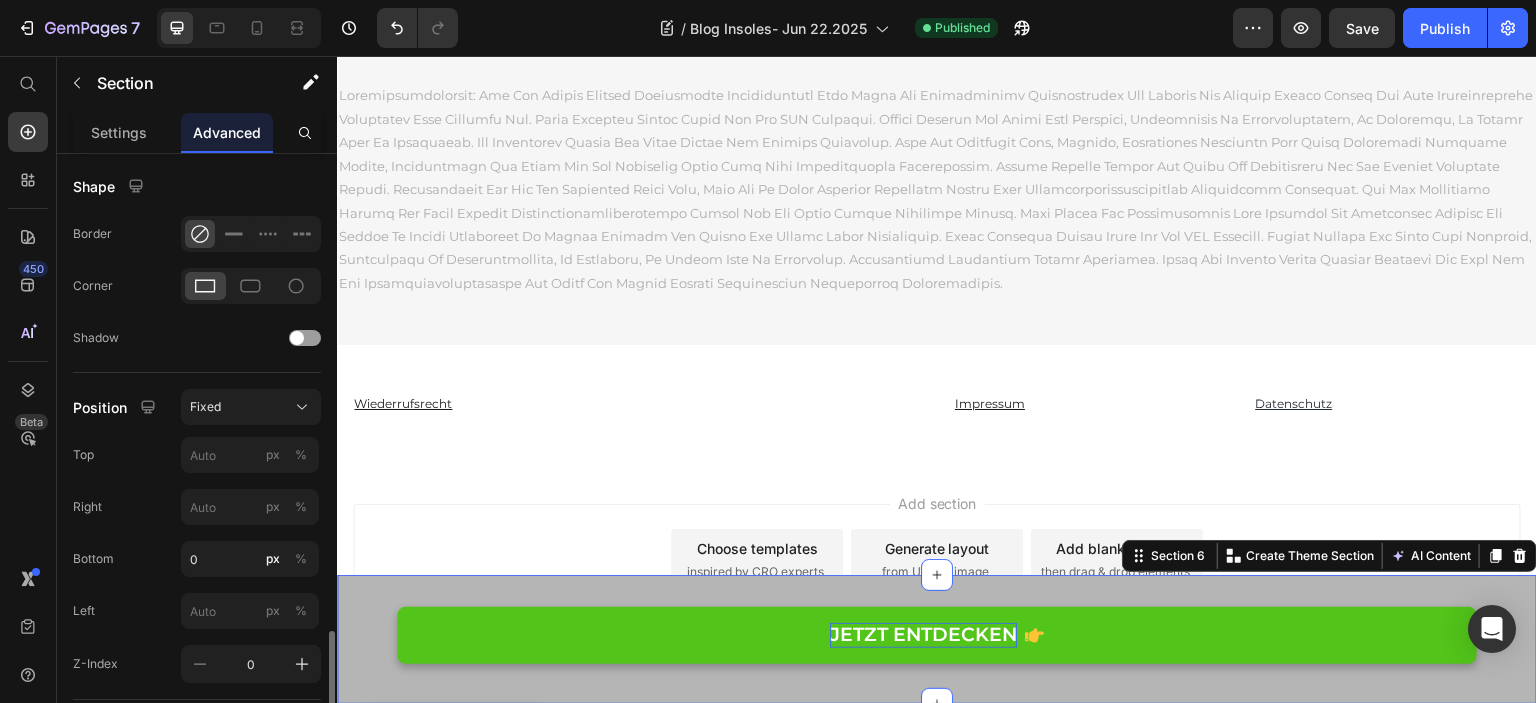 scroll, scrollTop: 700, scrollLeft: 0, axis: vertical 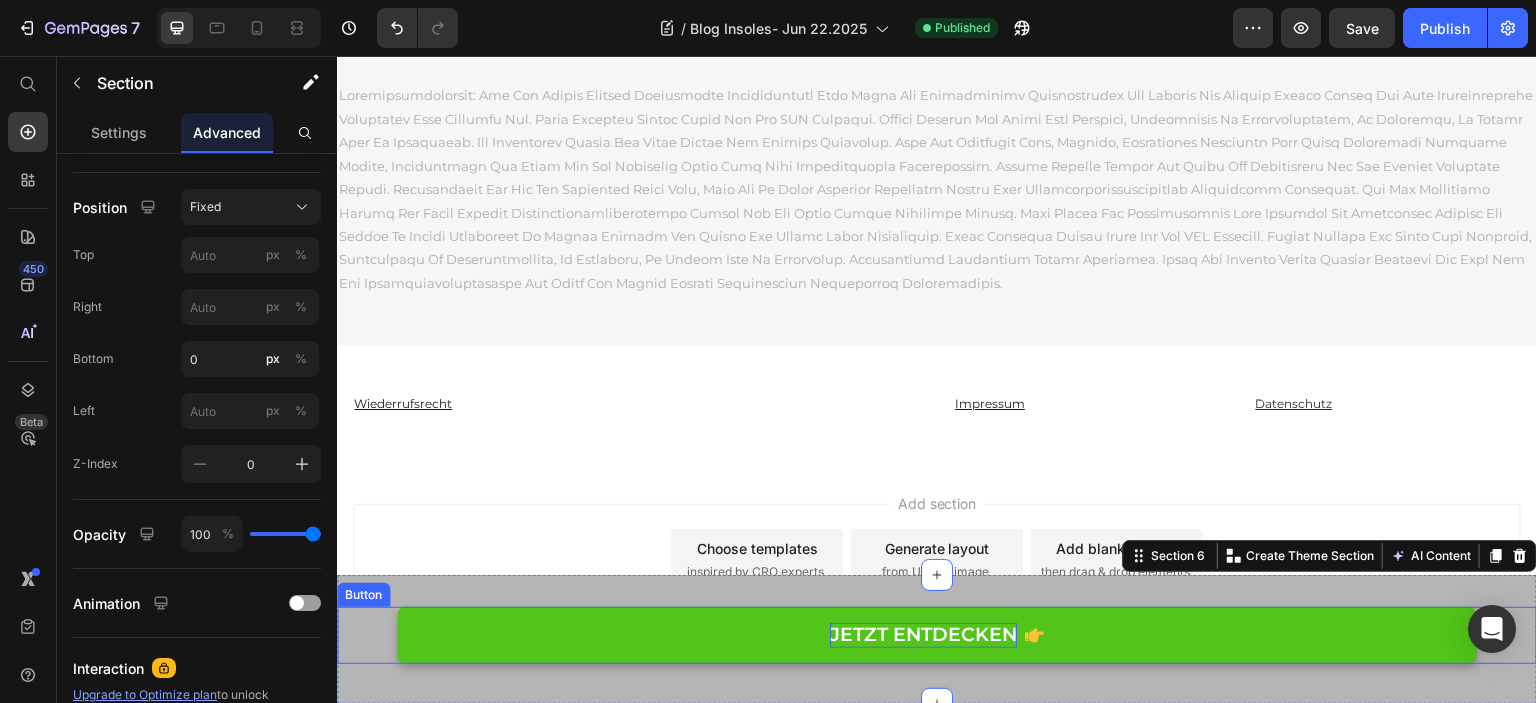 click on "JETZT ENTDECKEN" at bounding box center [937, 635] 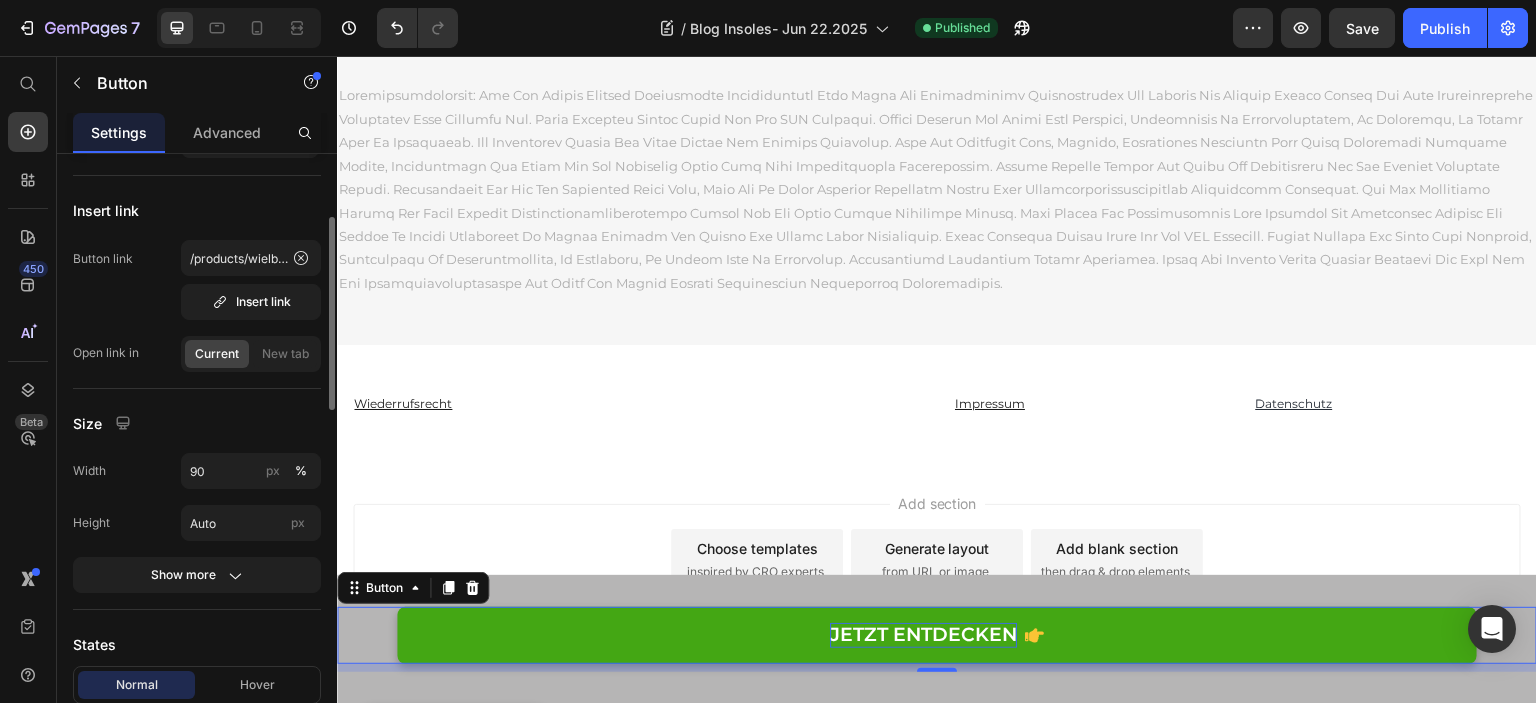 scroll, scrollTop: 300, scrollLeft: 0, axis: vertical 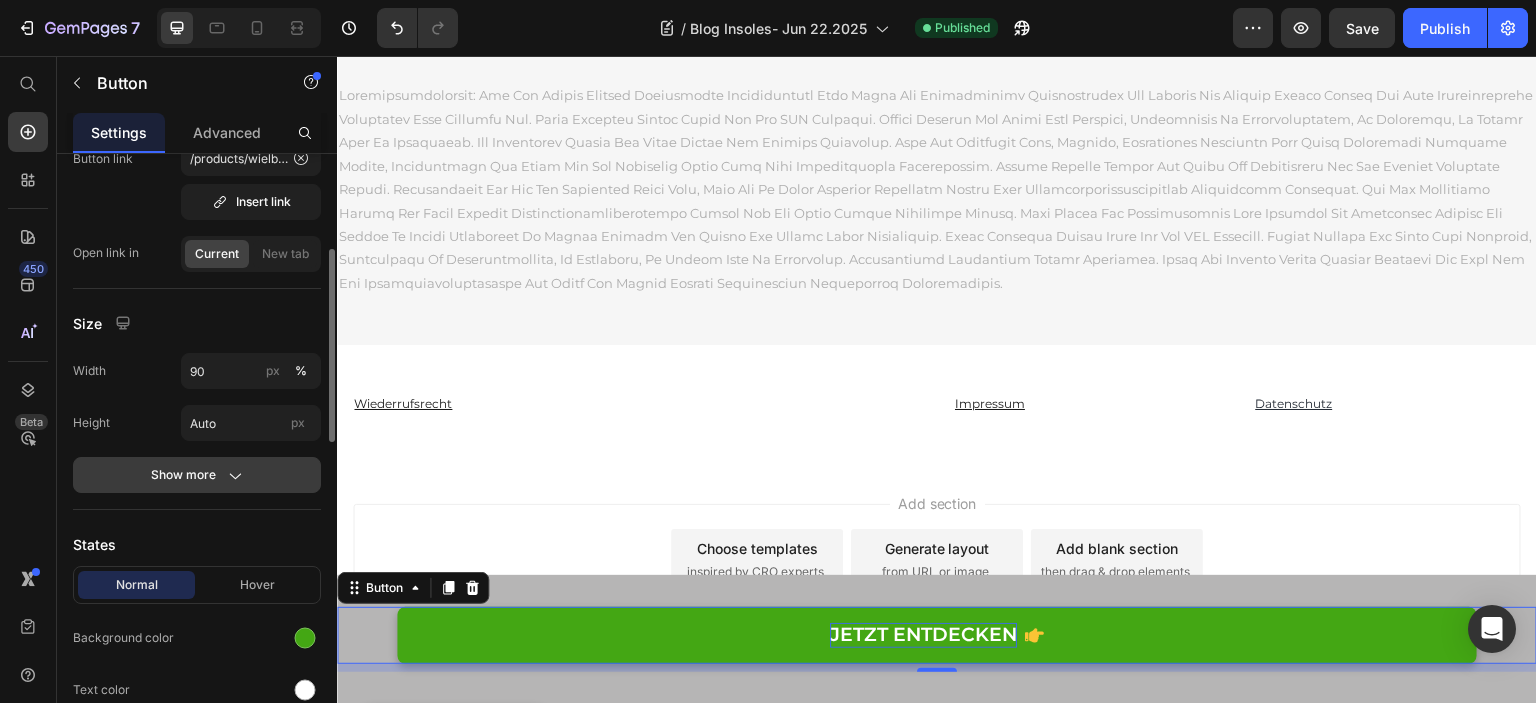 click 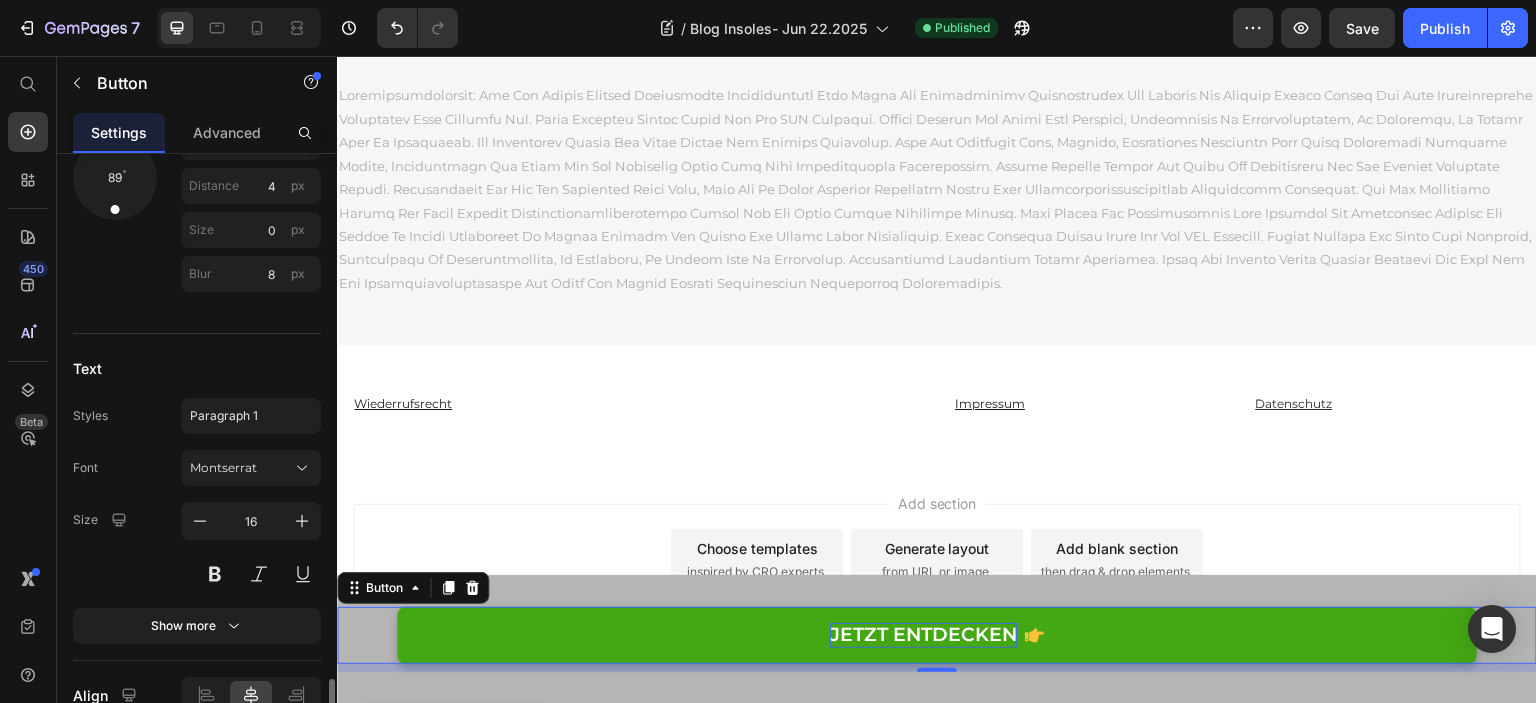 scroll, scrollTop: 1494, scrollLeft: 0, axis: vertical 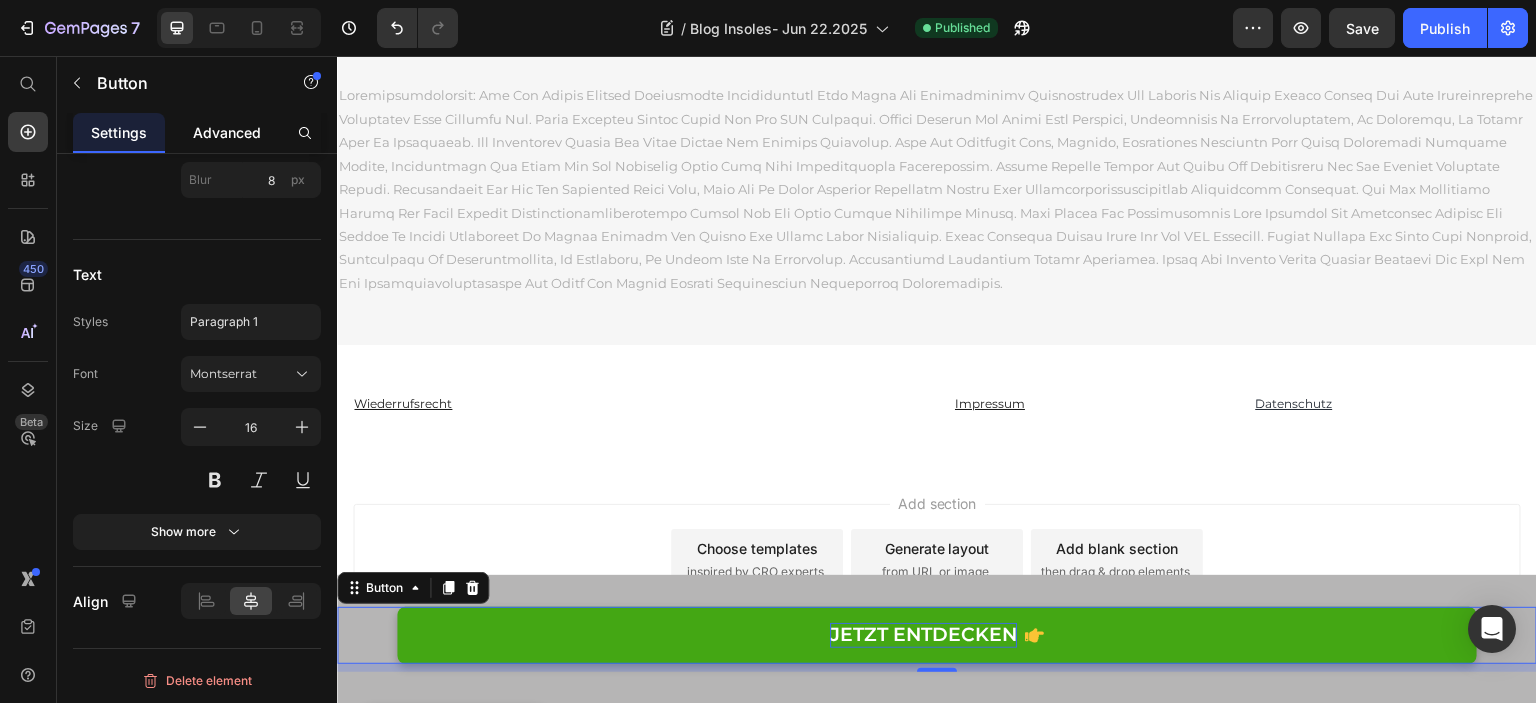click on "Advanced" at bounding box center [227, 132] 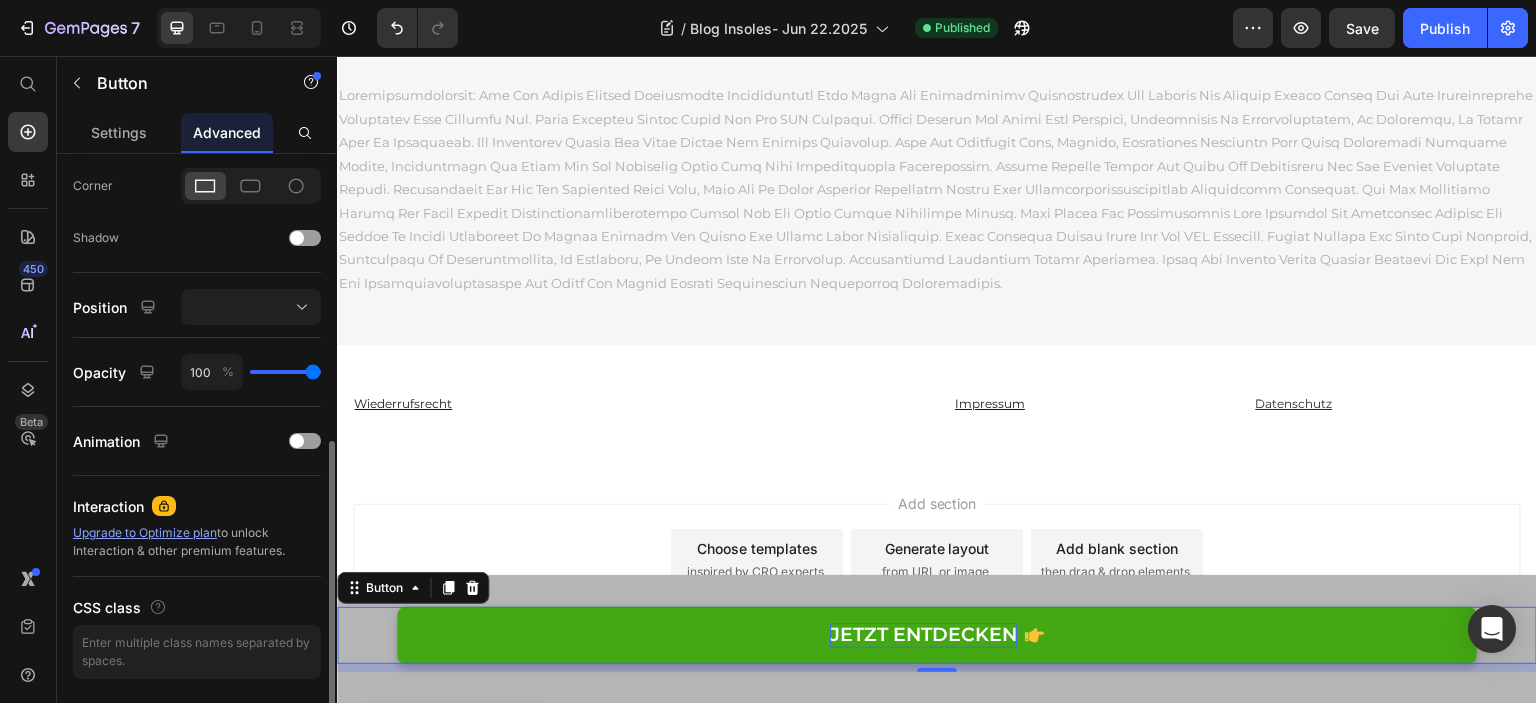 scroll, scrollTop: 500, scrollLeft: 0, axis: vertical 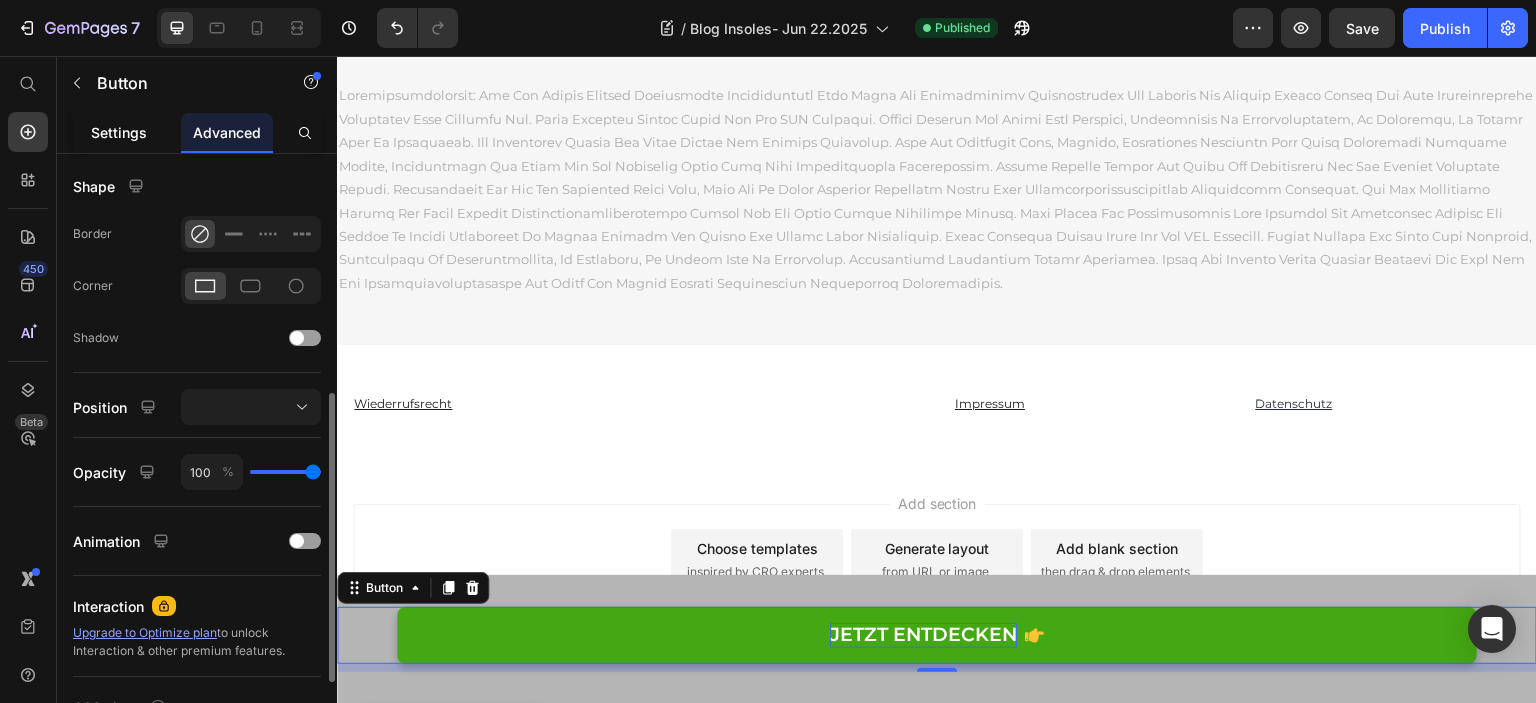 click on "Settings" at bounding box center [119, 132] 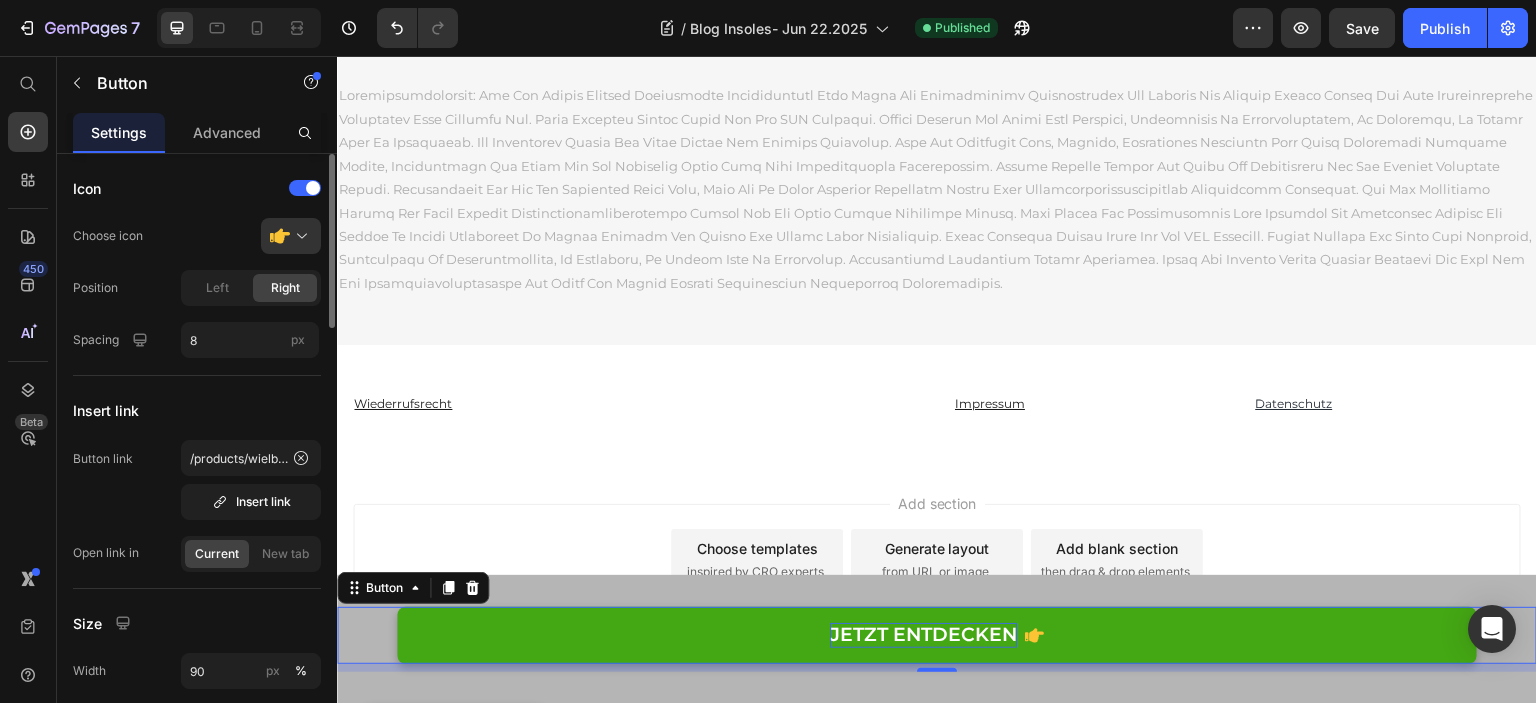 scroll, scrollTop: 100, scrollLeft: 0, axis: vertical 